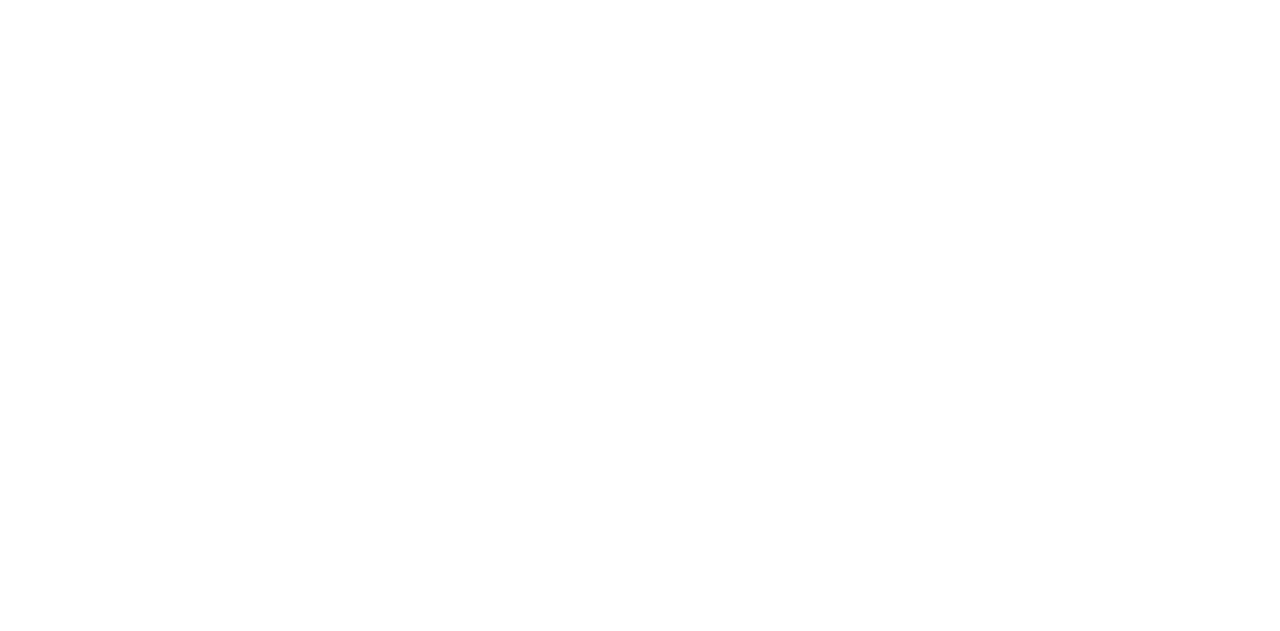 scroll, scrollTop: 0, scrollLeft: 0, axis: both 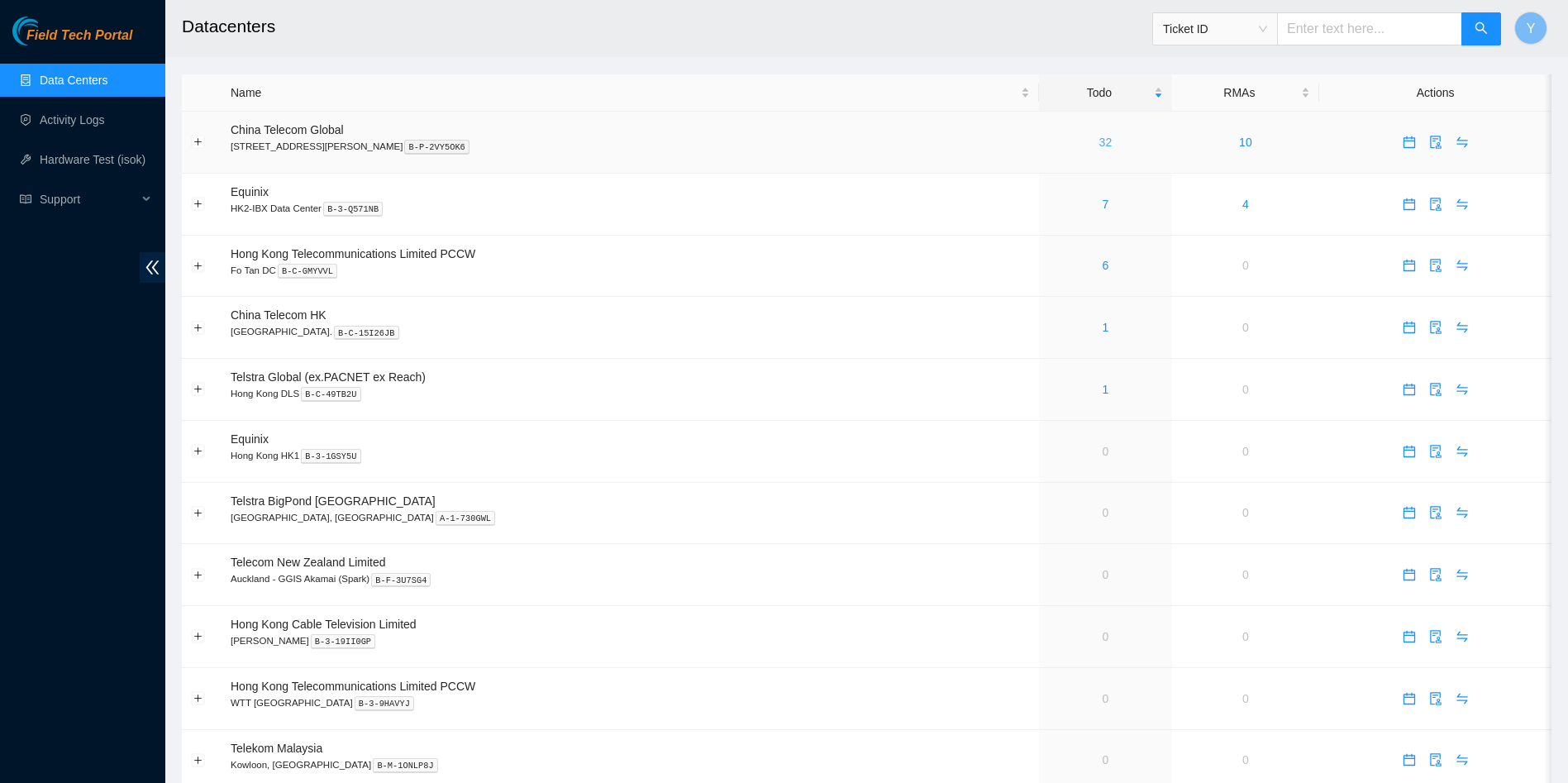click on "32" at bounding box center [1106, 142] 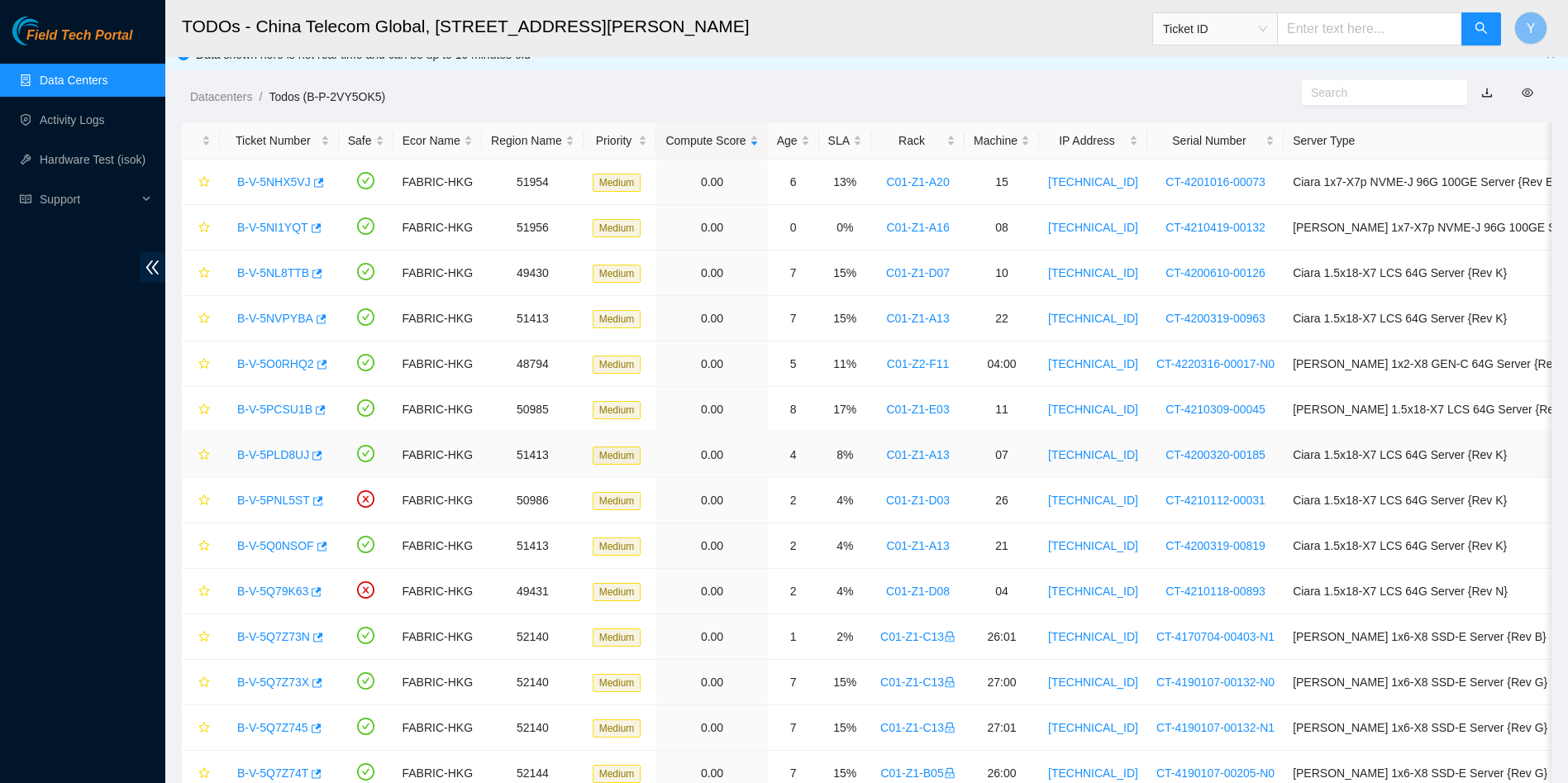 scroll, scrollTop: 0, scrollLeft: 0, axis: both 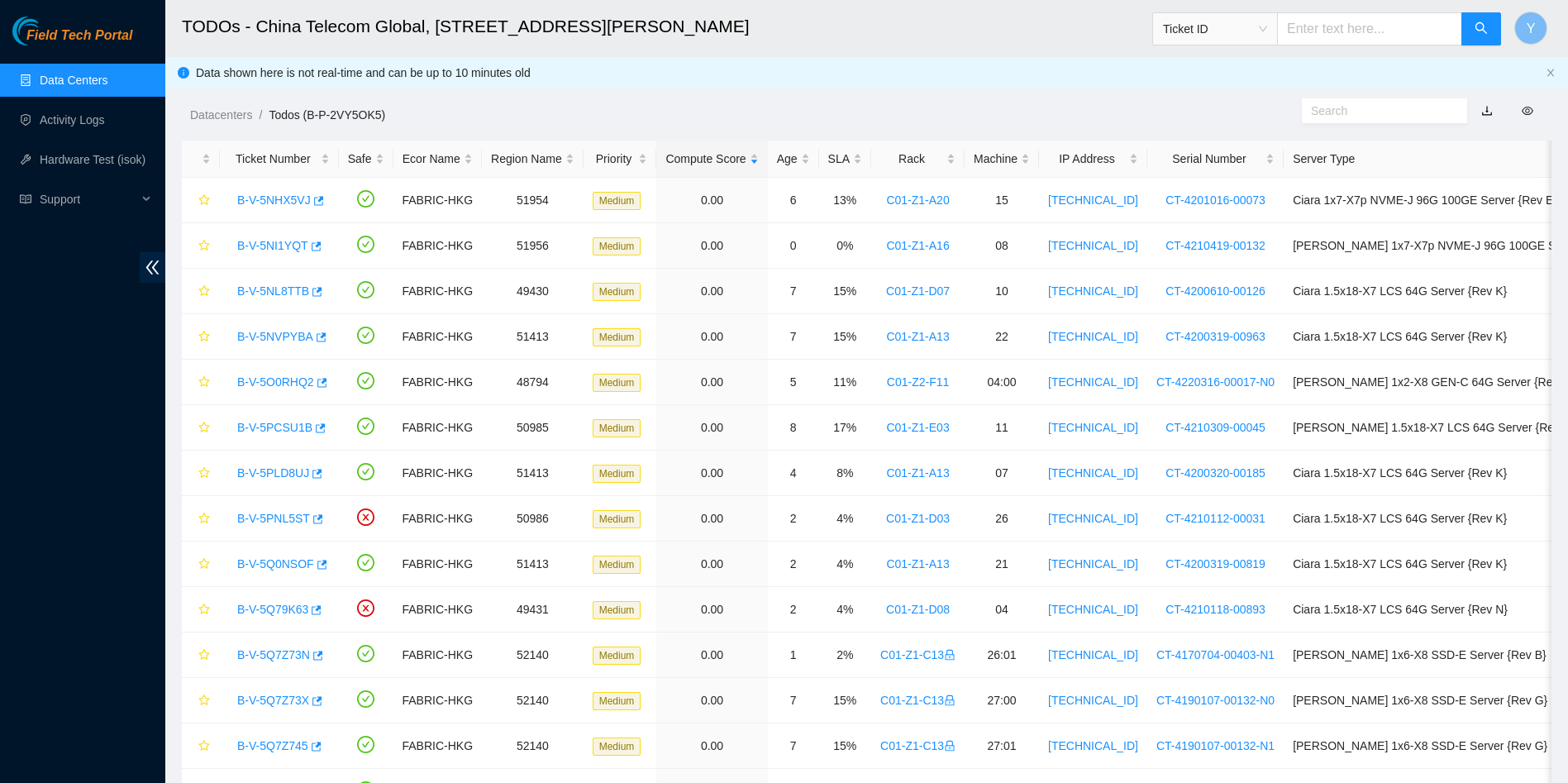 click on "Field Tech Portal Data Centers Activity Logs Hardware Test (isok) Support" at bounding box center (83, 399) 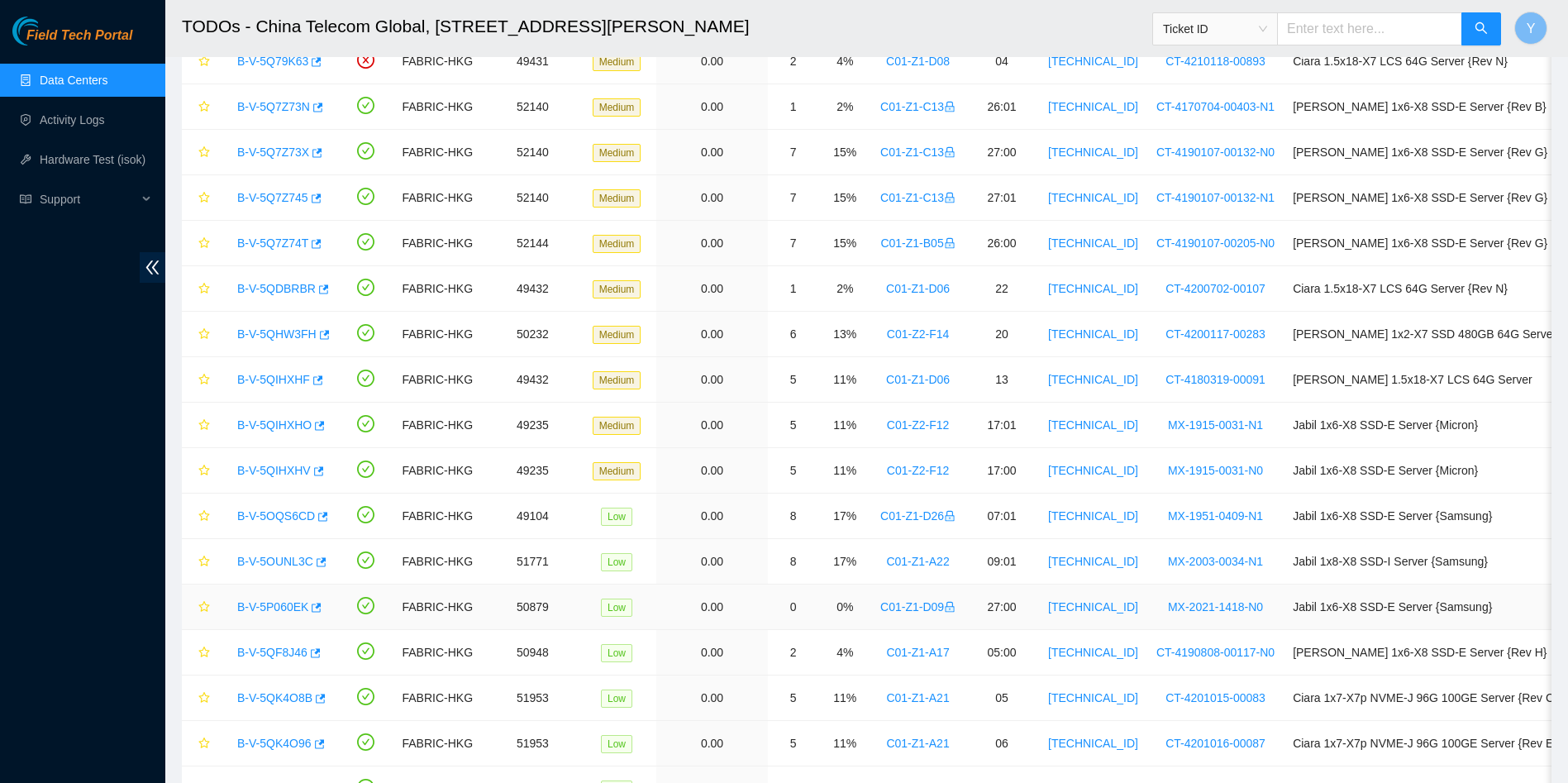 scroll, scrollTop: 0, scrollLeft: 0, axis: both 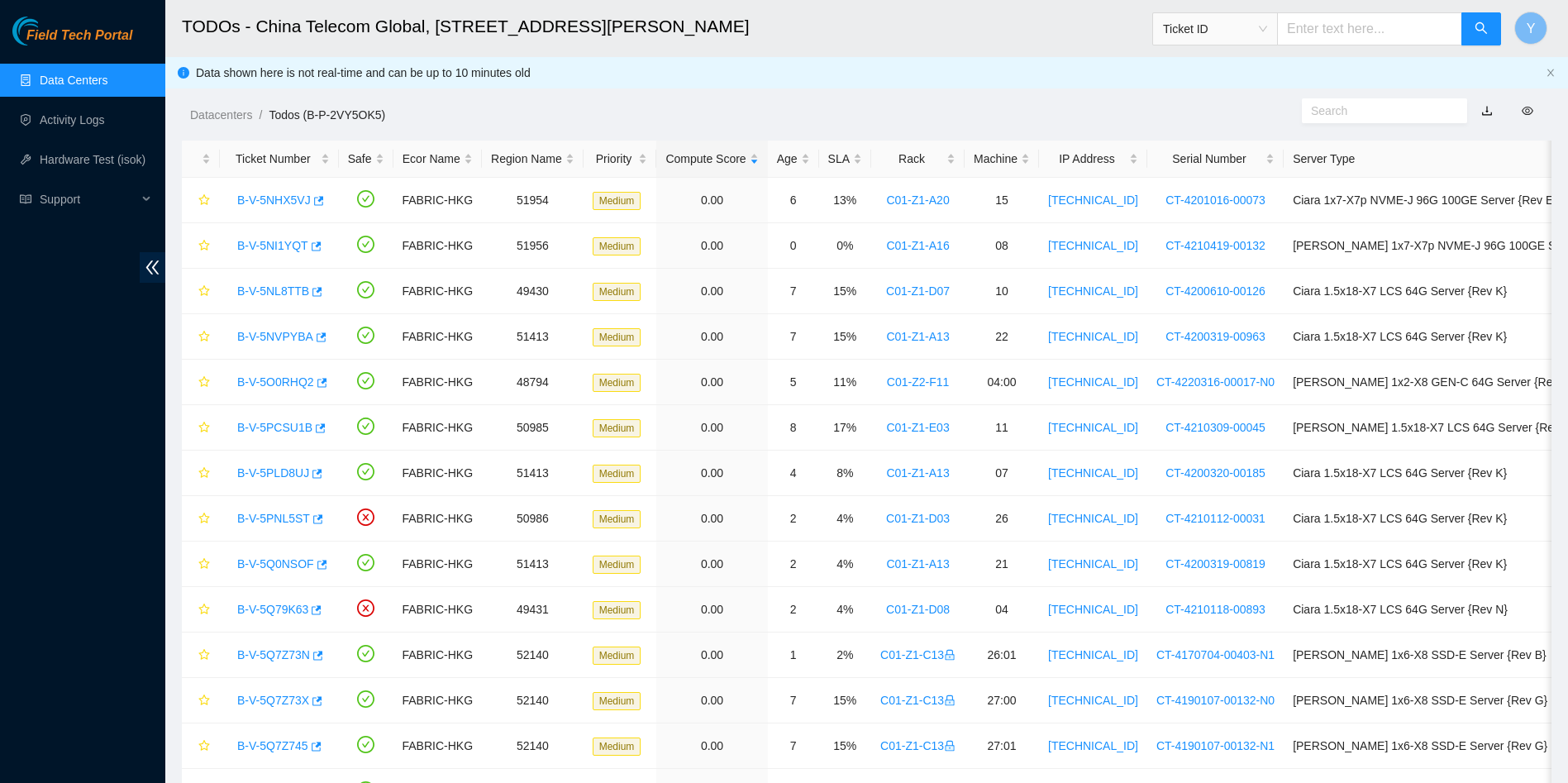 click at bounding box center (1370, 29) 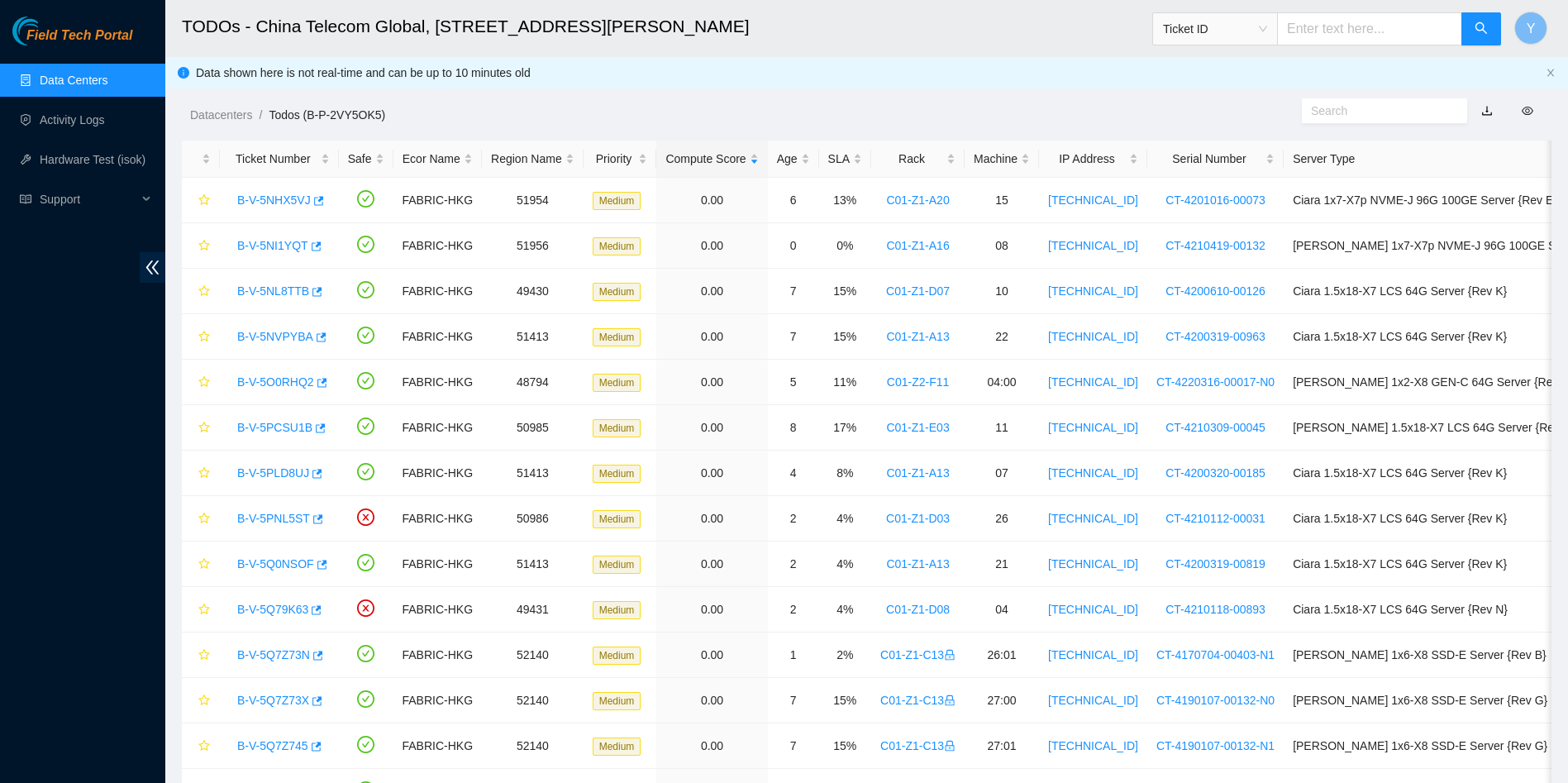 paste on "B-V-5O0RHQ2" 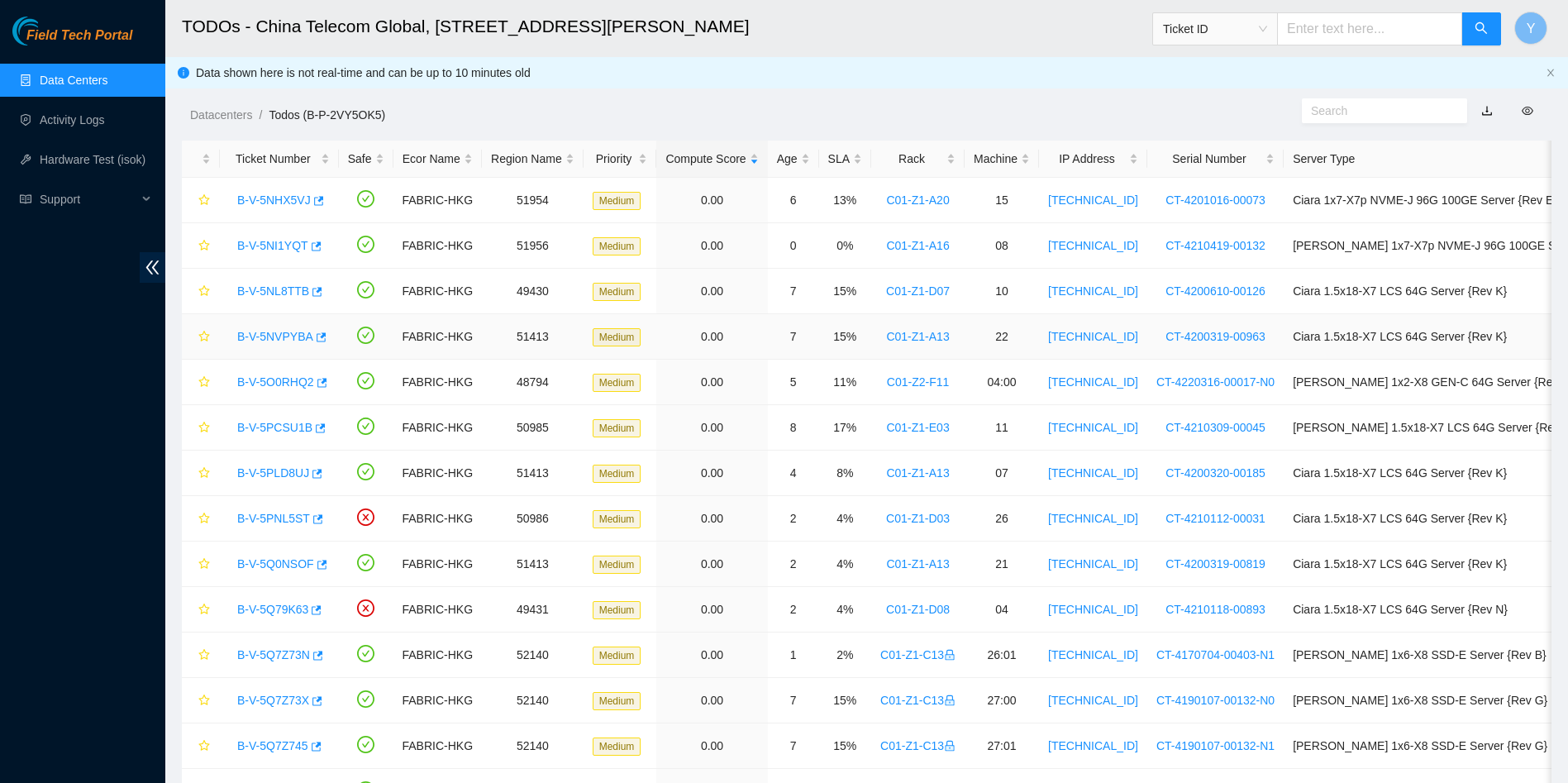 type on "B-V-5O0RHQ2" 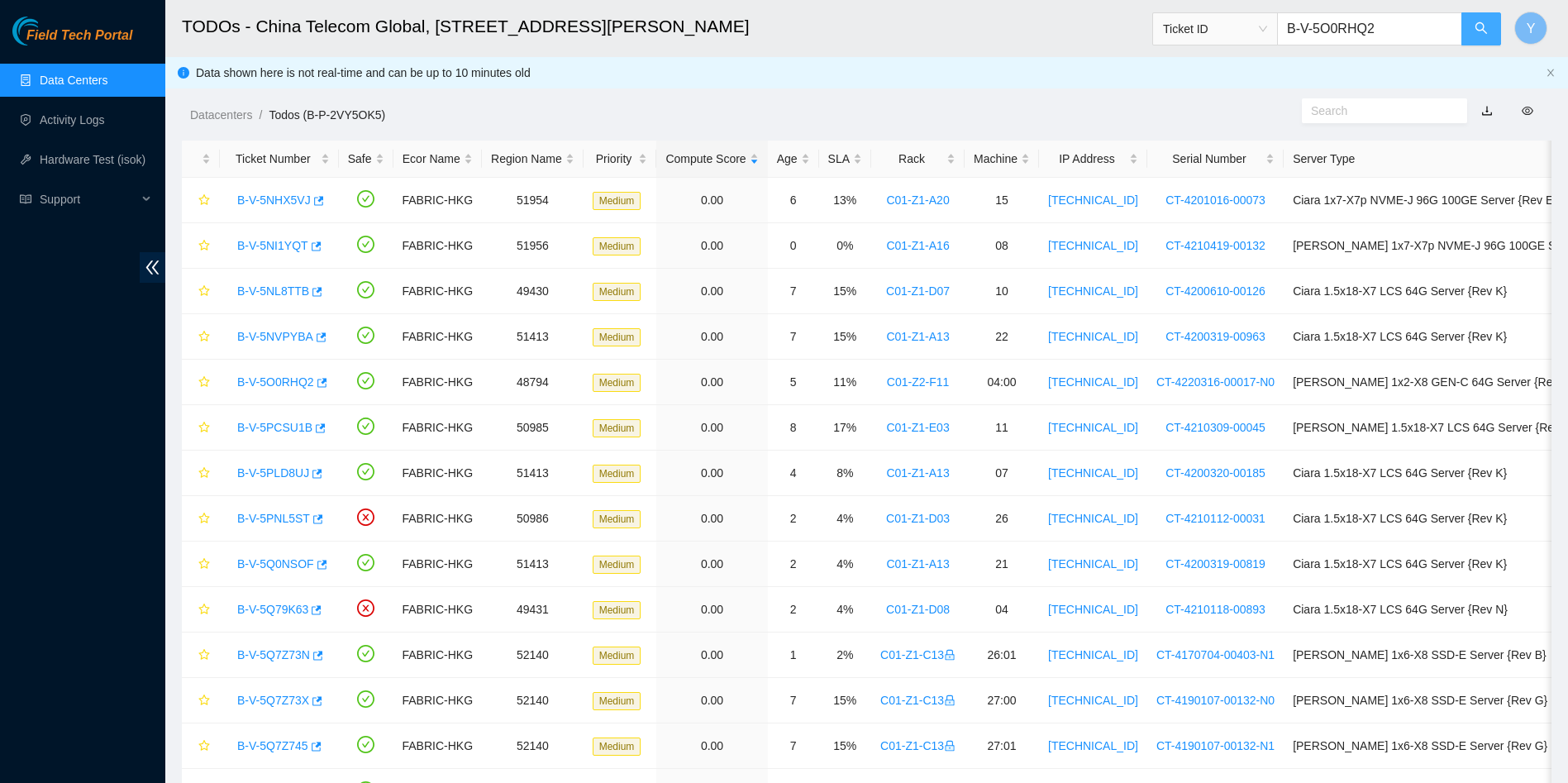 click 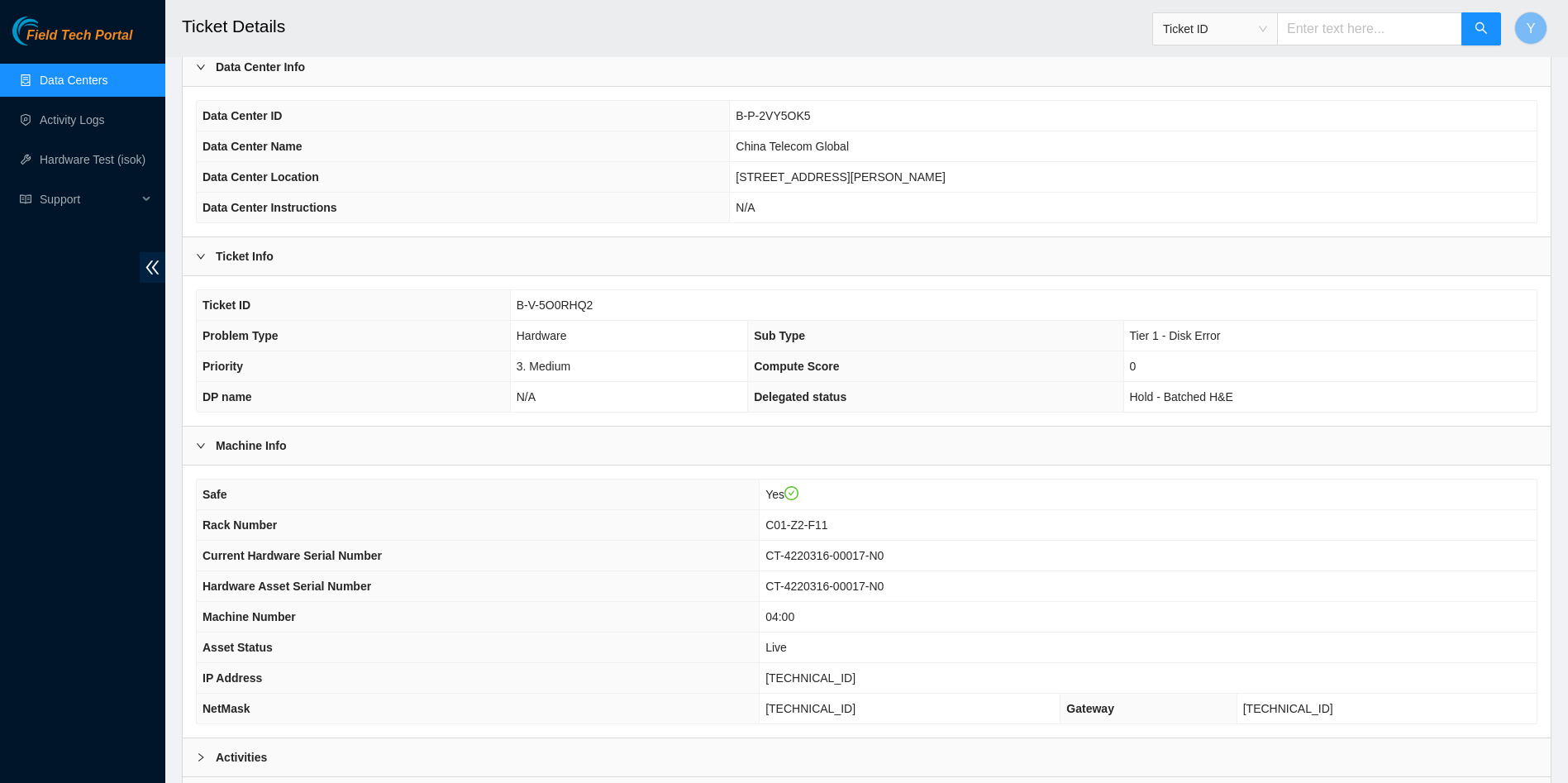 scroll, scrollTop: 124, scrollLeft: 0, axis: vertical 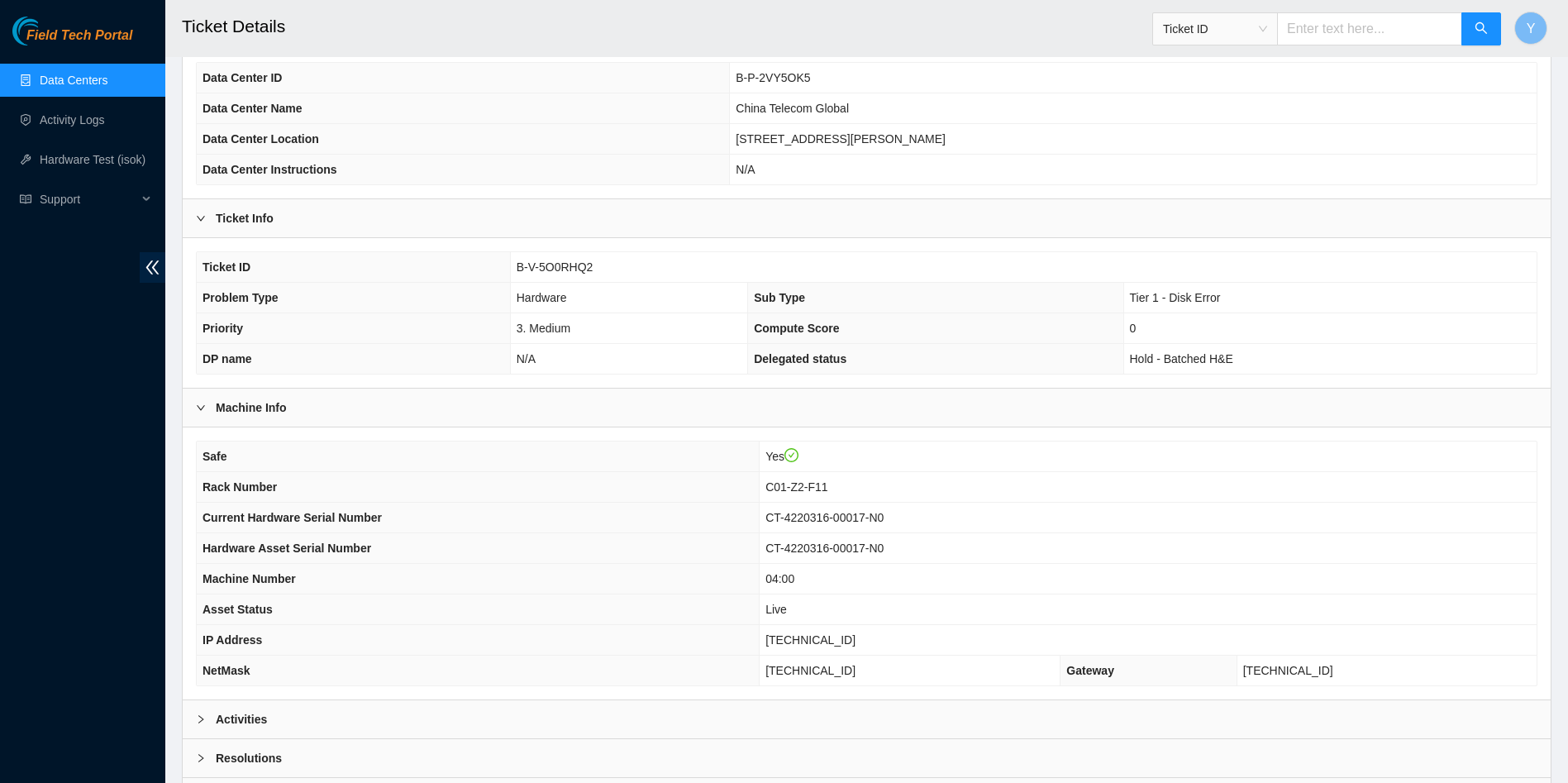 click on "Resolutions" at bounding box center [866, 758] 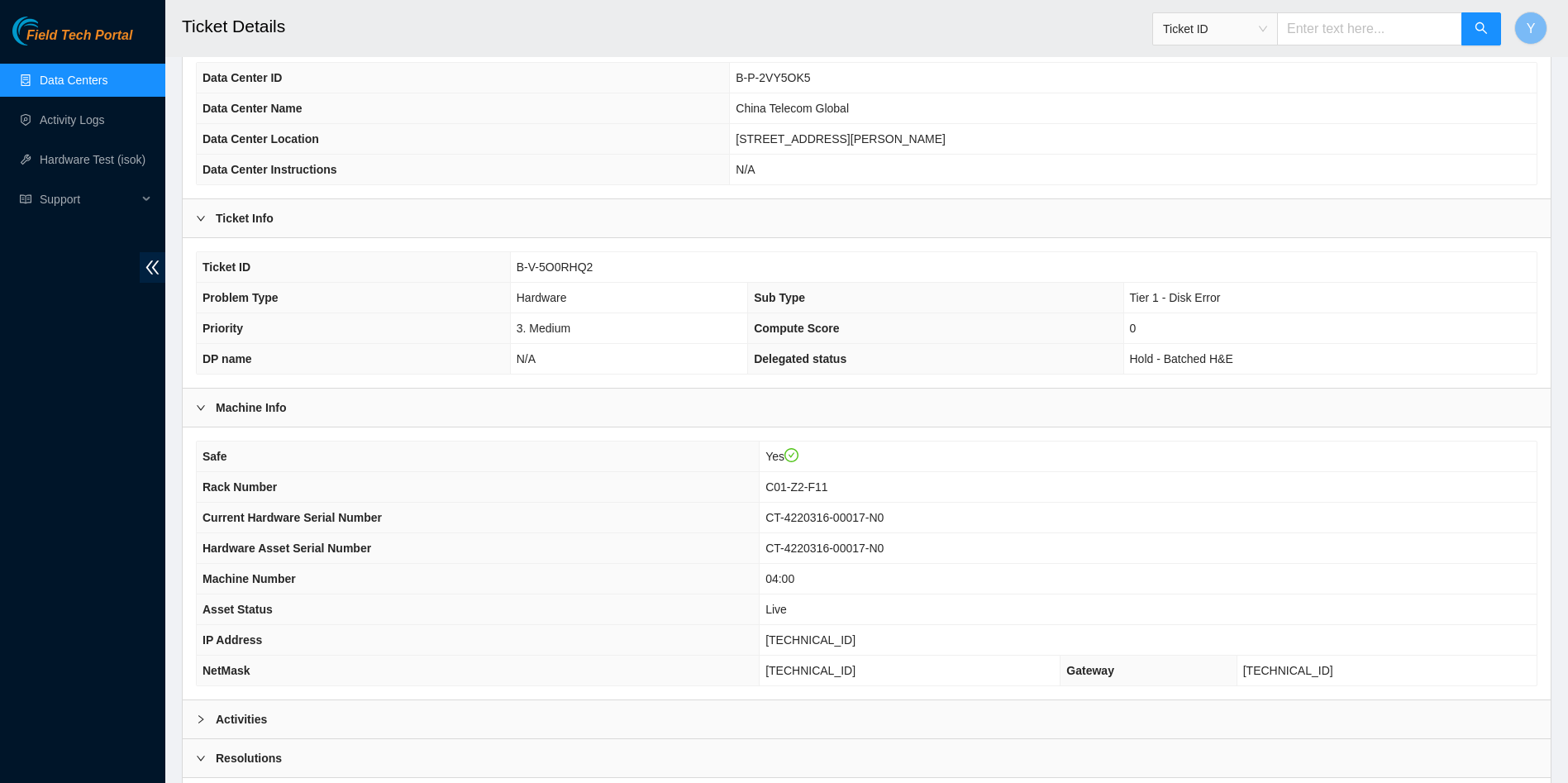 click on "Activities" at bounding box center [866, 719] 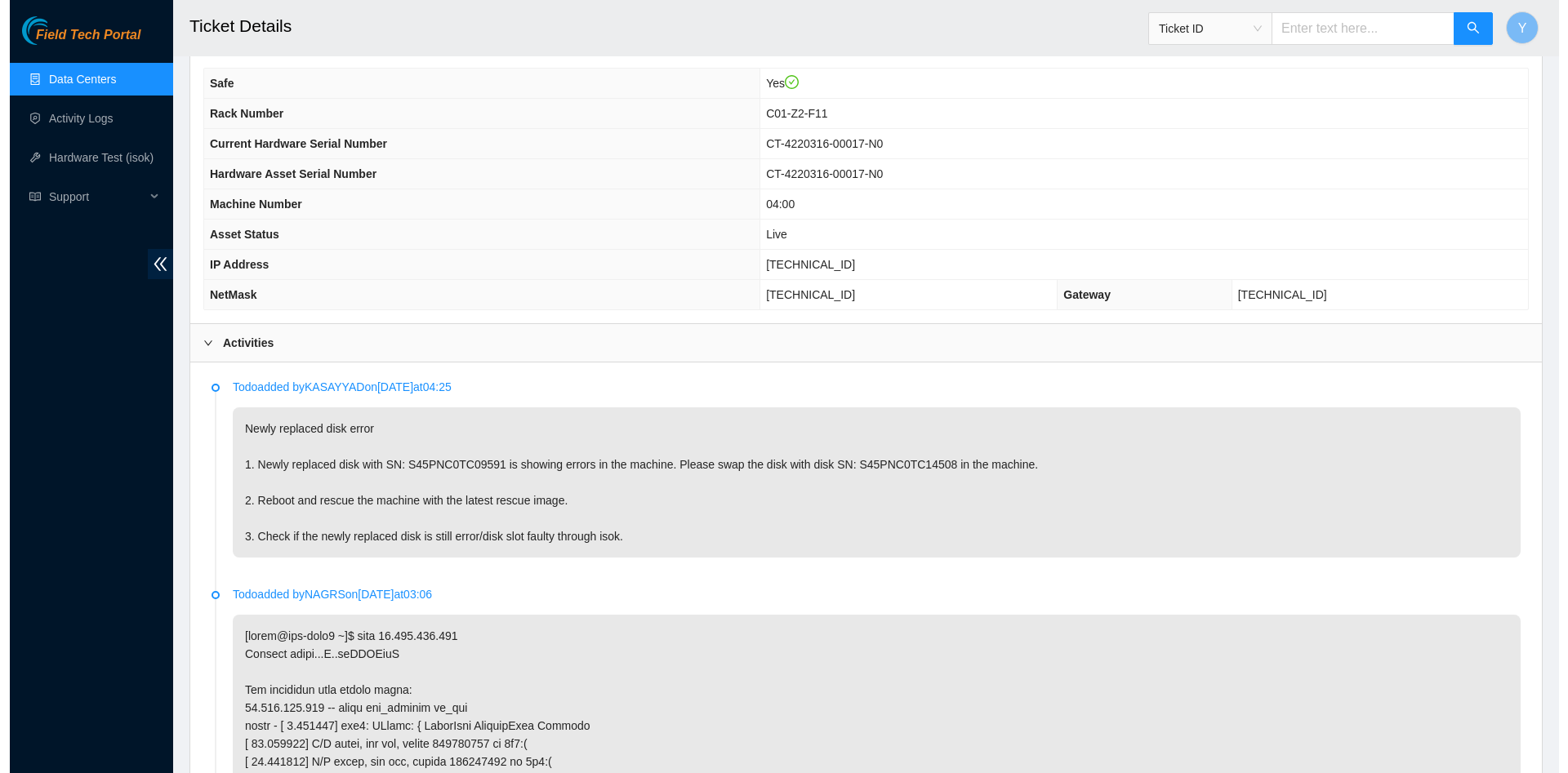 scroll, scrollTop: 0, scrollLeft: 0, axis: both 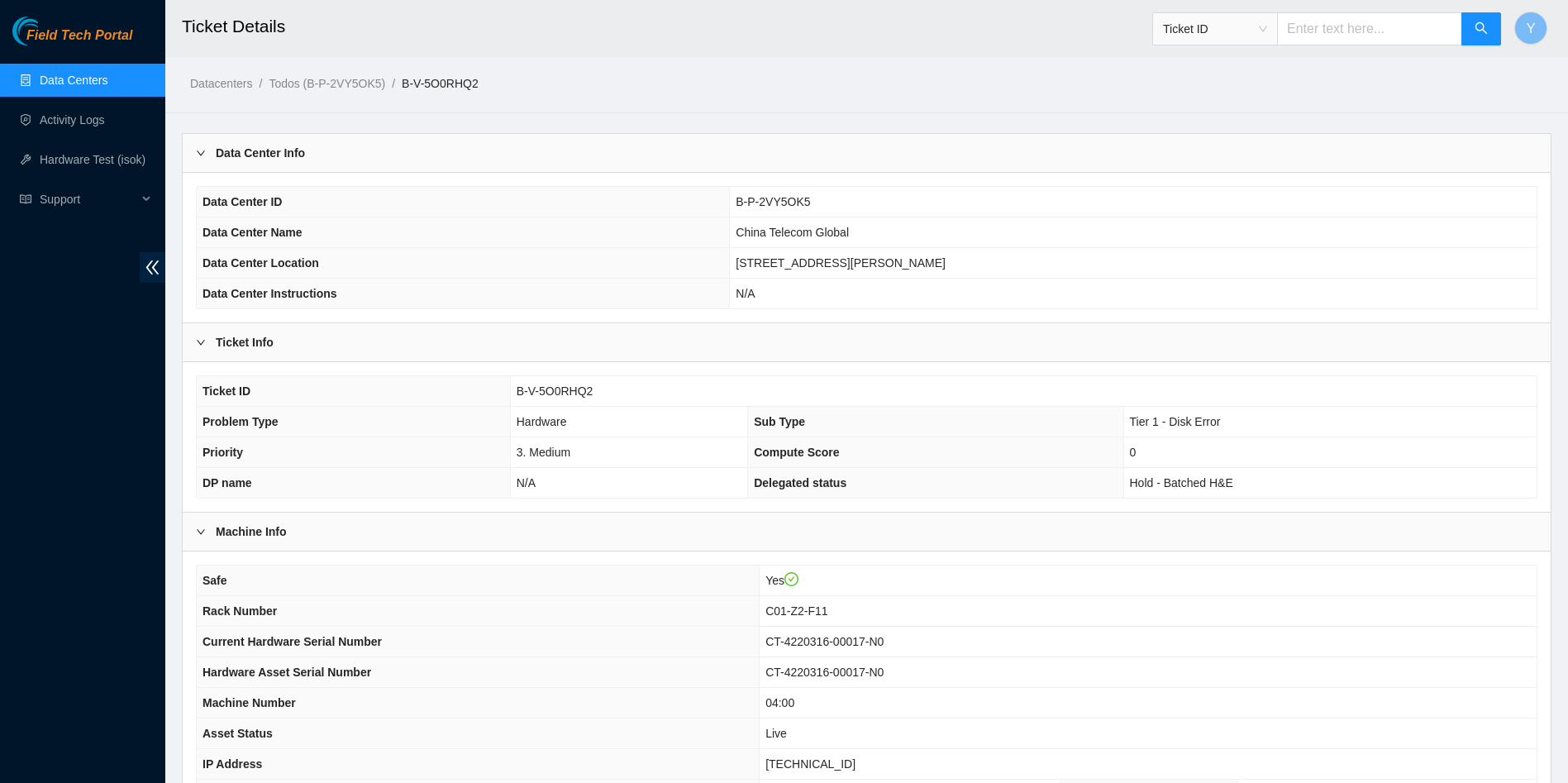 click on "Data Centers" at bounding box center (74, 80) 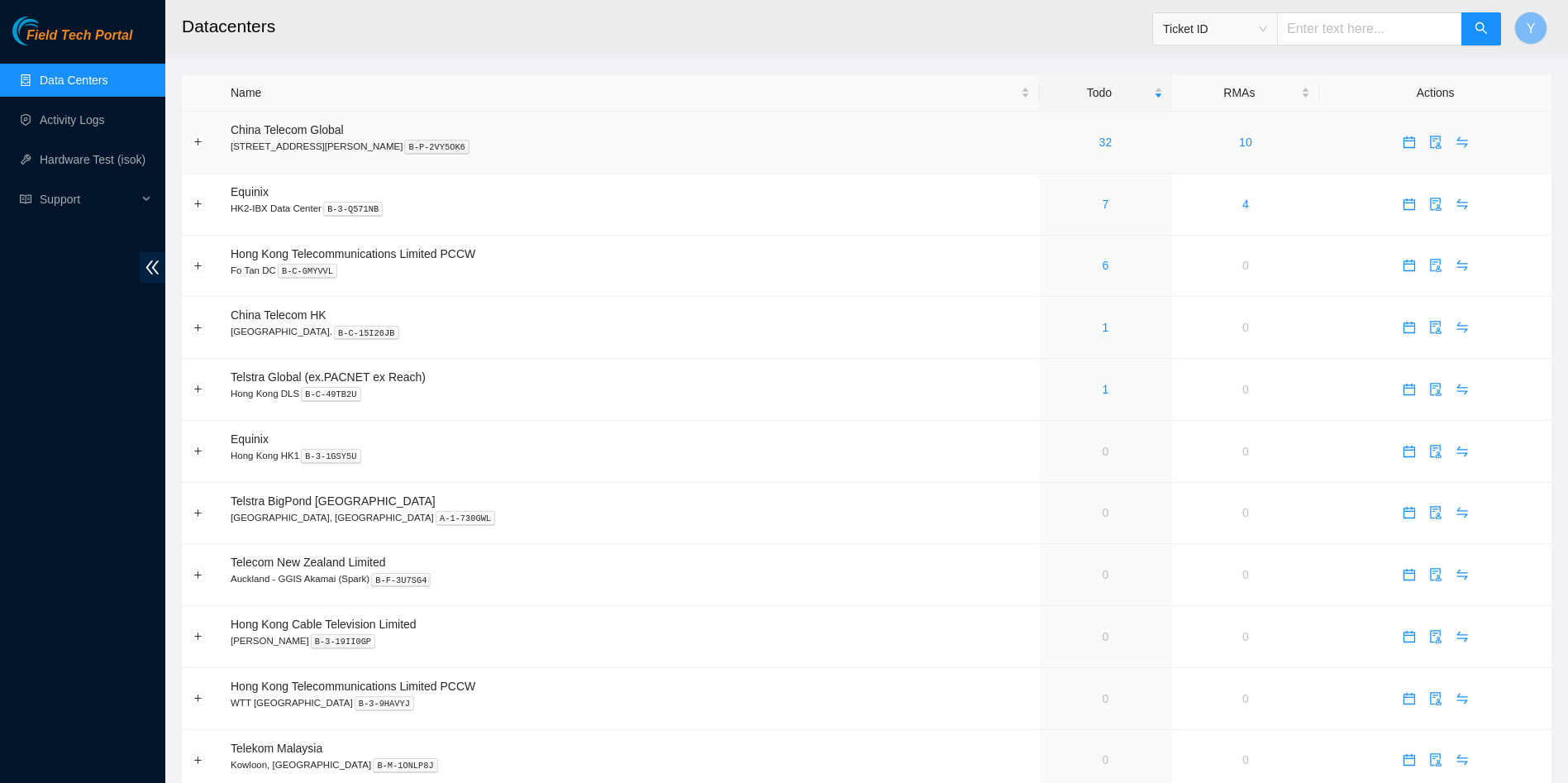 click on "32" at bounding box center [1105, 142] 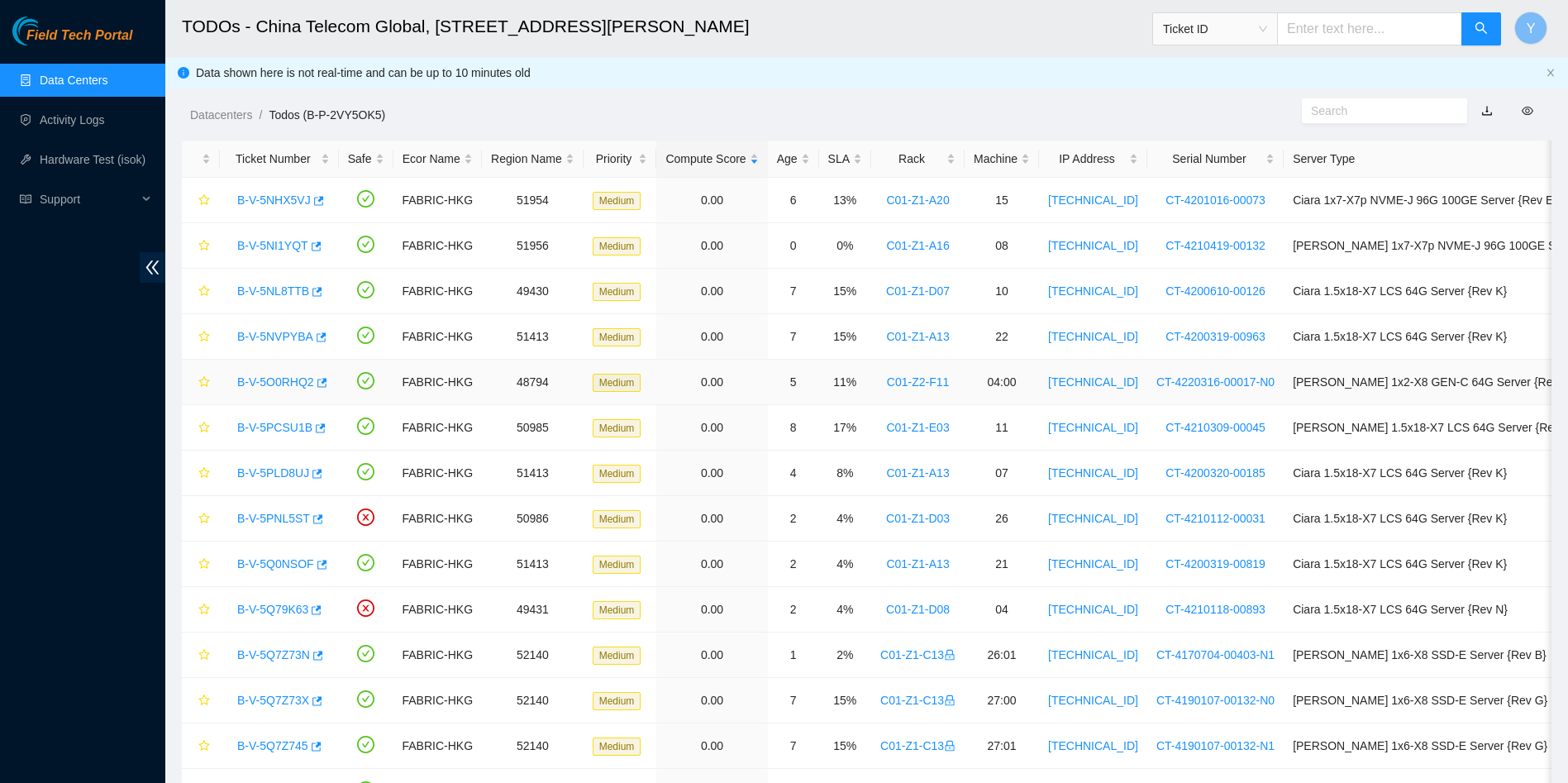click on "B-V-5O0RHQ2" at bounding box center [275, 382] 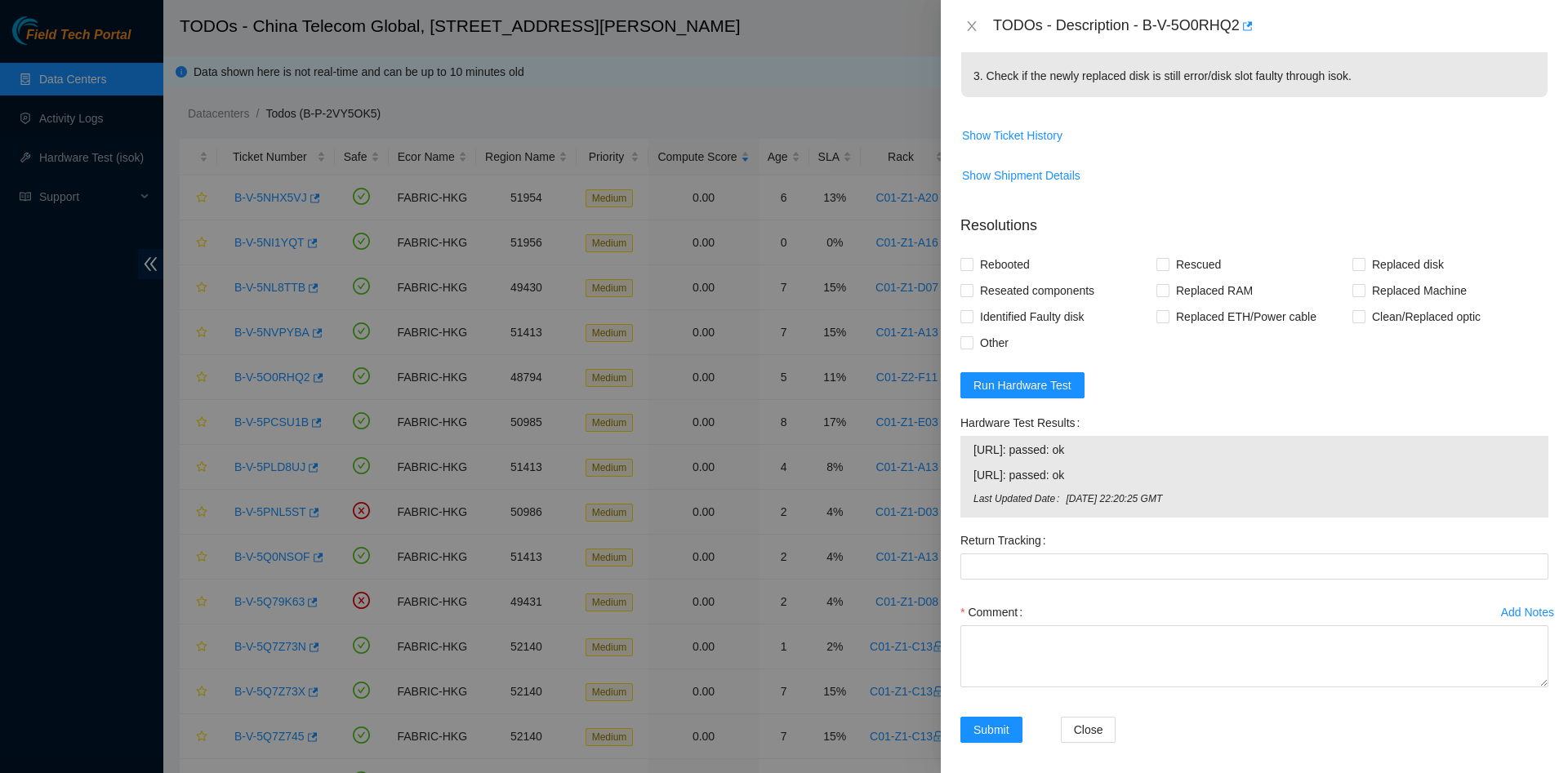 scroll, scrollTop: 411, scrollLeft: 0, axis: vertical 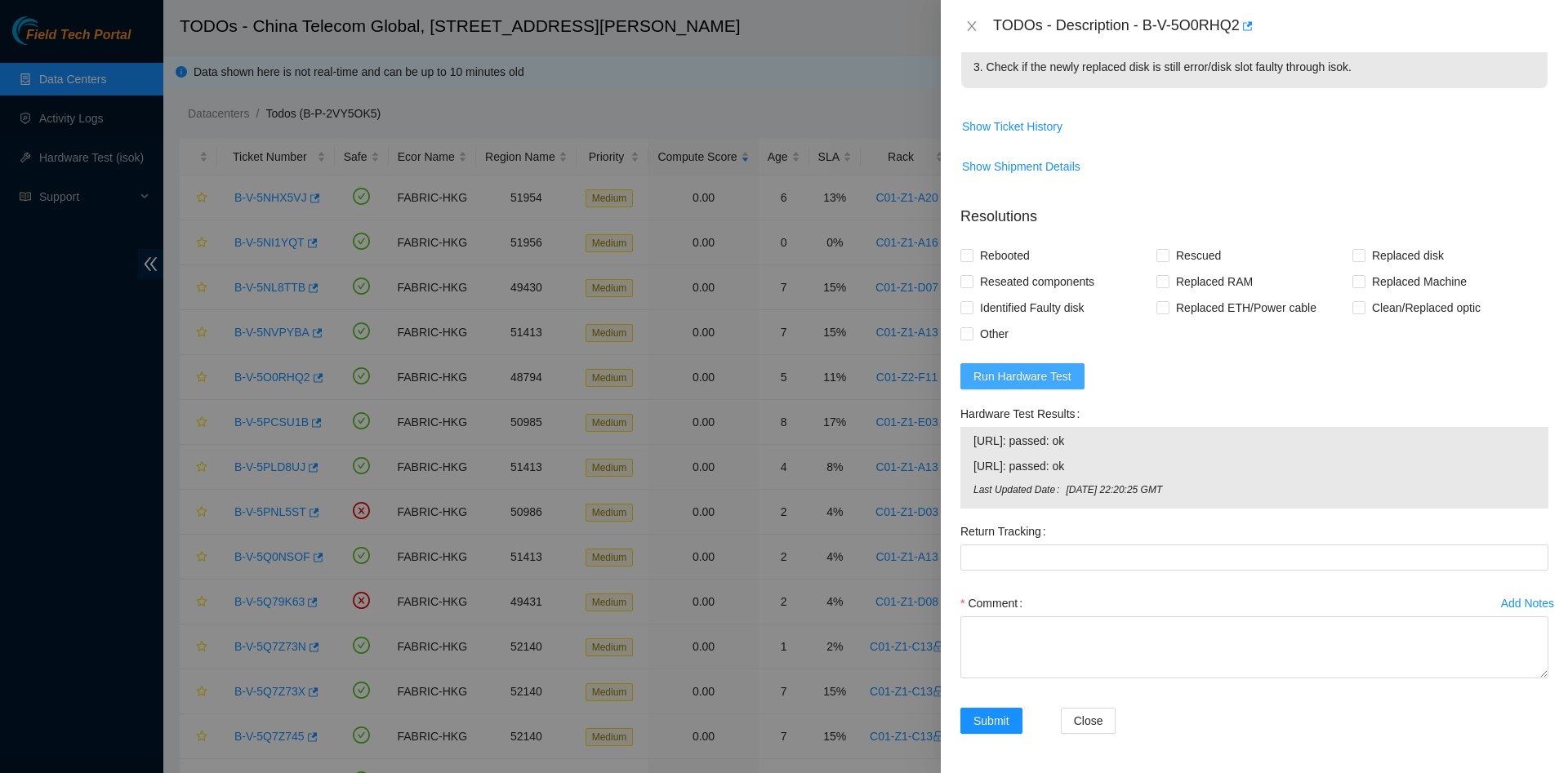 click on "Run Hardware Test" at bounding box center (1022, 376) 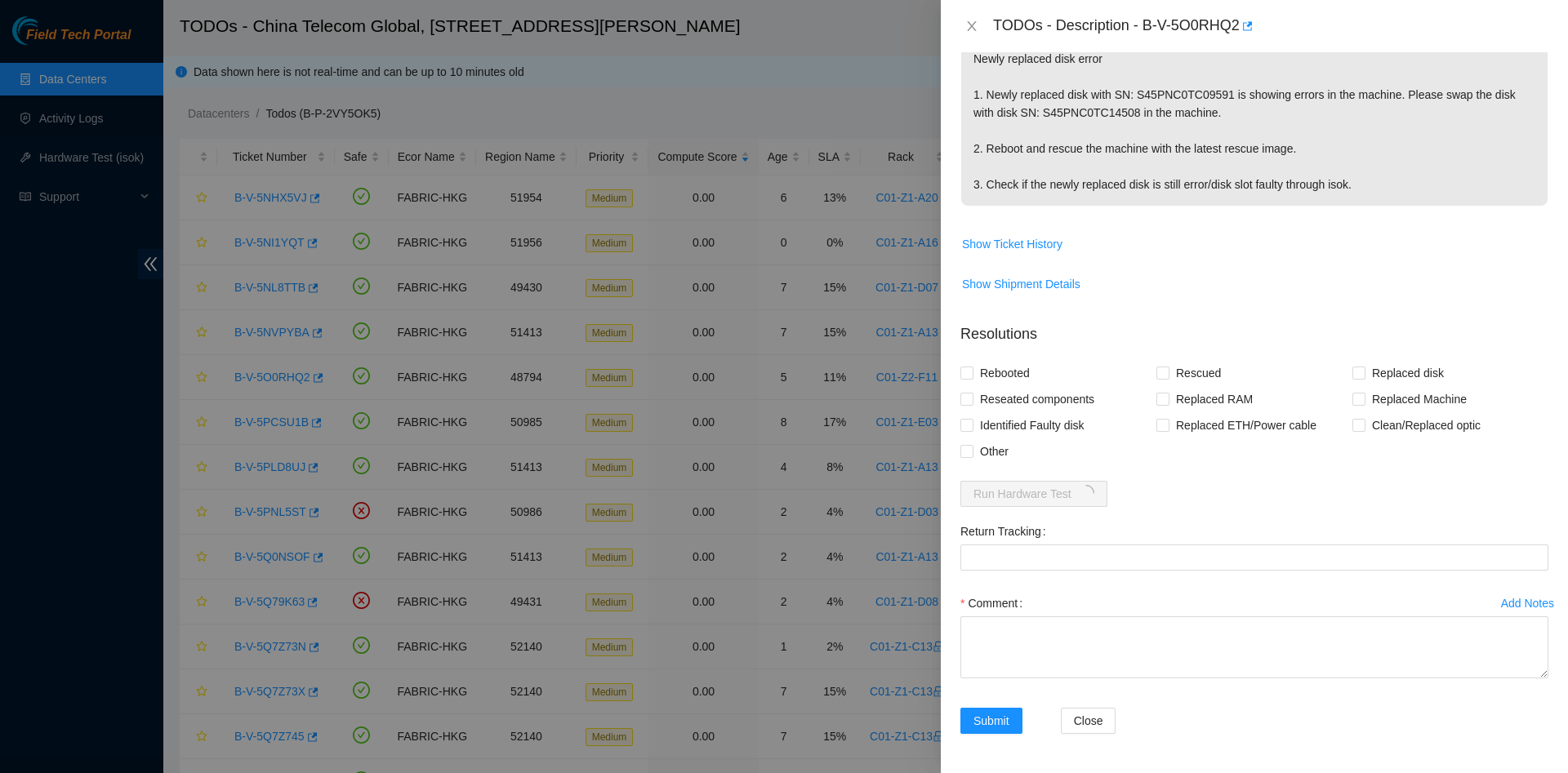 scroll, scrollTop: 0, scrollLeft: 0, axis: both 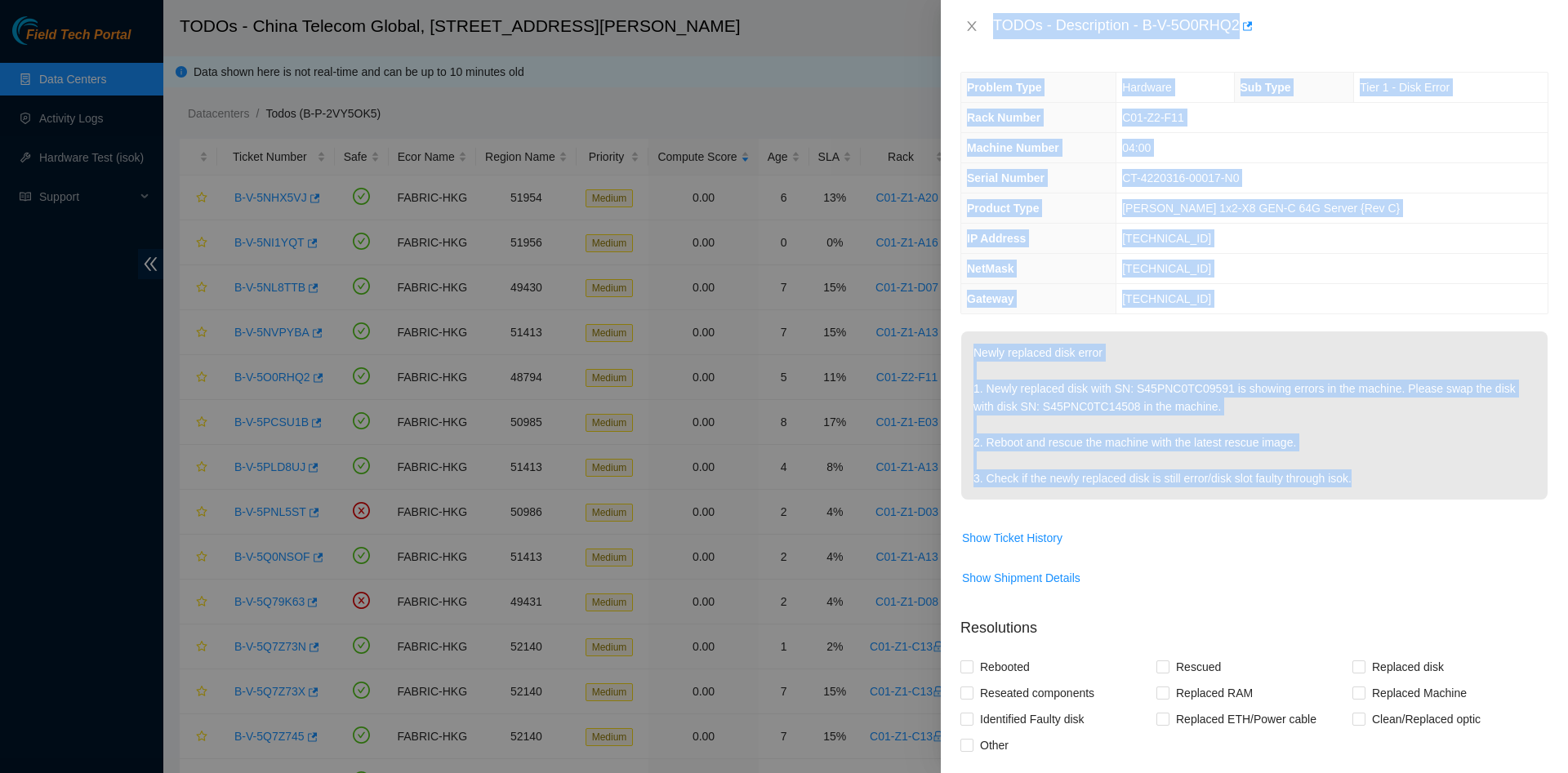 drag, startPoint x: 1357, startPoint y: 507, endPoint x: 997, endPoint y: 17, distance: 608.0296 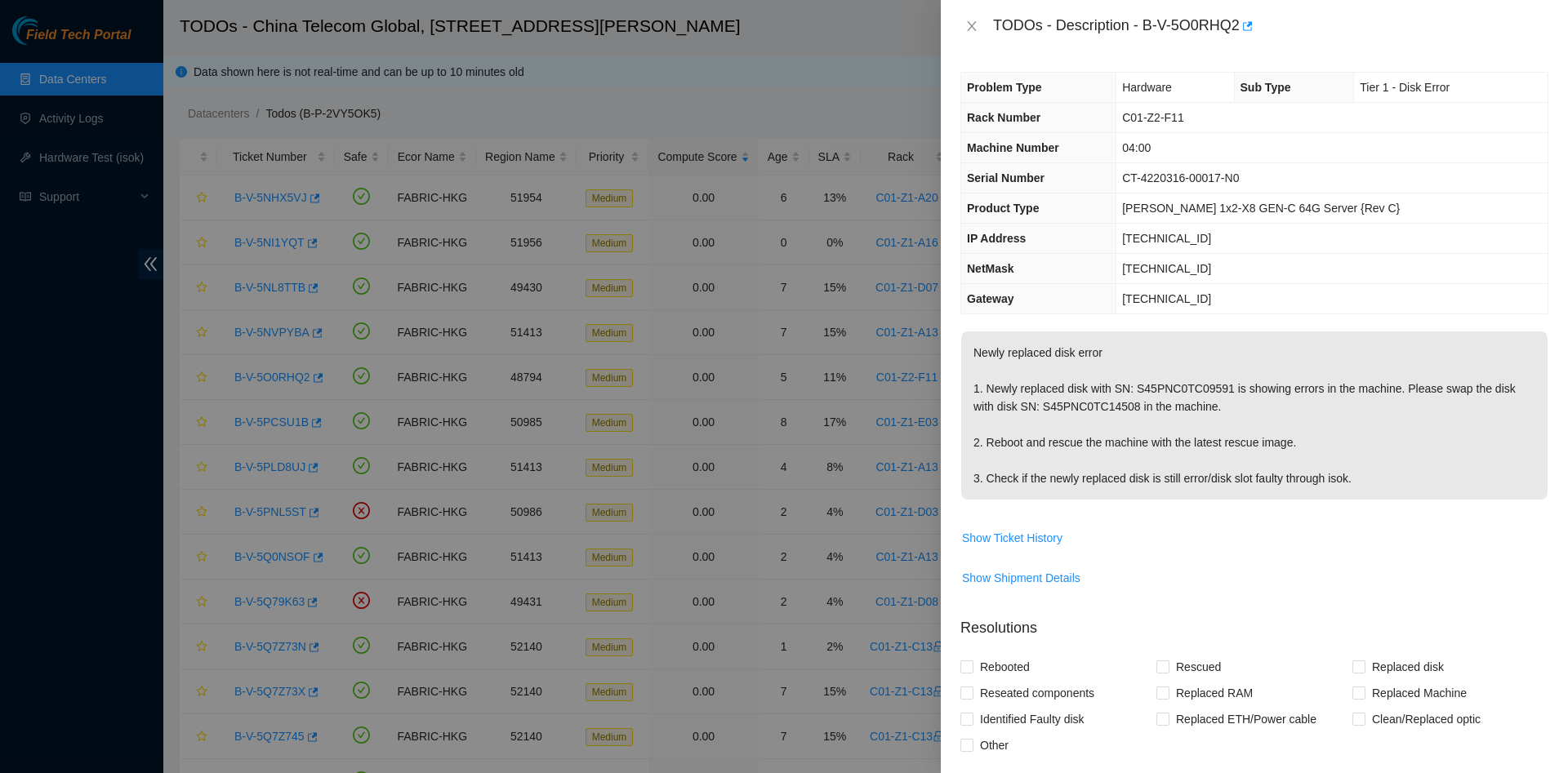 click at bounding box center [784, 386] 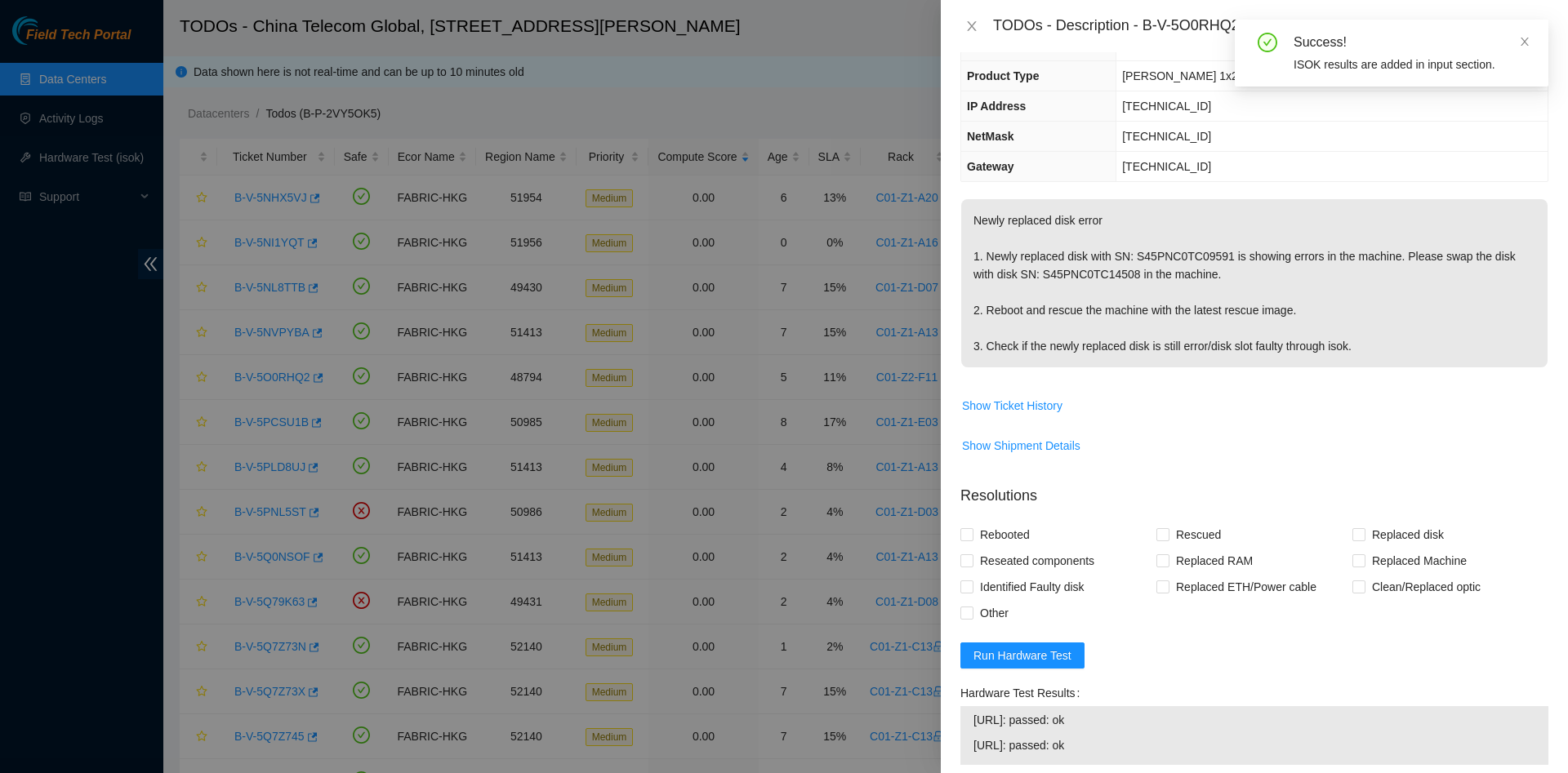 scroll, scrollTop: 245, scrollLeft: 0, axis: vertical 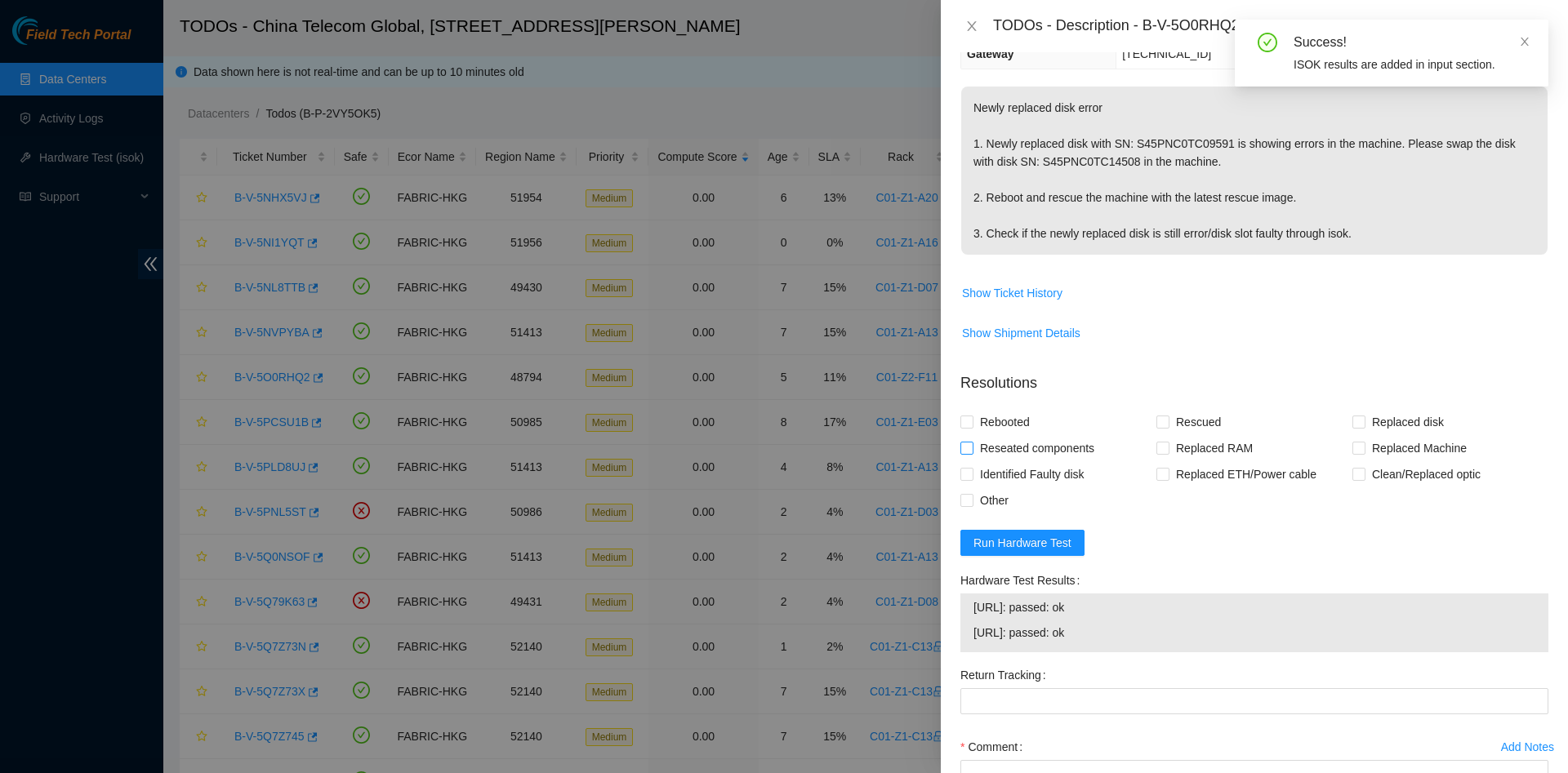 click on "Reseated components" at bounding box center [1037, 448] 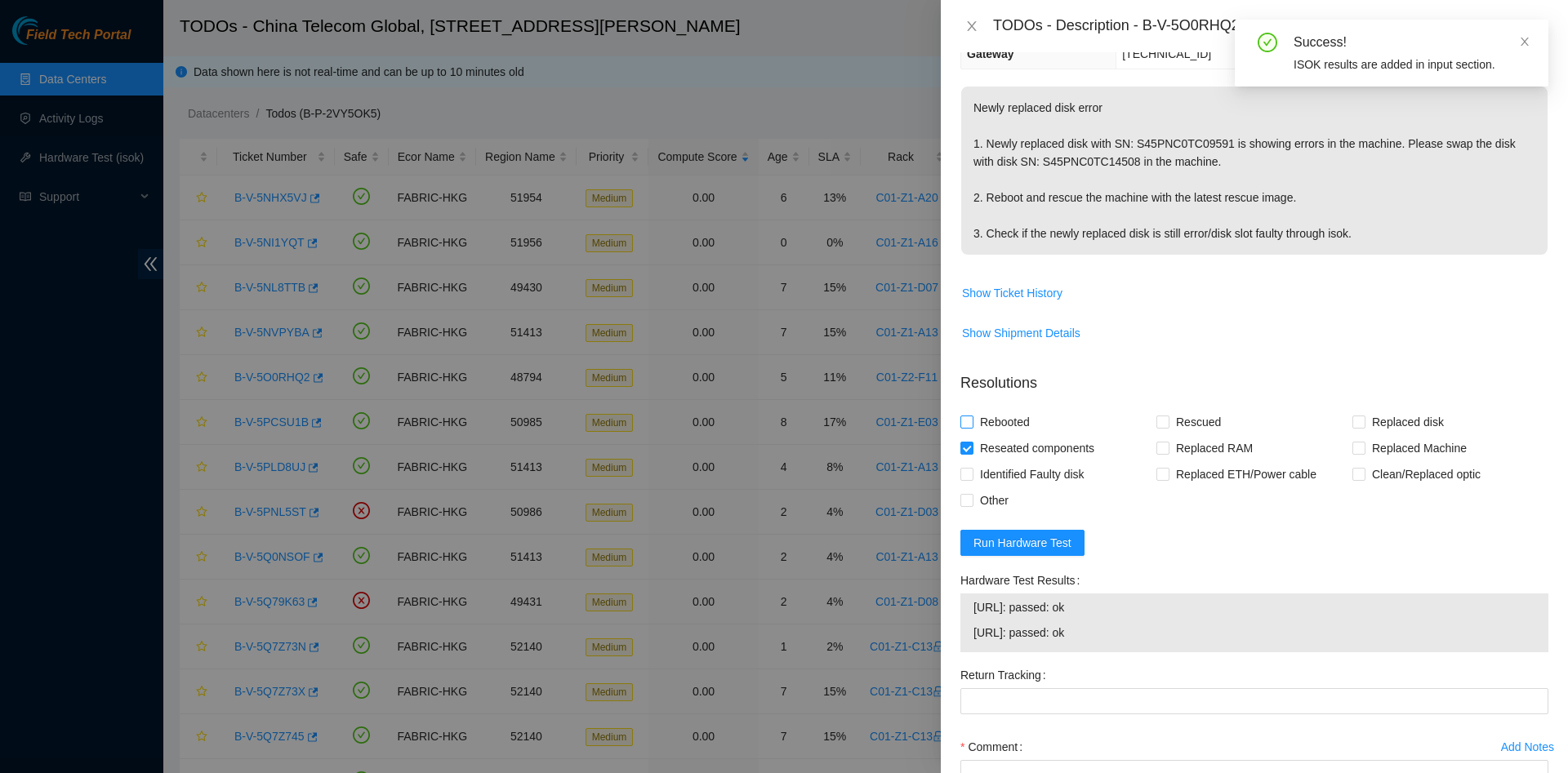 click on "Rebooted" at bounding box center (1004, 422) 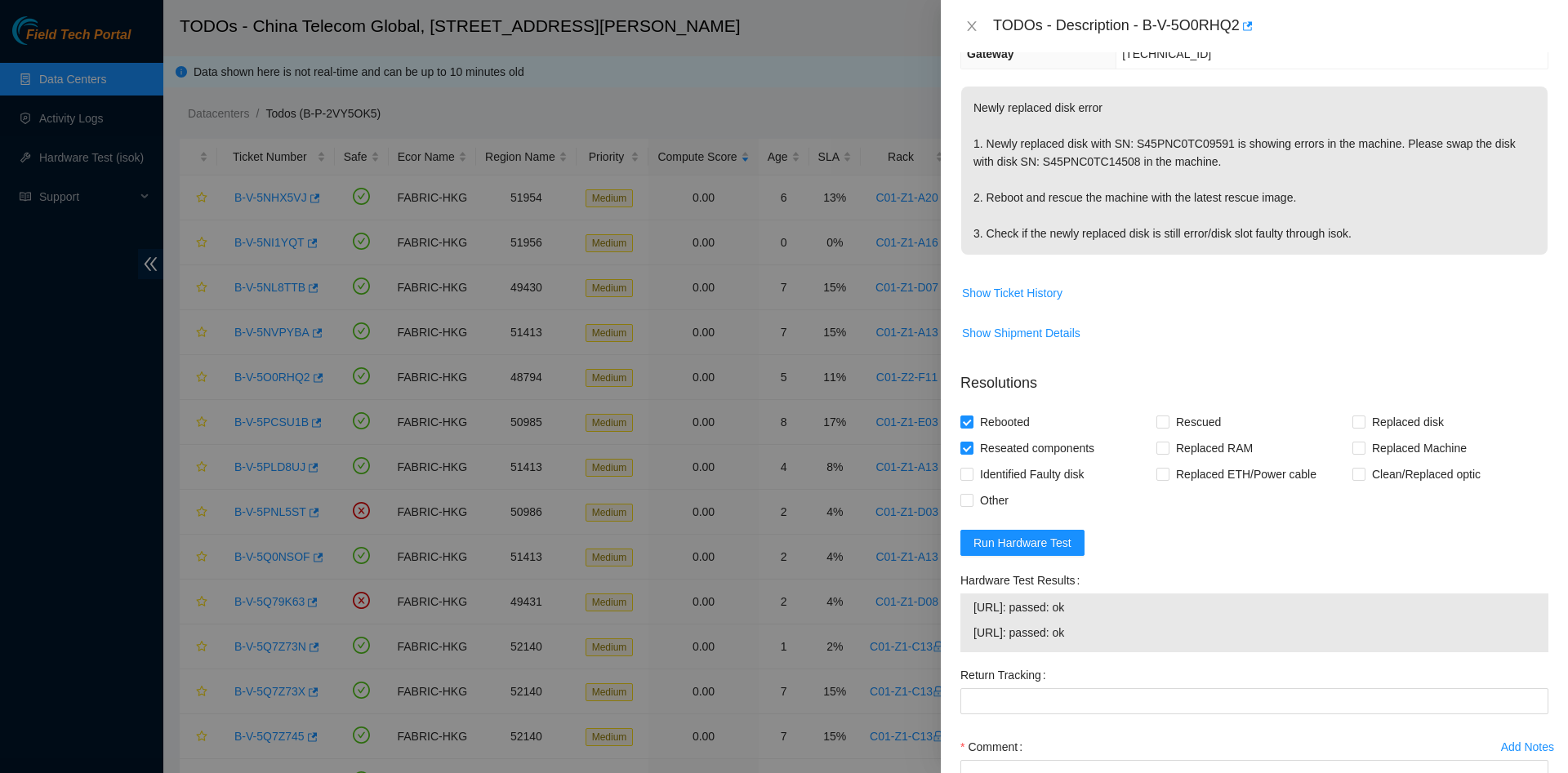 click at bounding box center [784, 386] 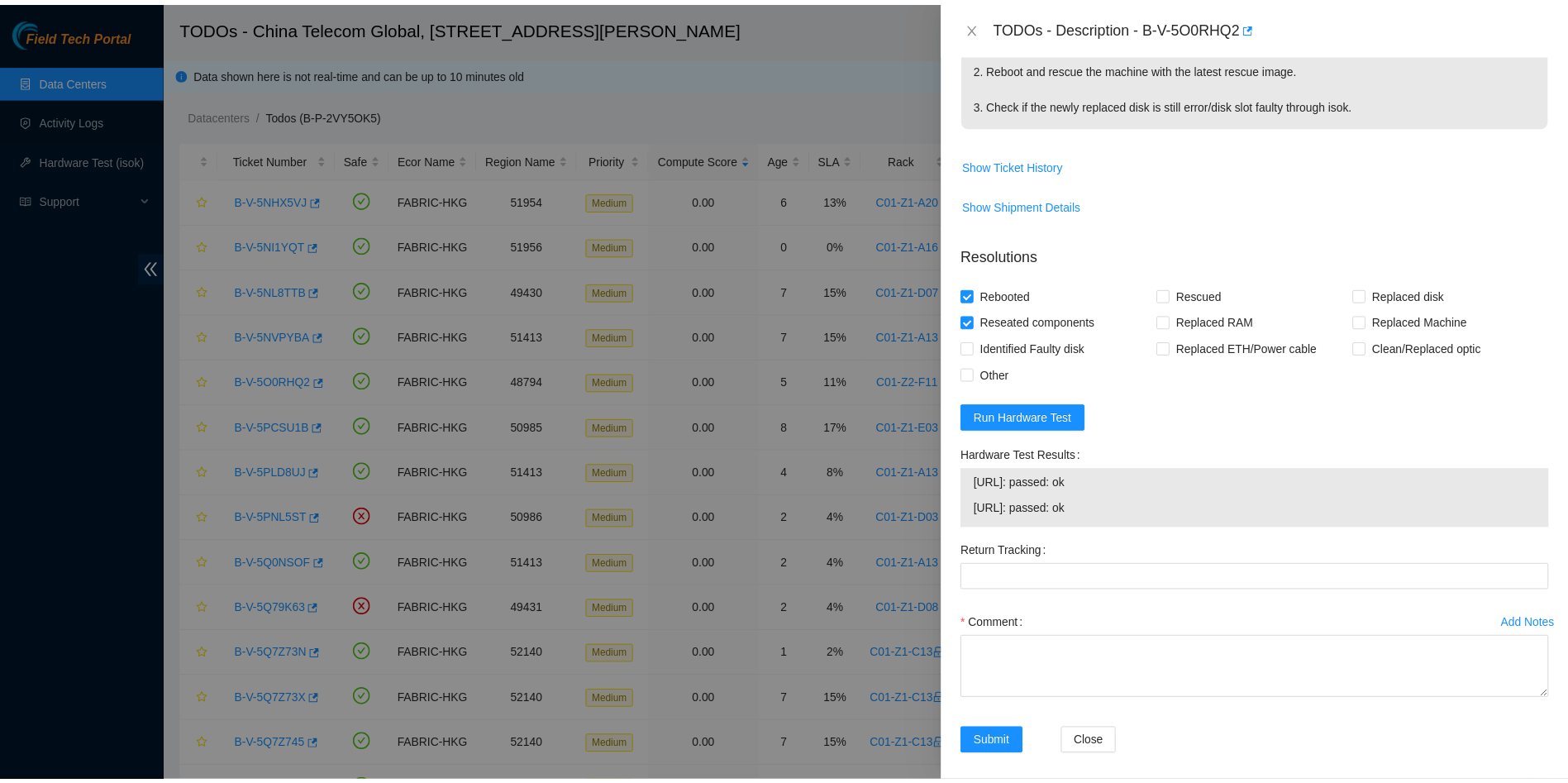 scroll, scrollTop: 394, scrollLeft: 0, axis: vertical 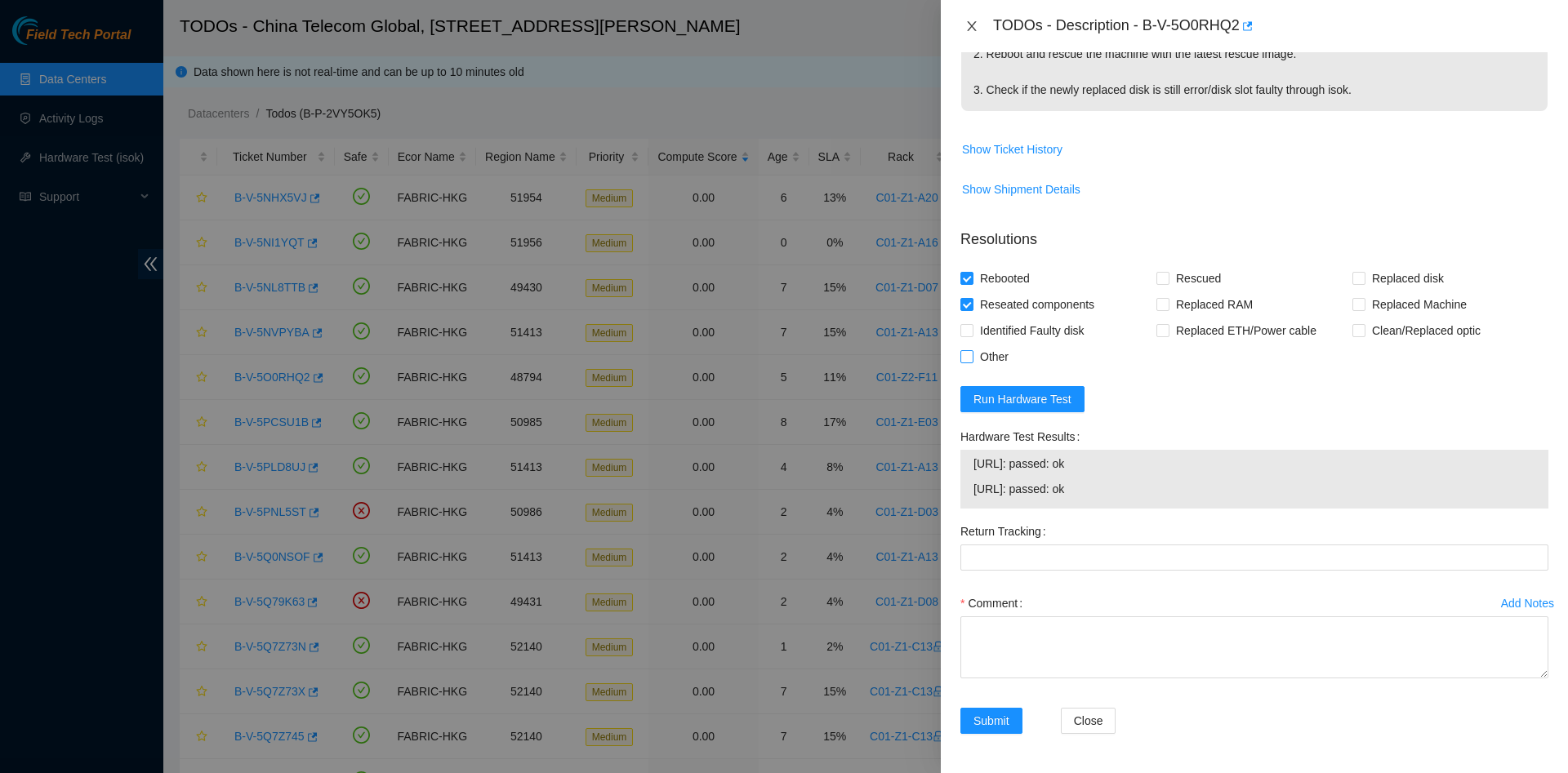 drag, startPoint x: 965, startPoint y: 22, endPoint x: 987, endPoint y: 368, distance: 346.6987 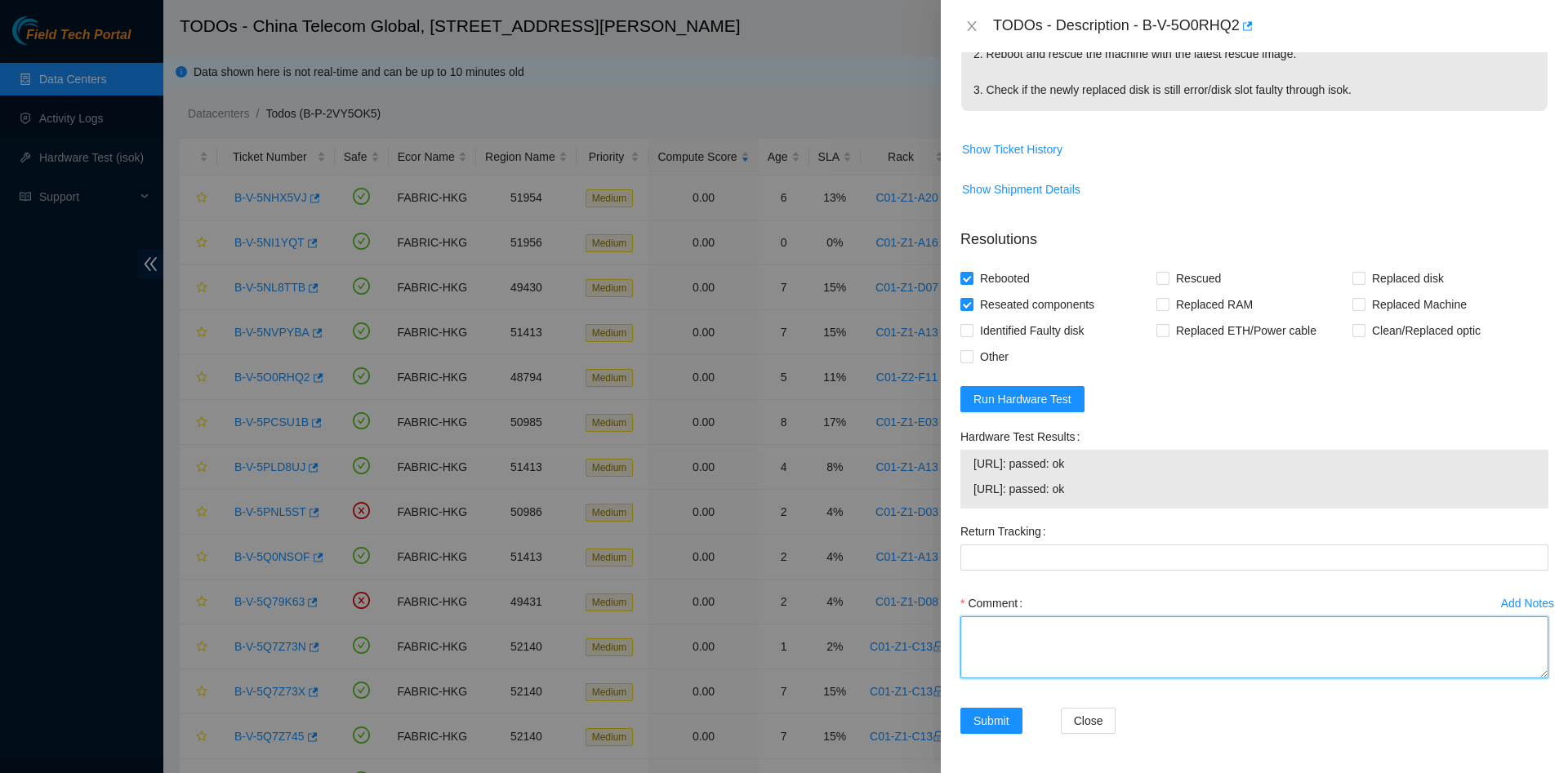 click on "Comment" at bounding box center (1254, 647) 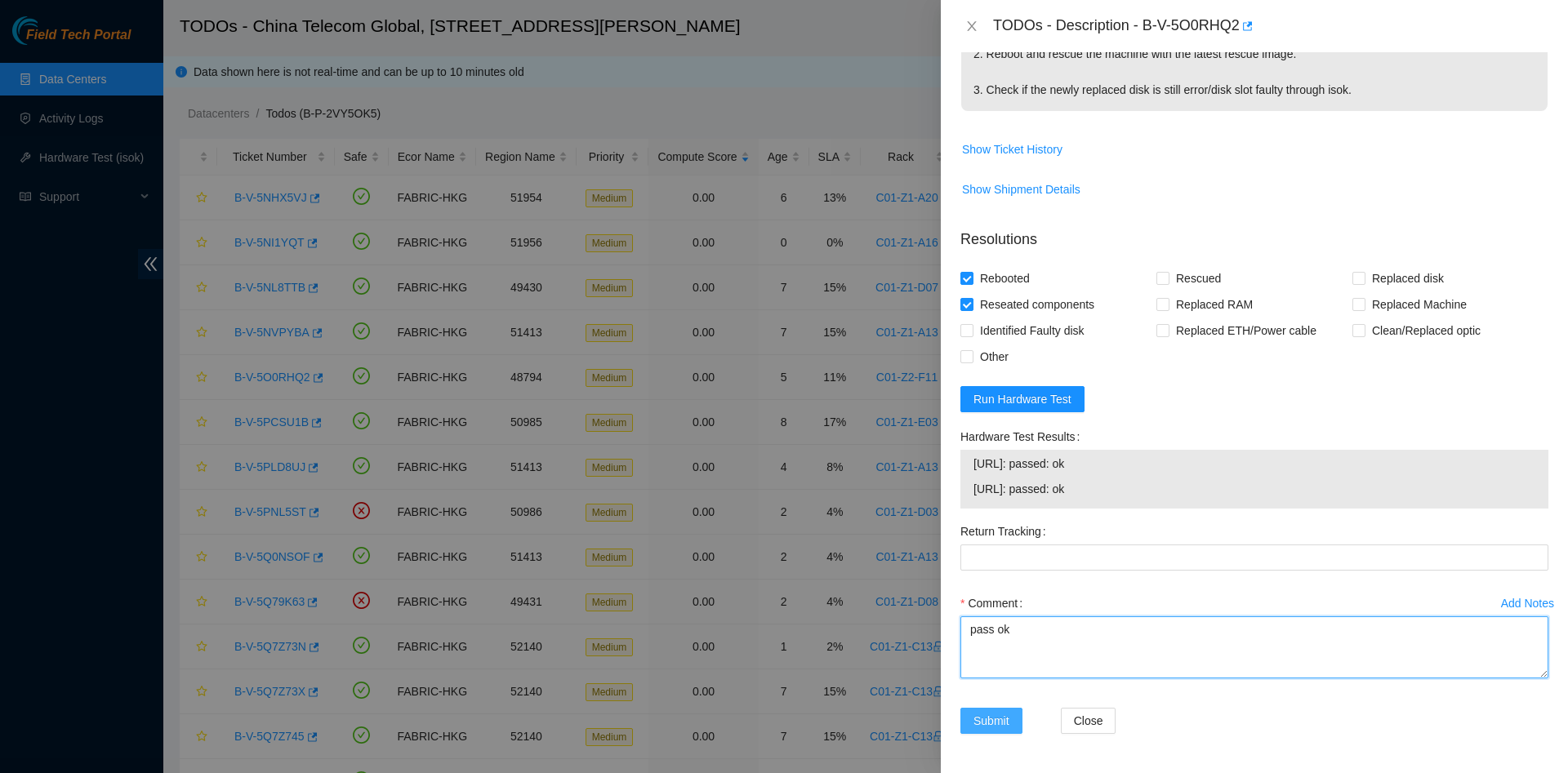 type on "pass ok" 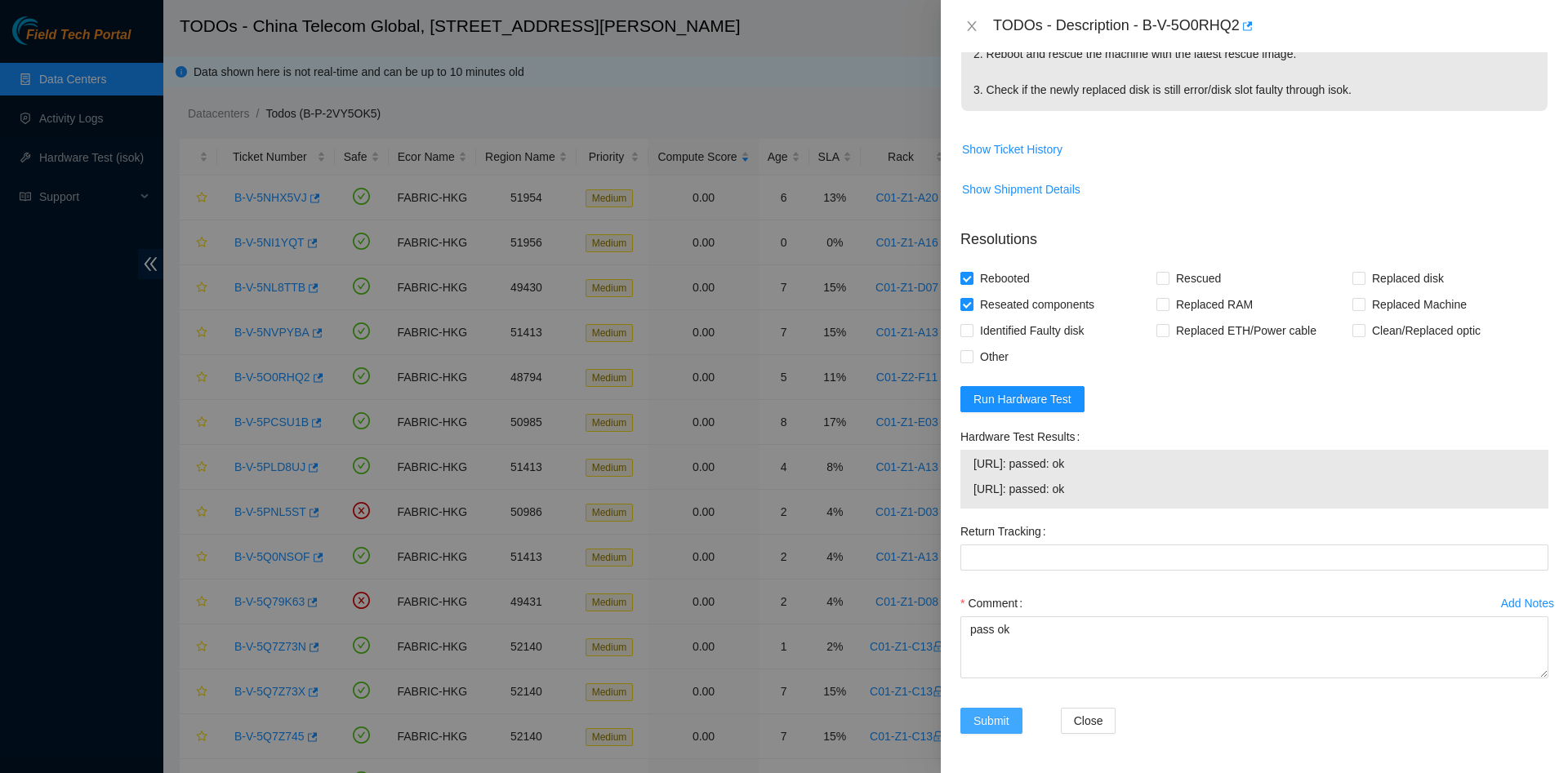 drag, startPoint x: 990, startPoint y: 722, endPoint x: 1205, endPoint y: 349, distance: 430.5276 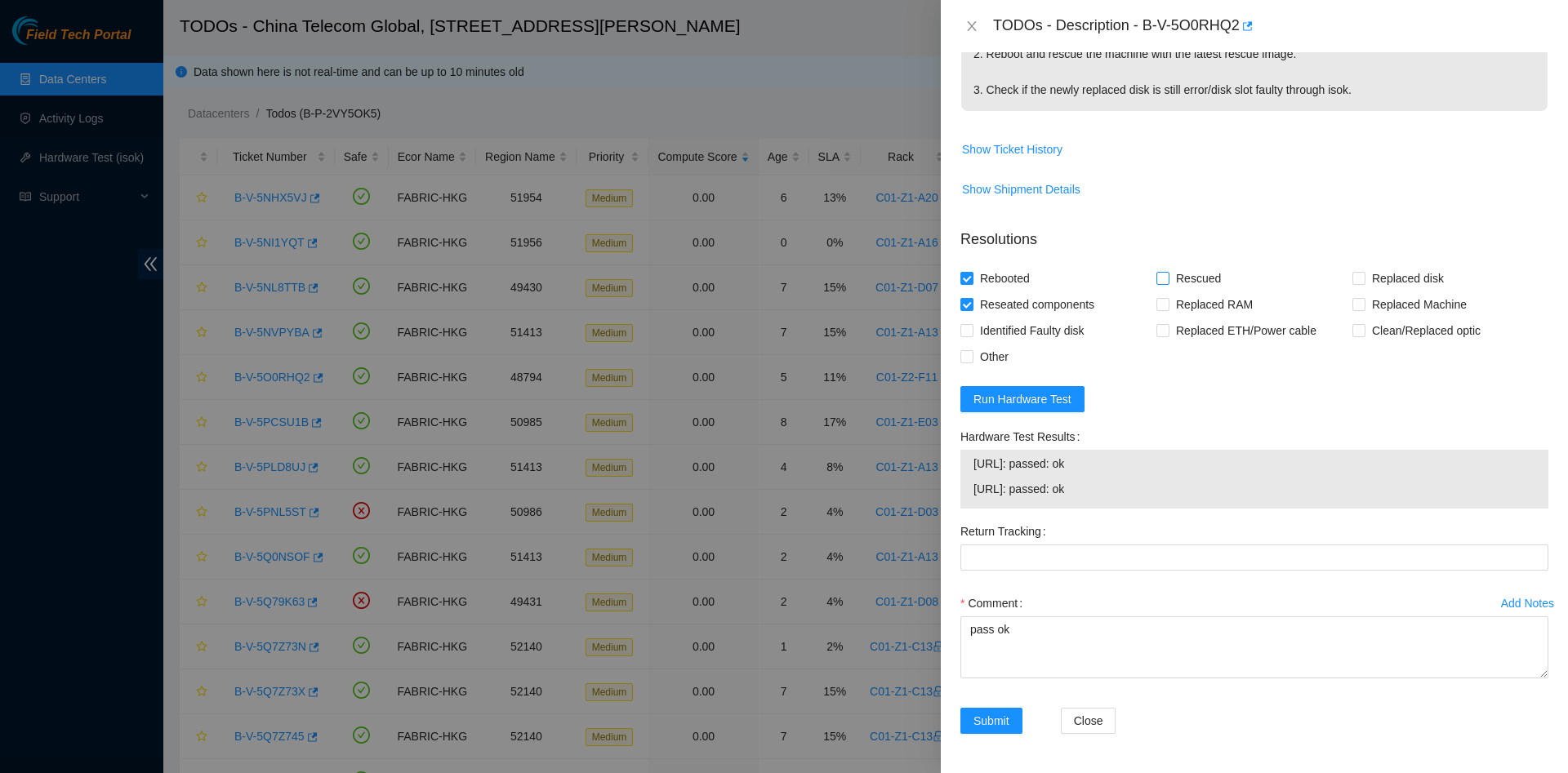 click on "Rescued" at bounding box center [1198, 278] 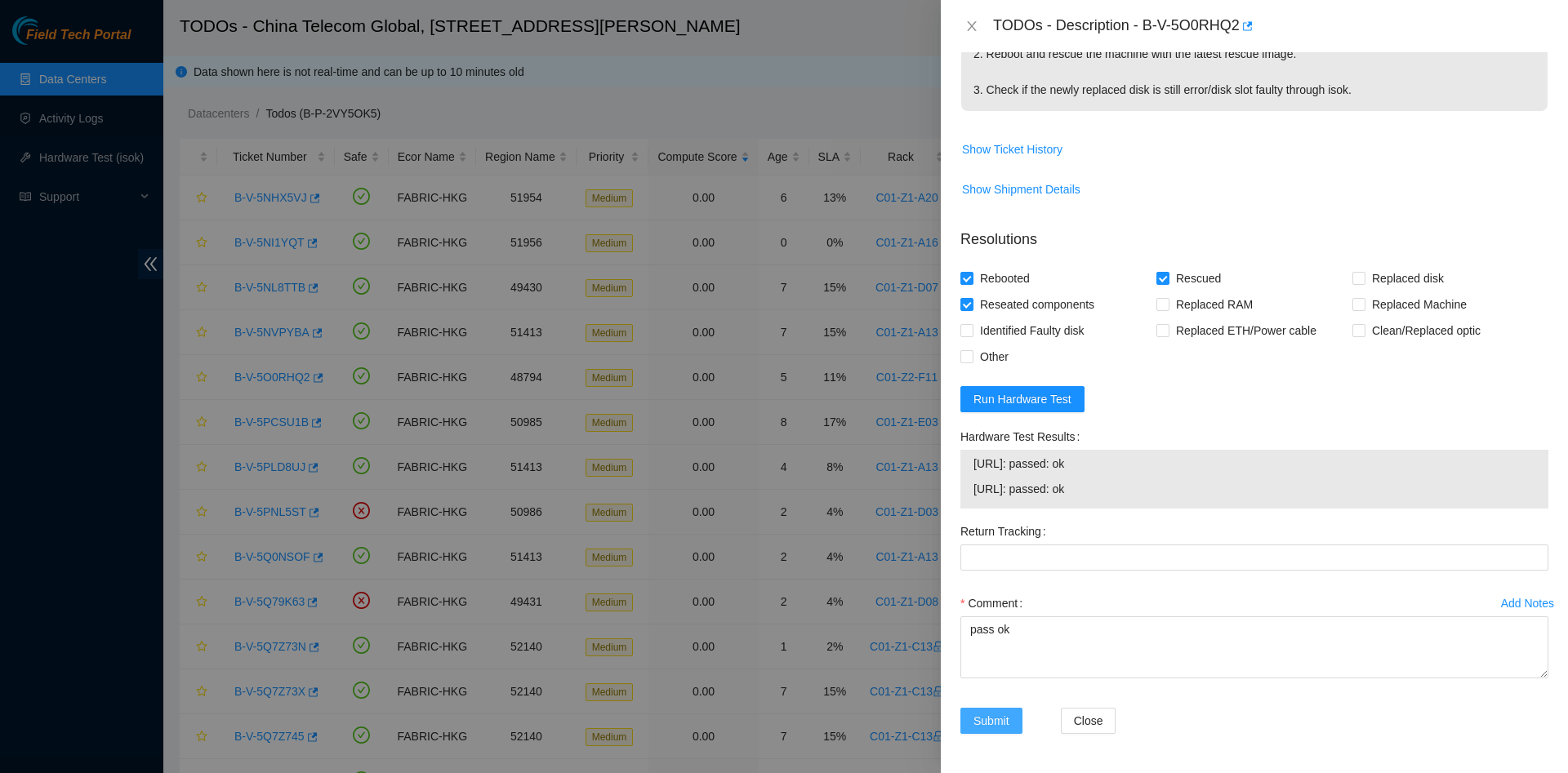 click on "Submit" at bounding box center [991, 721] 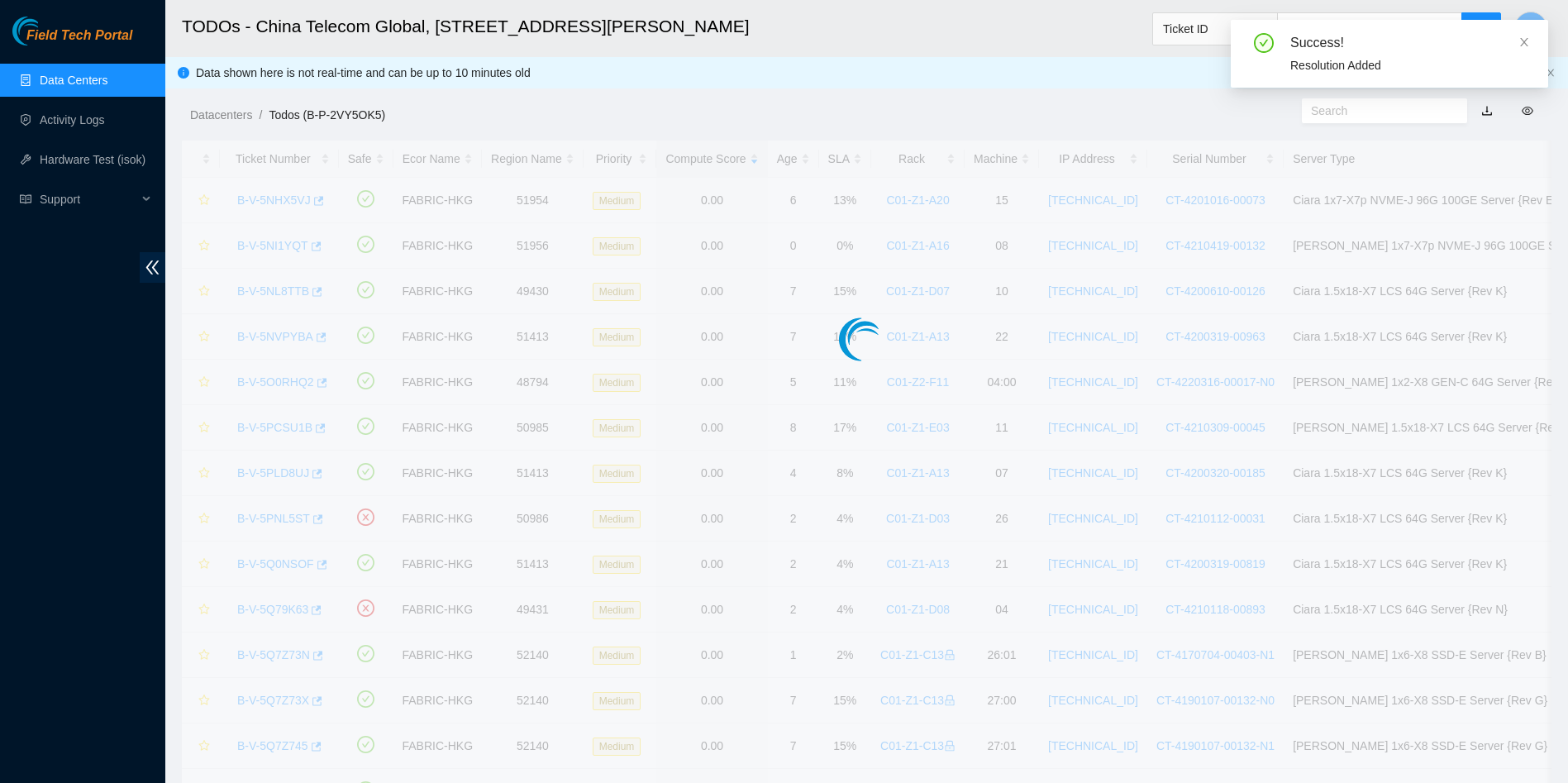 scroll, scrollTop: 340, scrollLeft: 0, axis: vertical 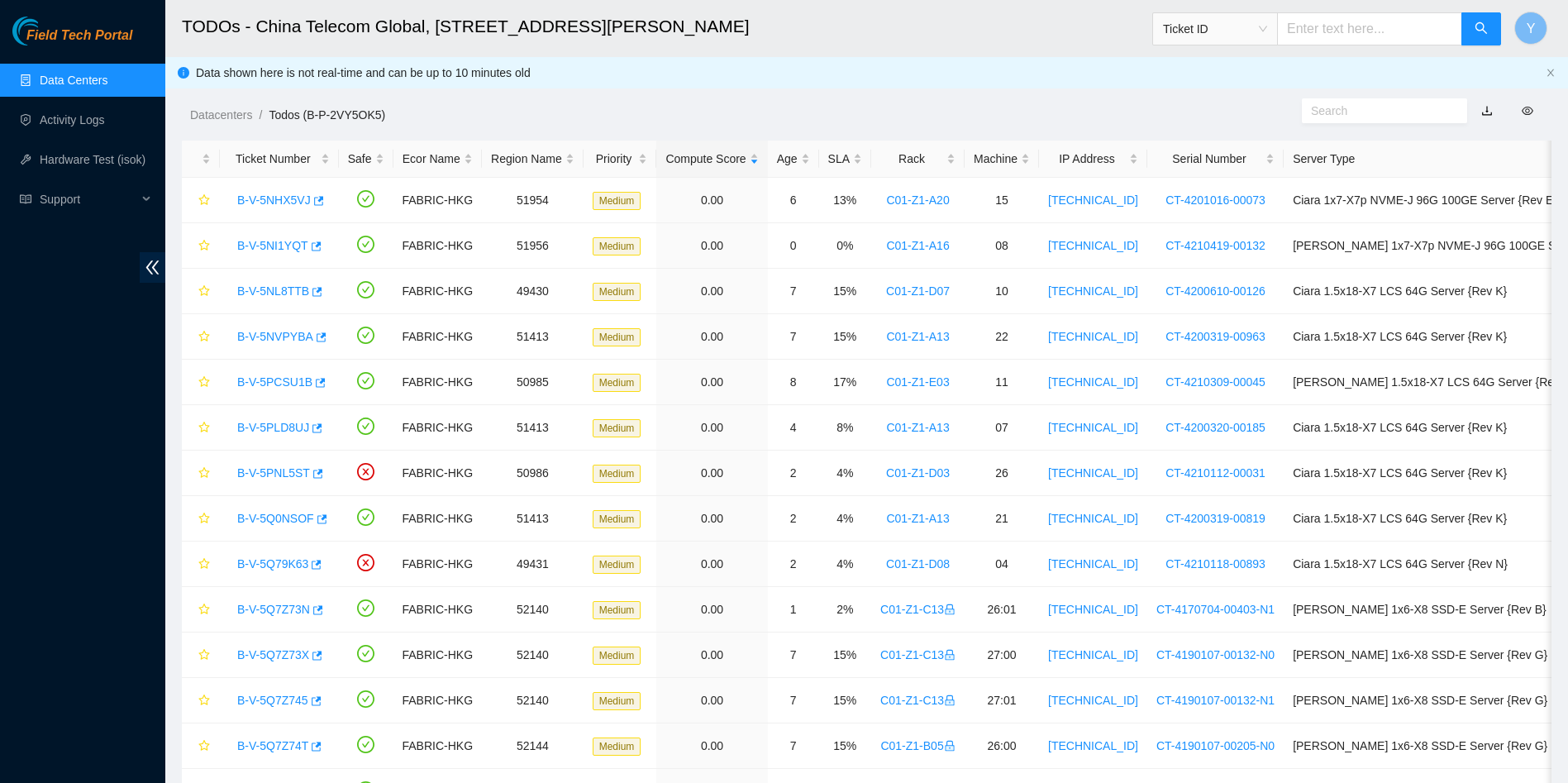 click on "Field Tech Portal Data Centers Activity Logs Hardware Test (isok) Support" at bounding box center [83, 399] 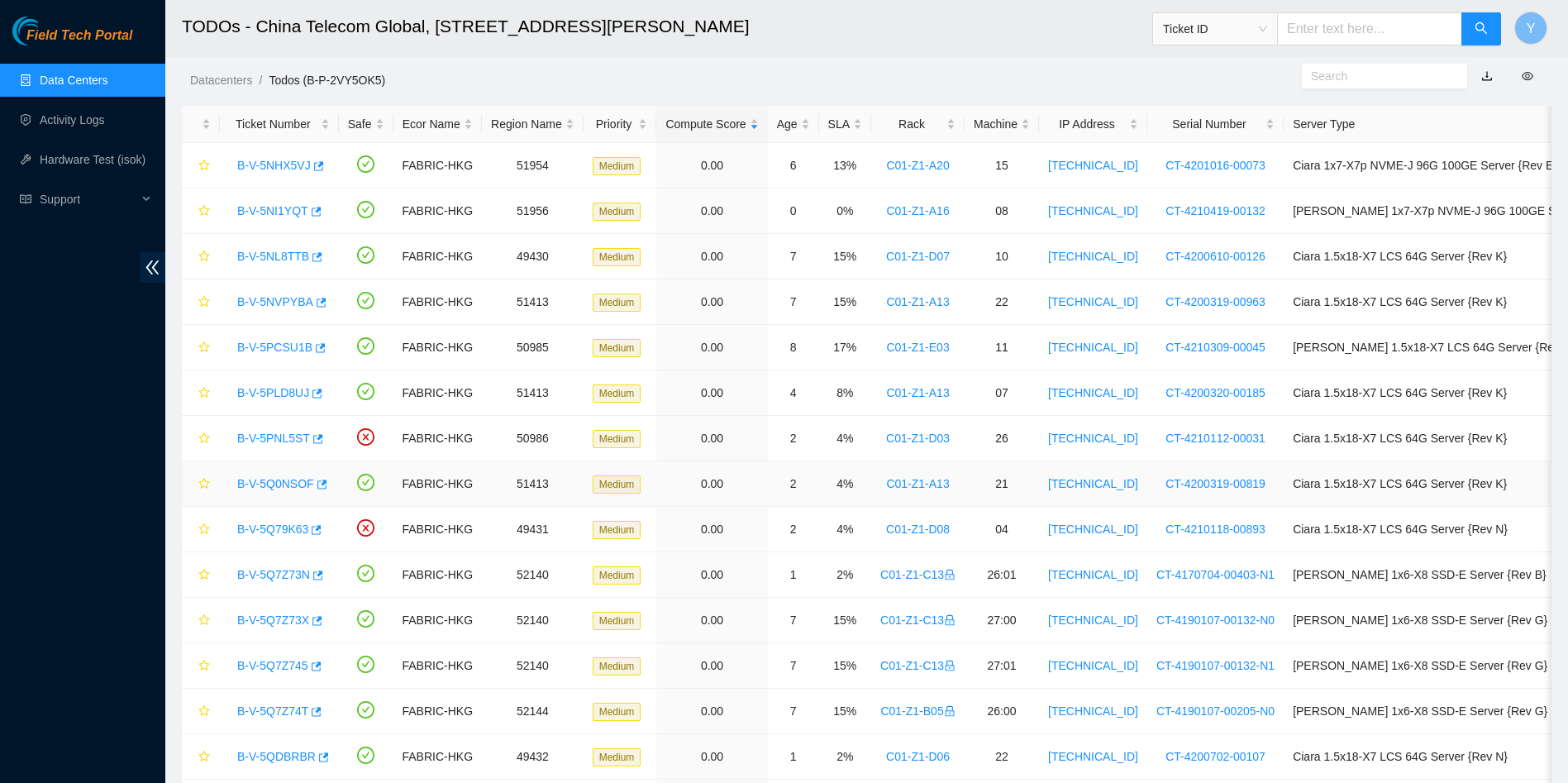 scroll, scrollTop: 0, scrollLeft: 0, axis: both 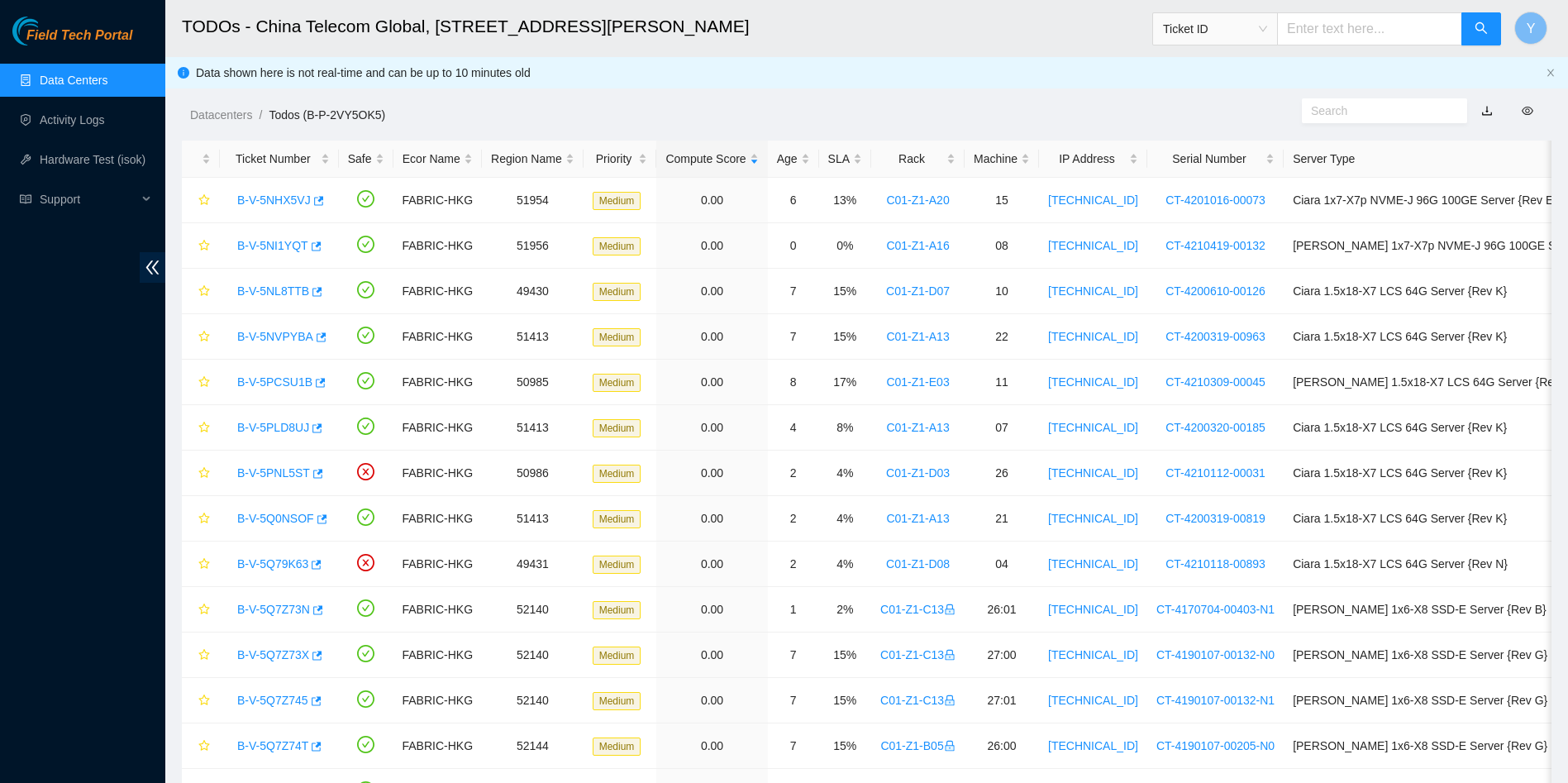 click at bounding box center [1370, 29] 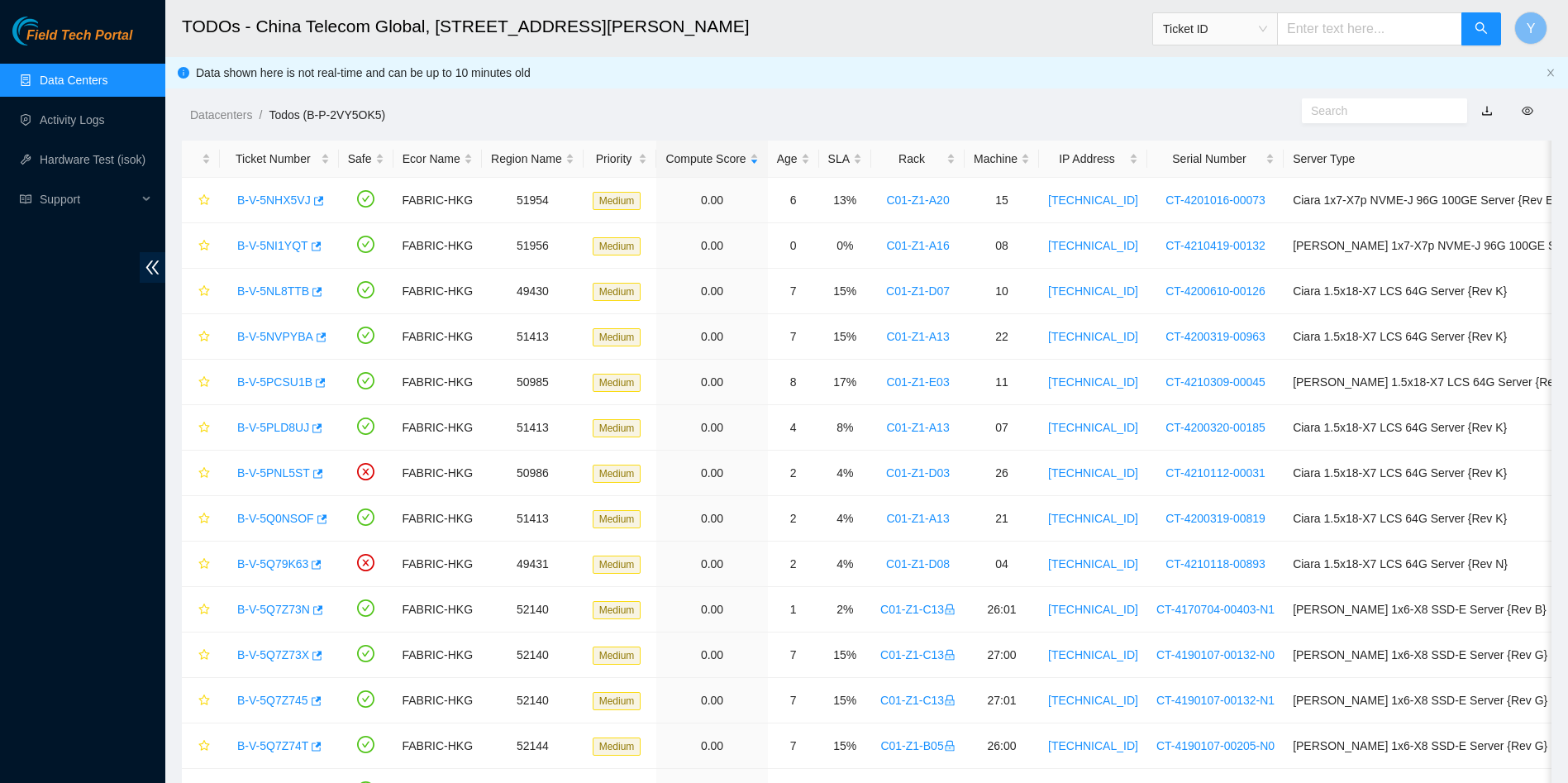 paste on "B-V-5KVOB8Z" 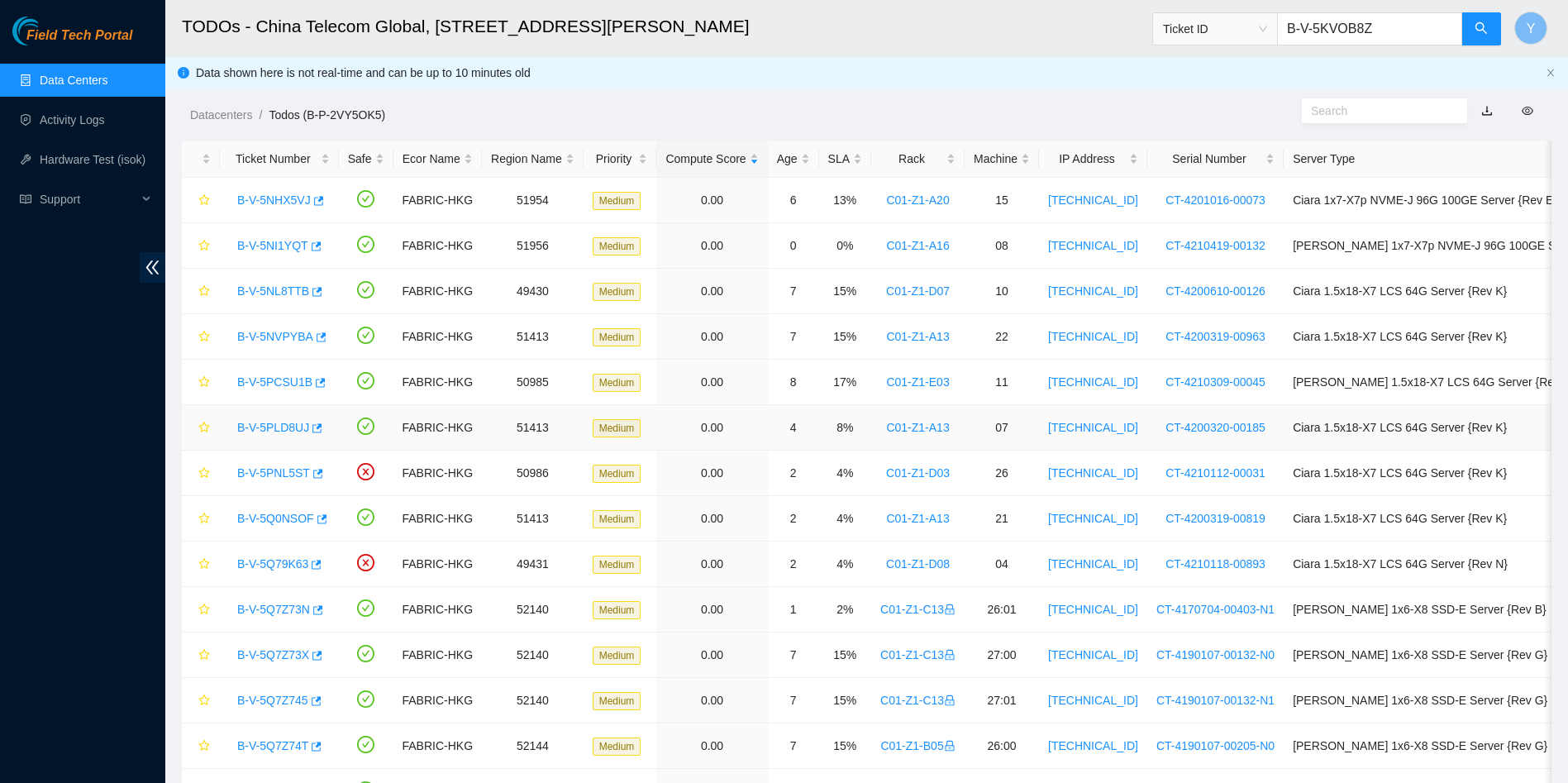 type on "B-V-5KVOB8Z" 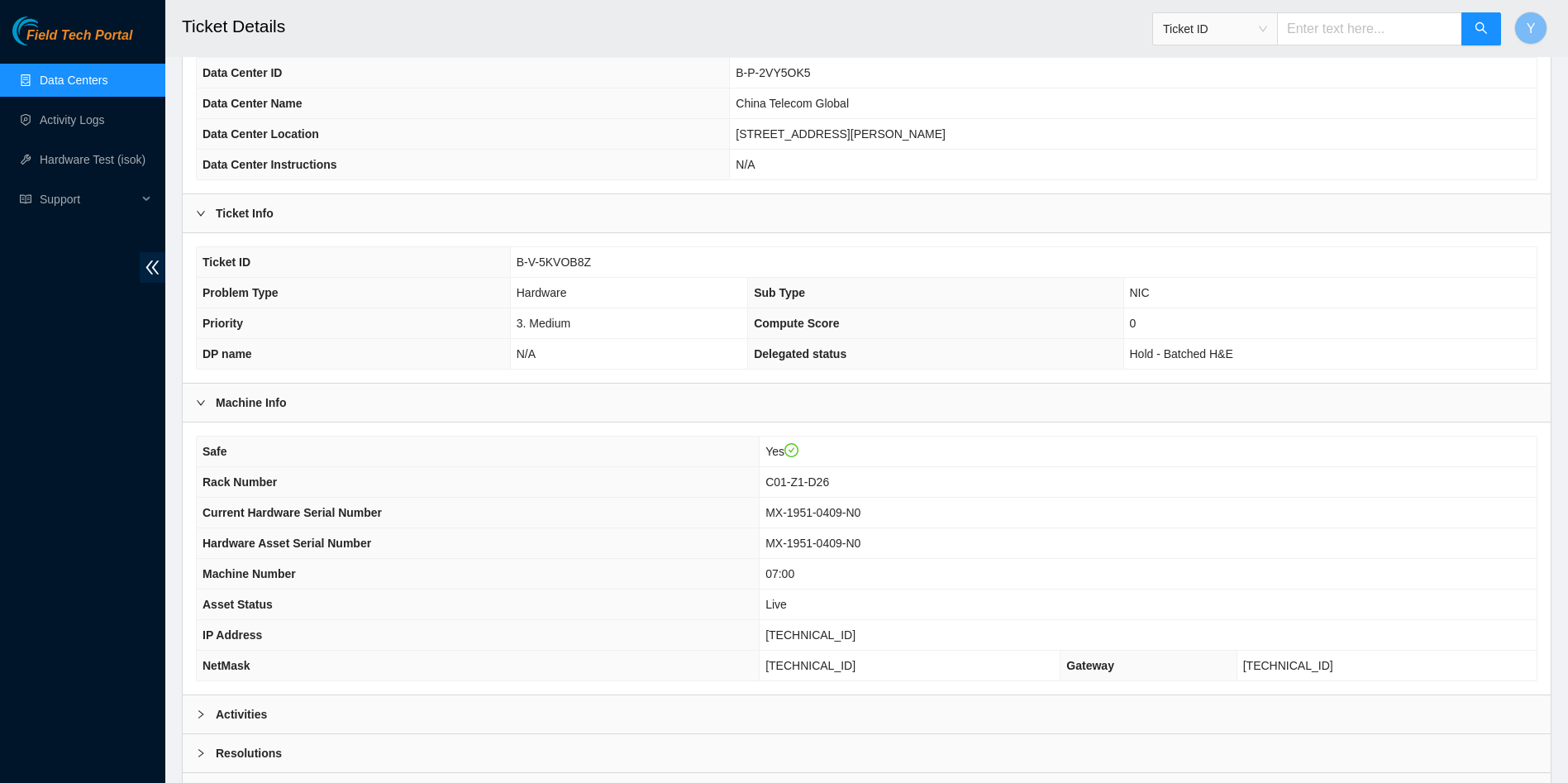scroll, scrollTop: 248, scrollLeft: 0, axis: vertical 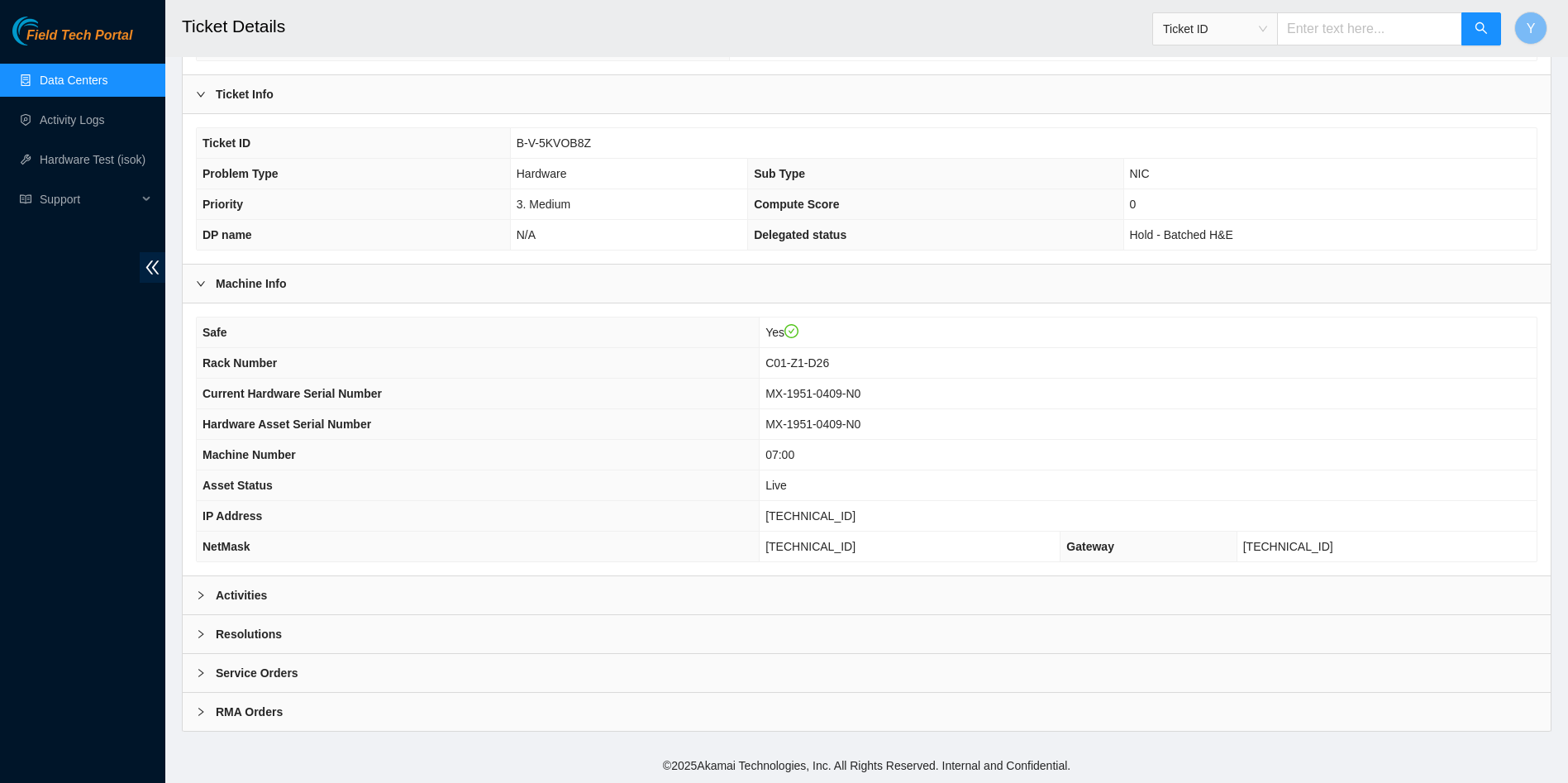 click on "Activities" at bounding box center (866, 595) 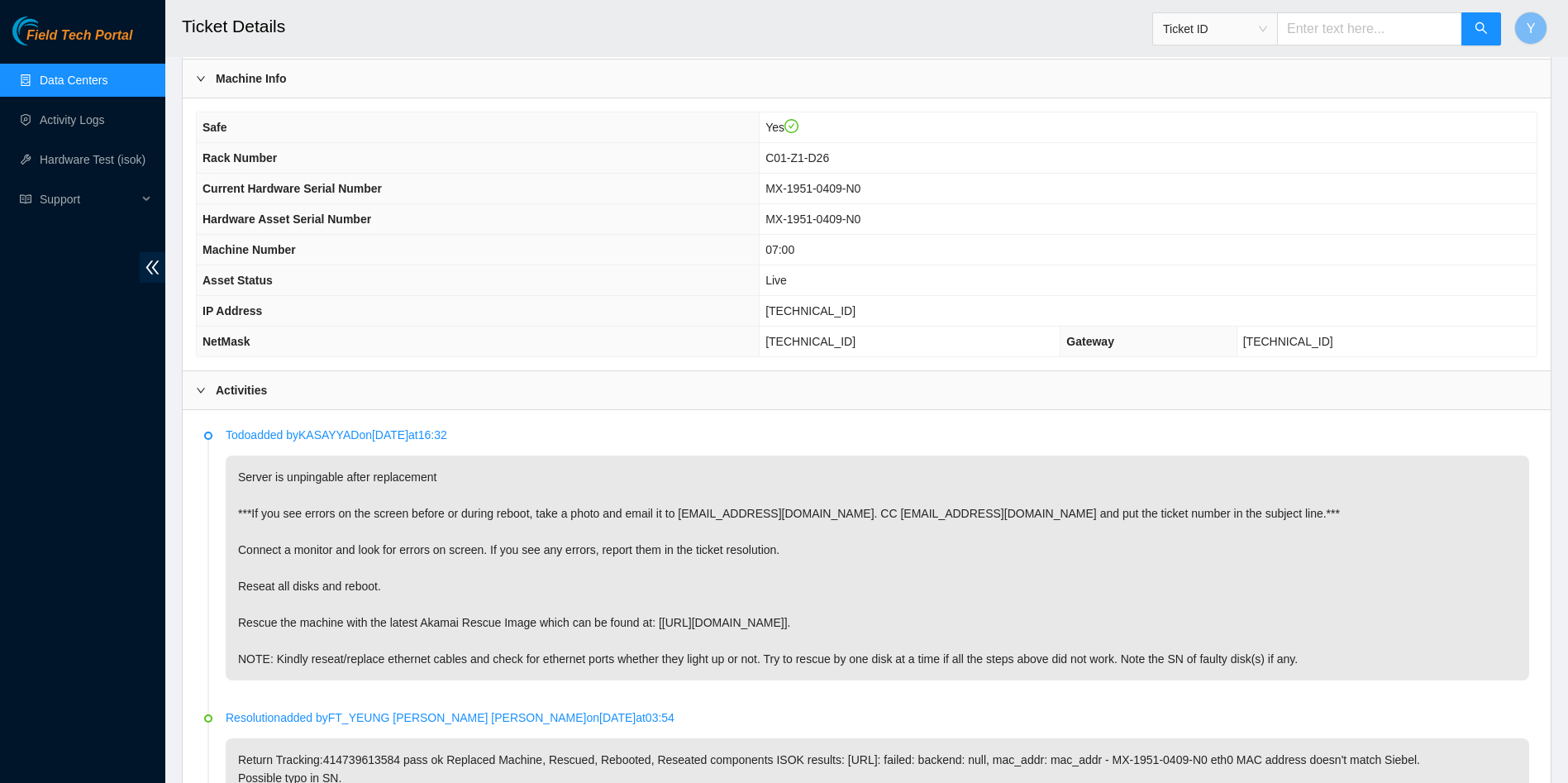 scroll, scrollTop: 124, scrollLeft: 0, axis: vertical 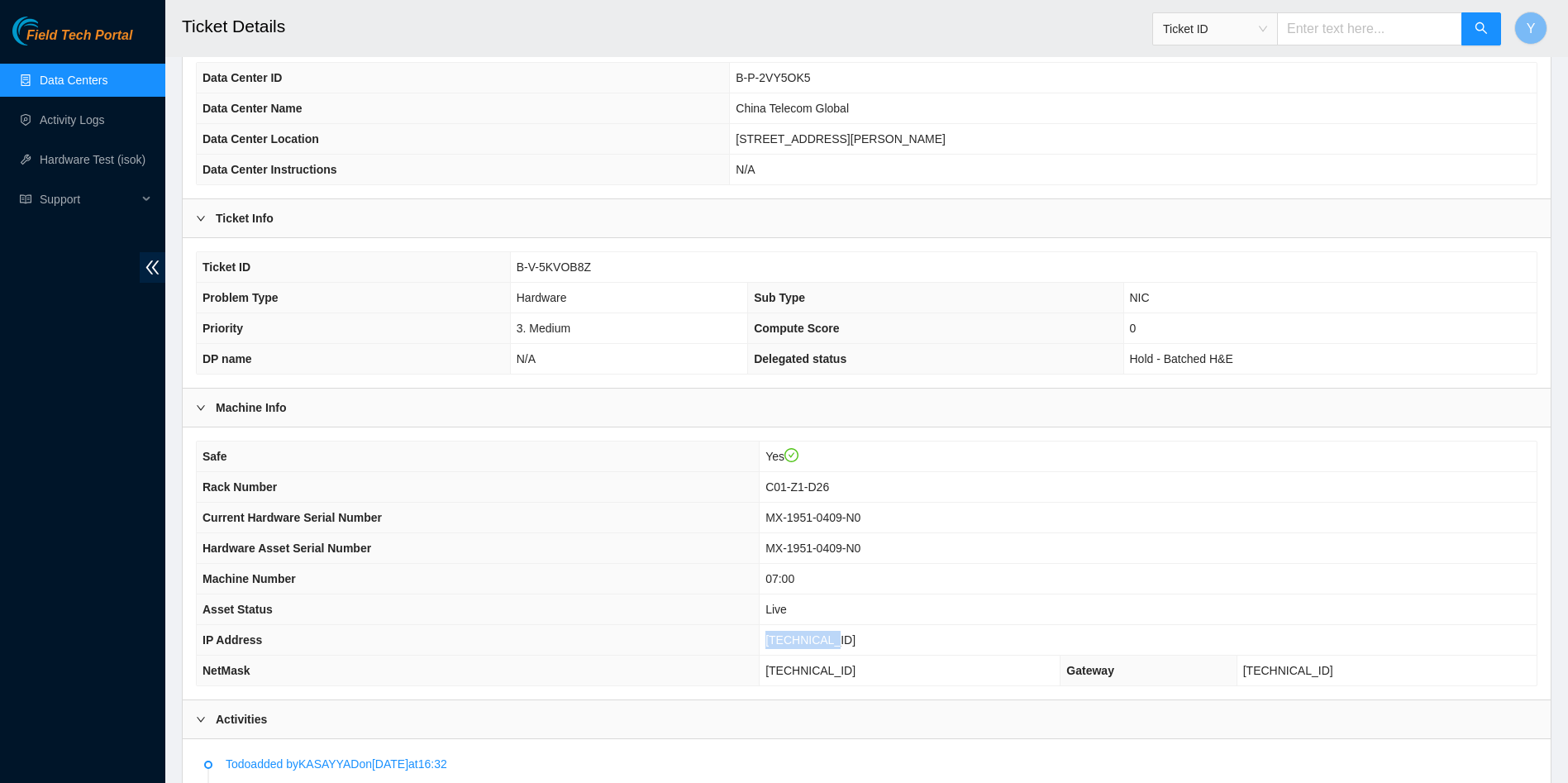 drag, startPoint x: 884, startPoint y: 636, endPoint x: 835, endPoint y: 636, distance: 49 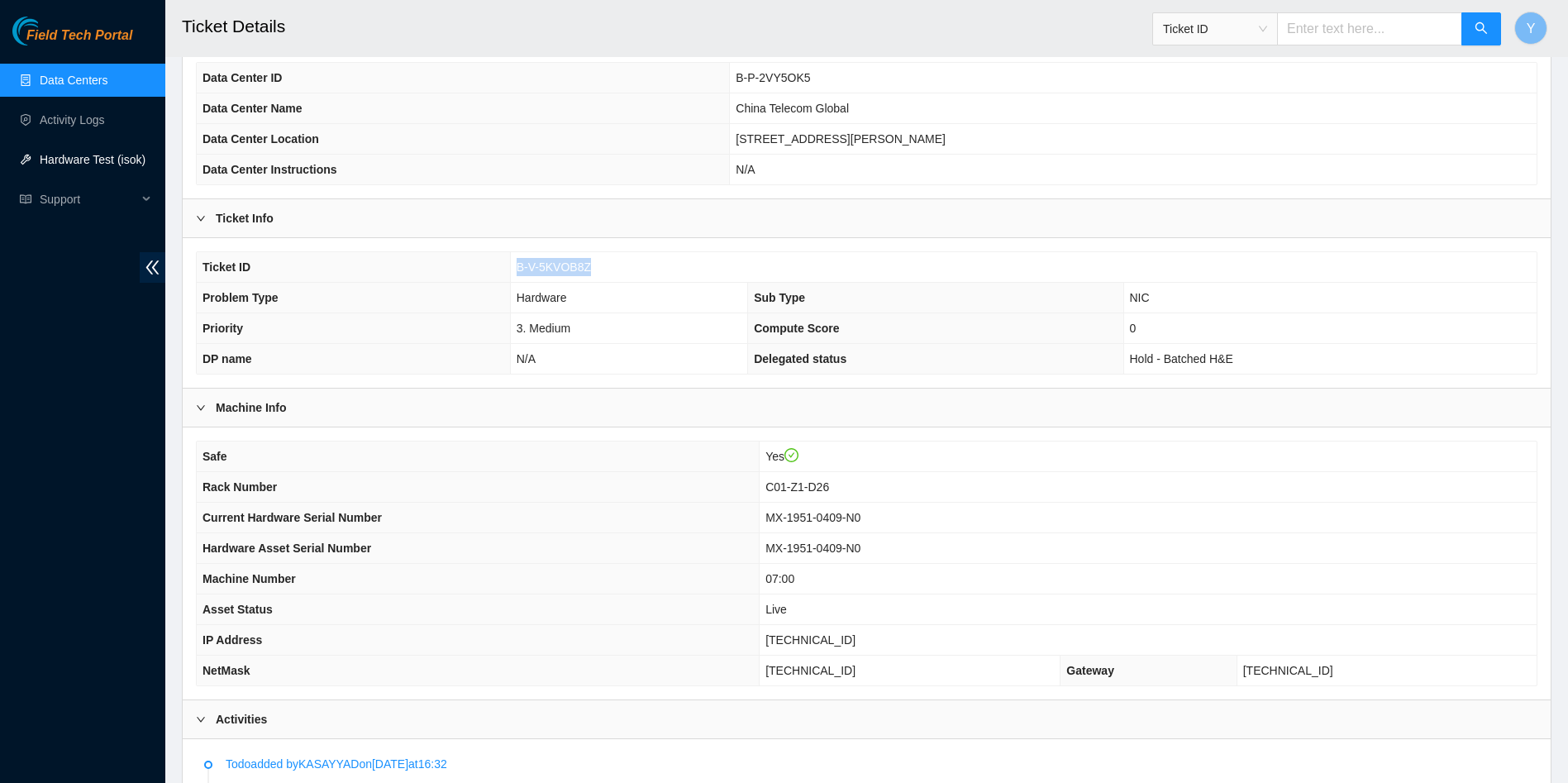 drag, startPoint x: 564, startPoint y: 269, endPoint x: 503, endPoint y: 265, distance: 61.131007 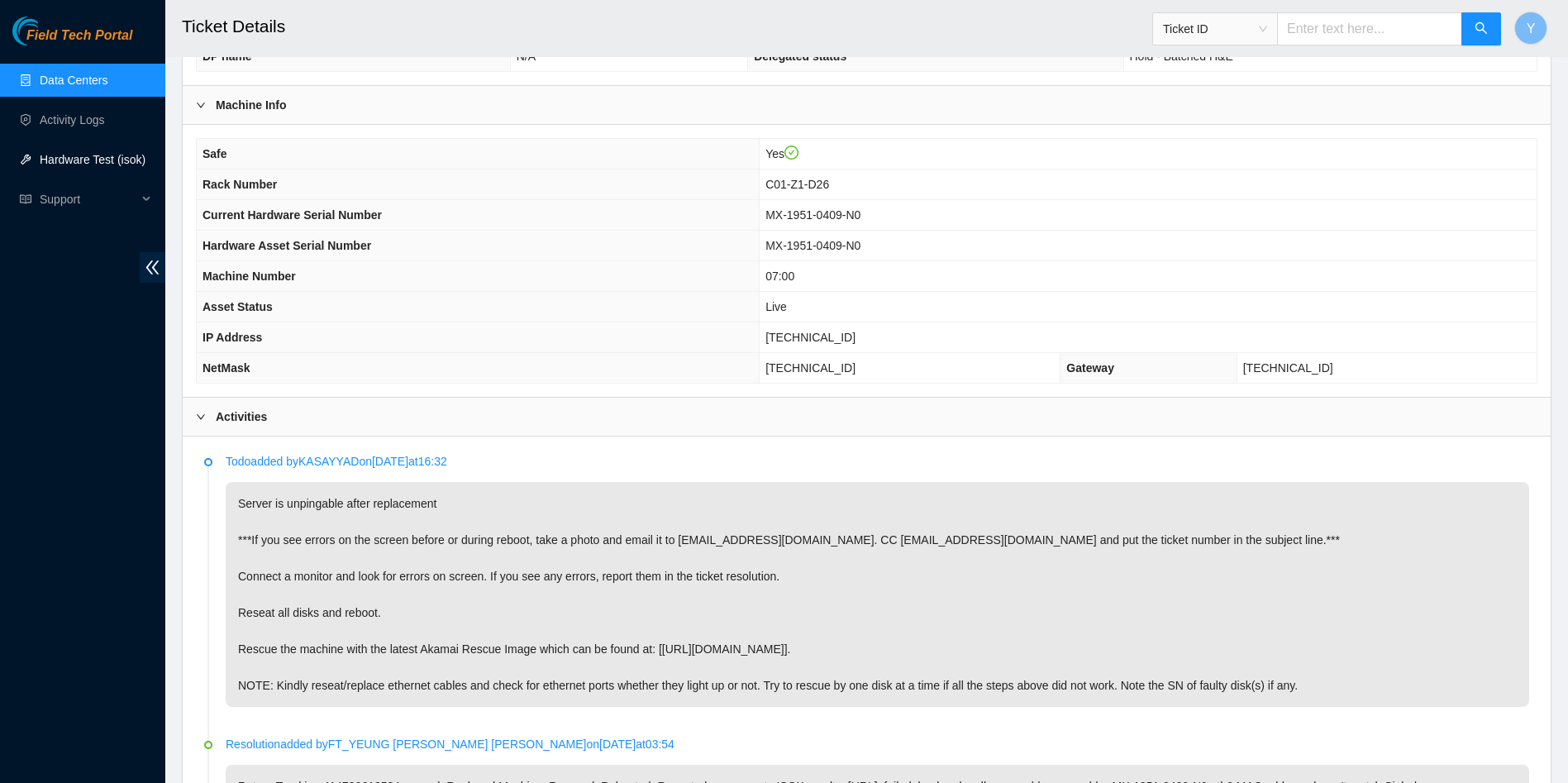scroll, scrollTop: 620, scrollLeft: 0, axis: vertical 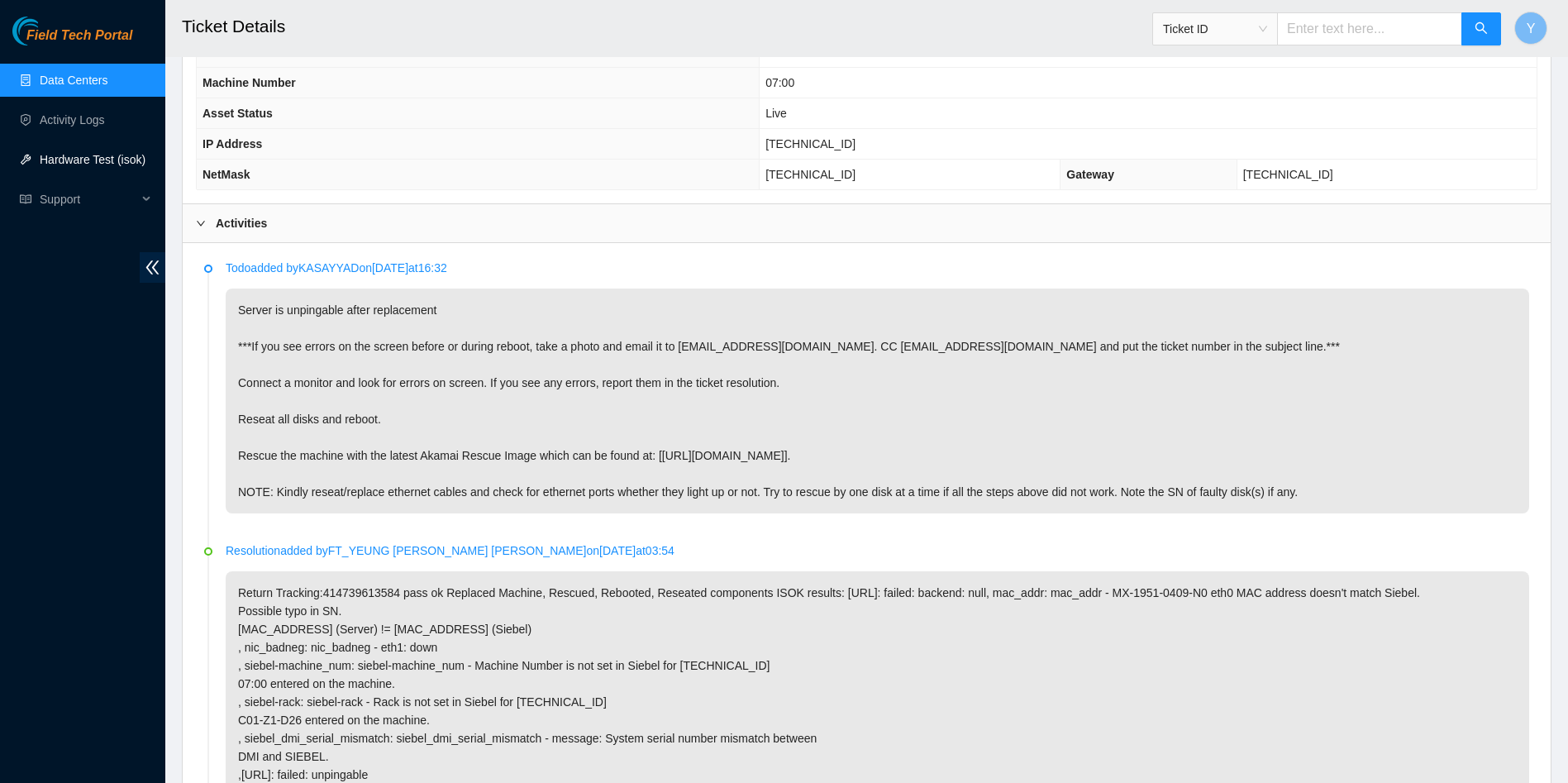 click on "Activities" at bounding box center [866, 223] 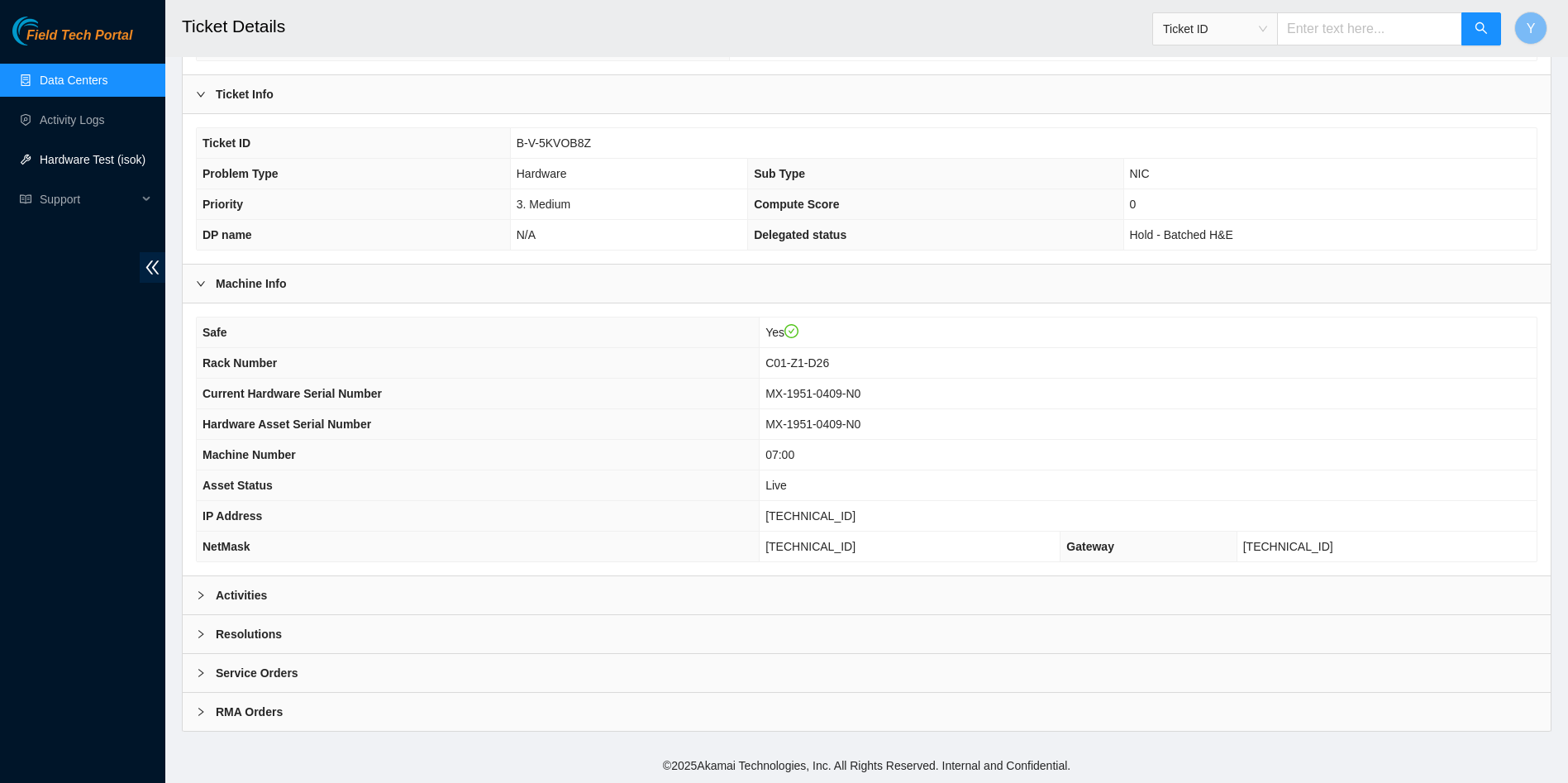 scroll, scrollTop: 248, scrollLeft: 0, axis: vertical 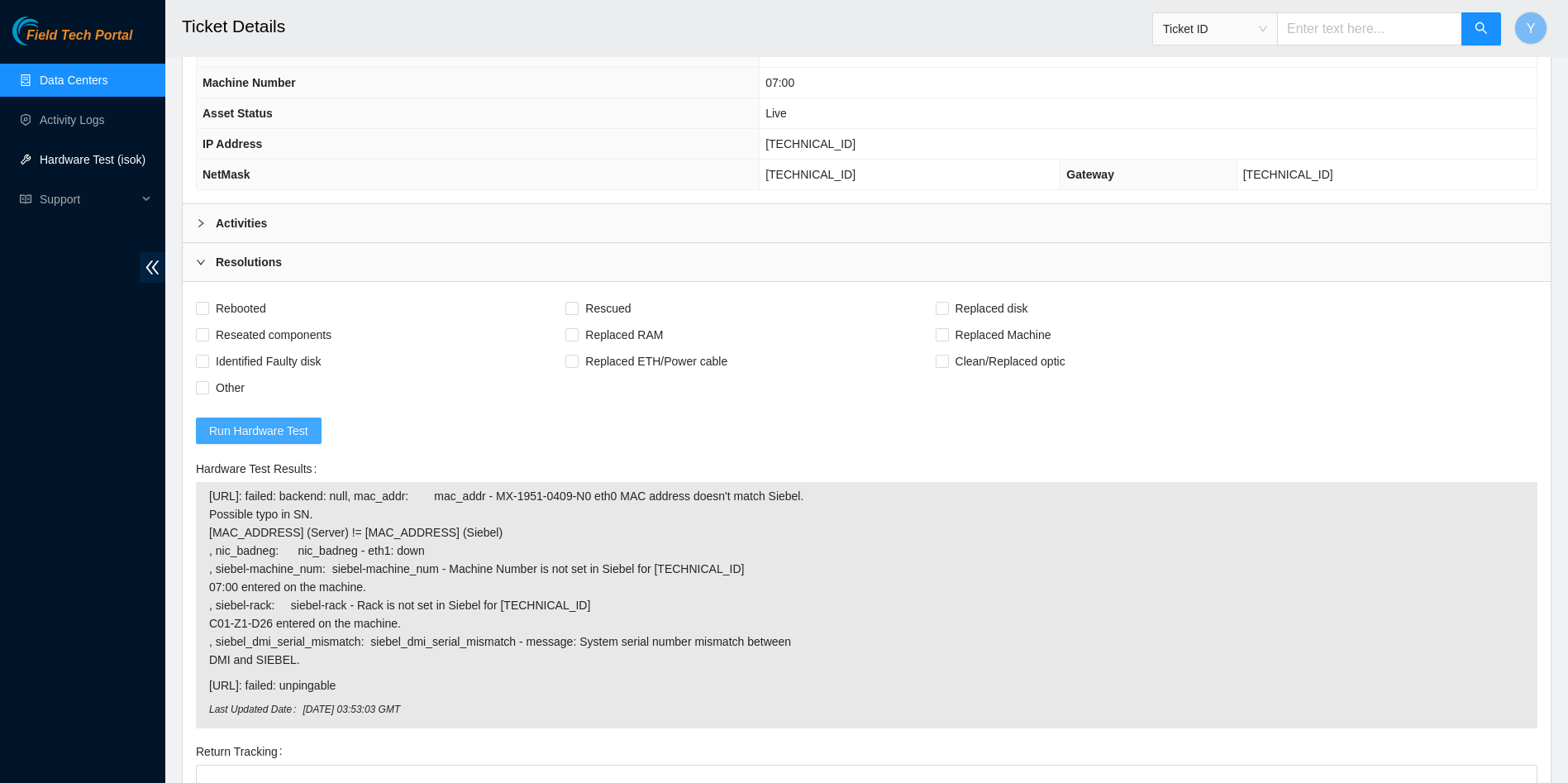 click on "Run Hardware Test" at bounding box center [259, 431] 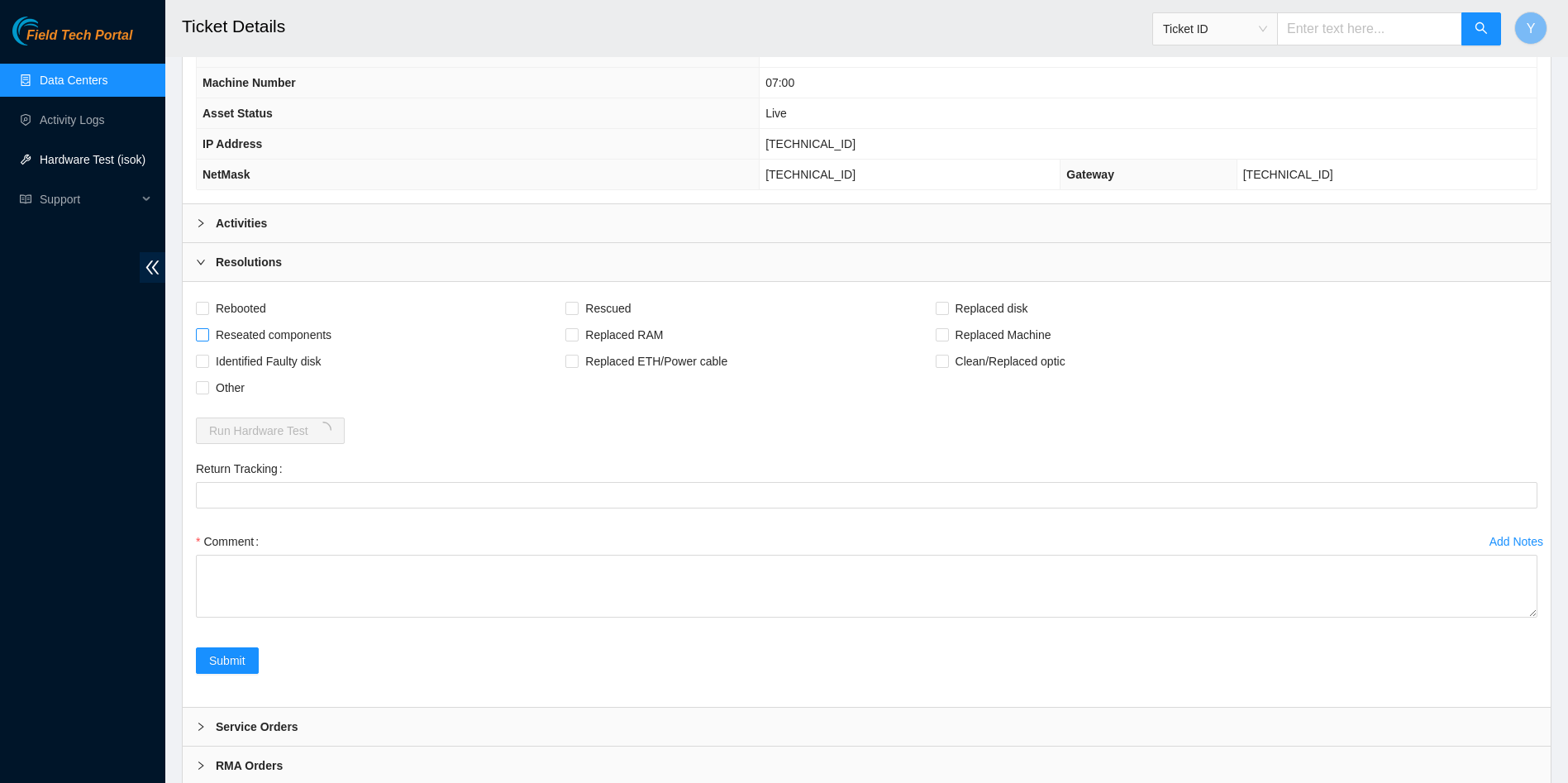 click on "Reseated components" at bounding box center (274, 335) 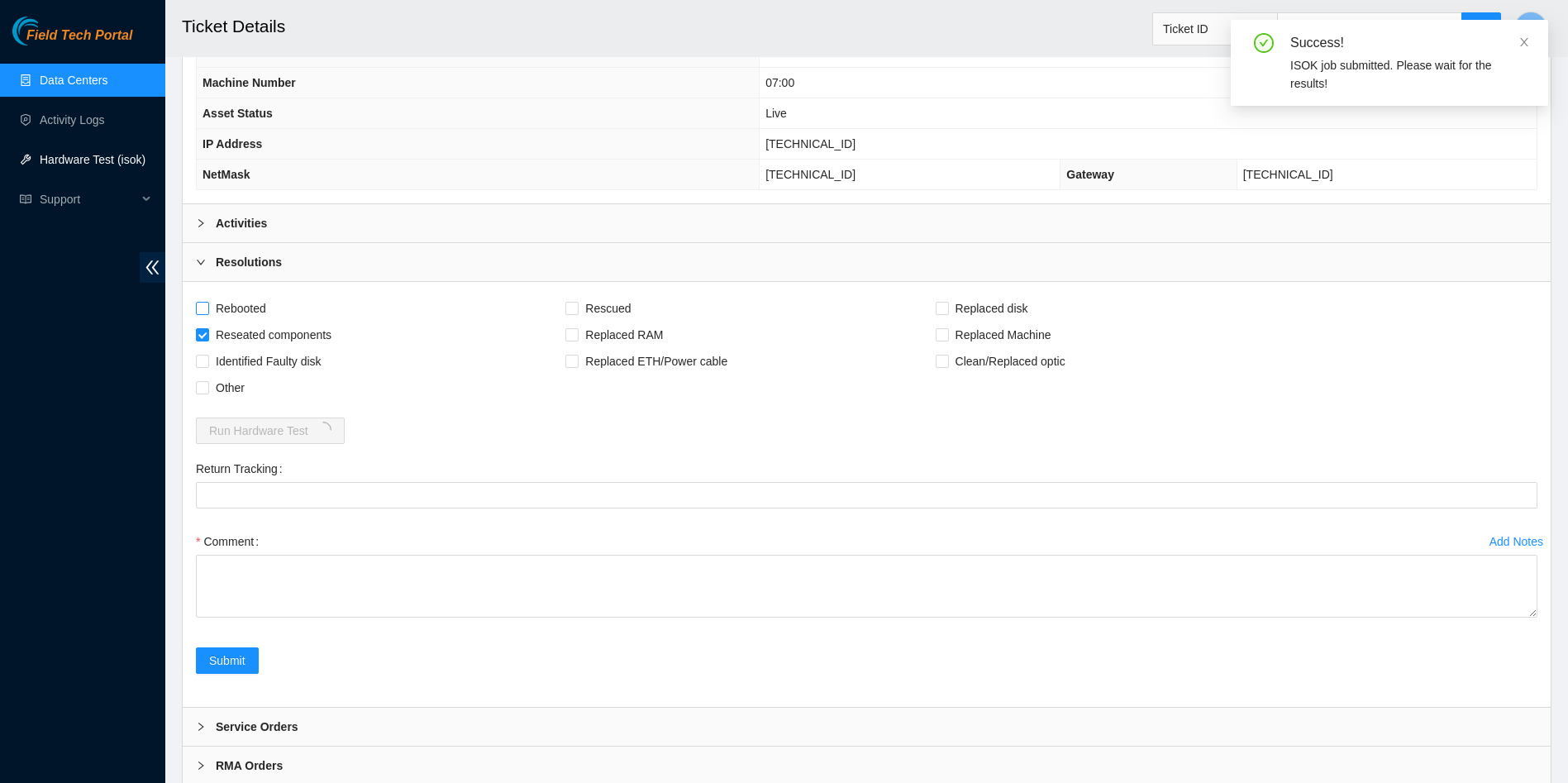 click on "Rebooted" at bounding box center (241, 308) 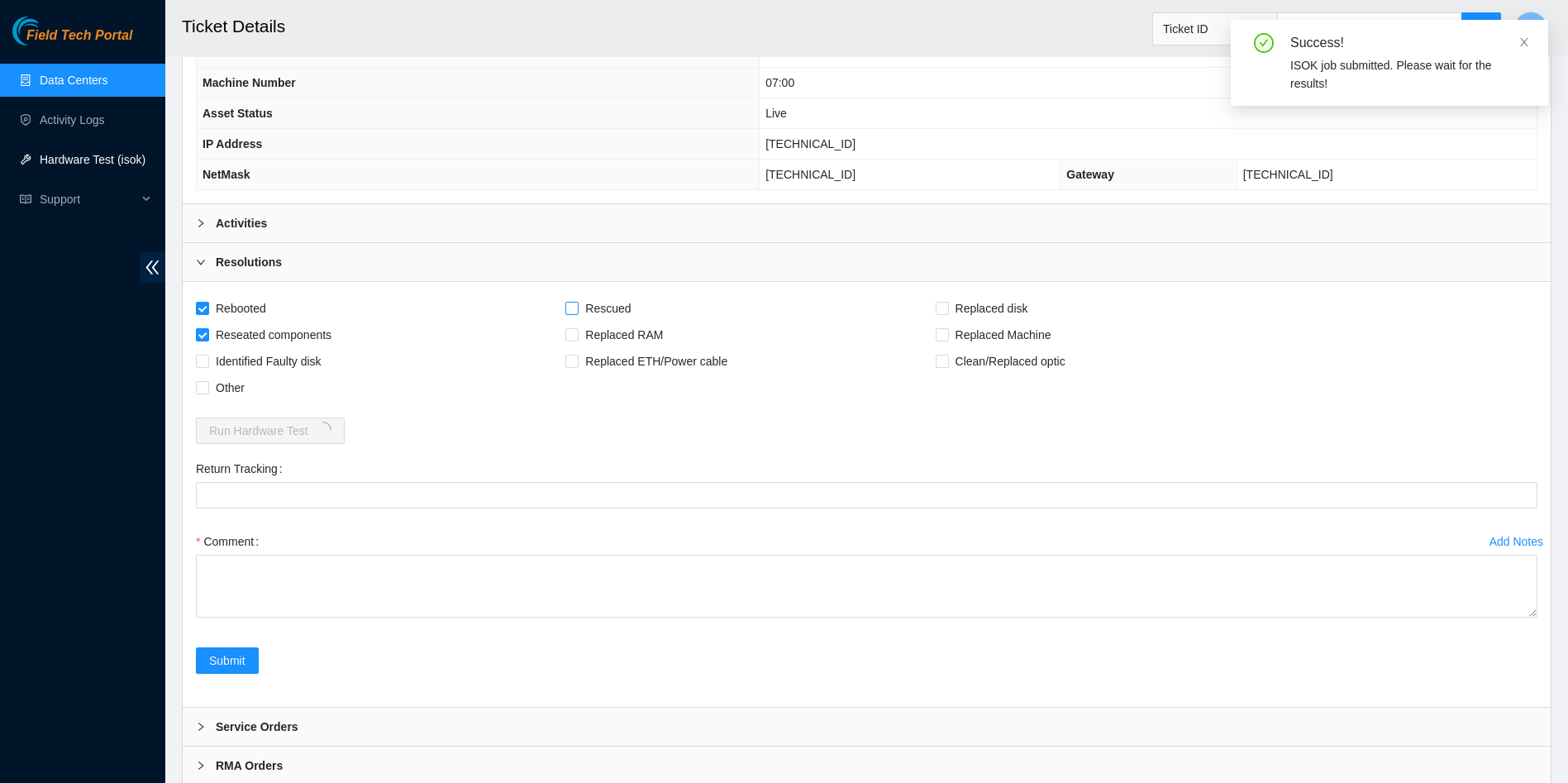 click on "Rescued" at bounding box center [608, 308] 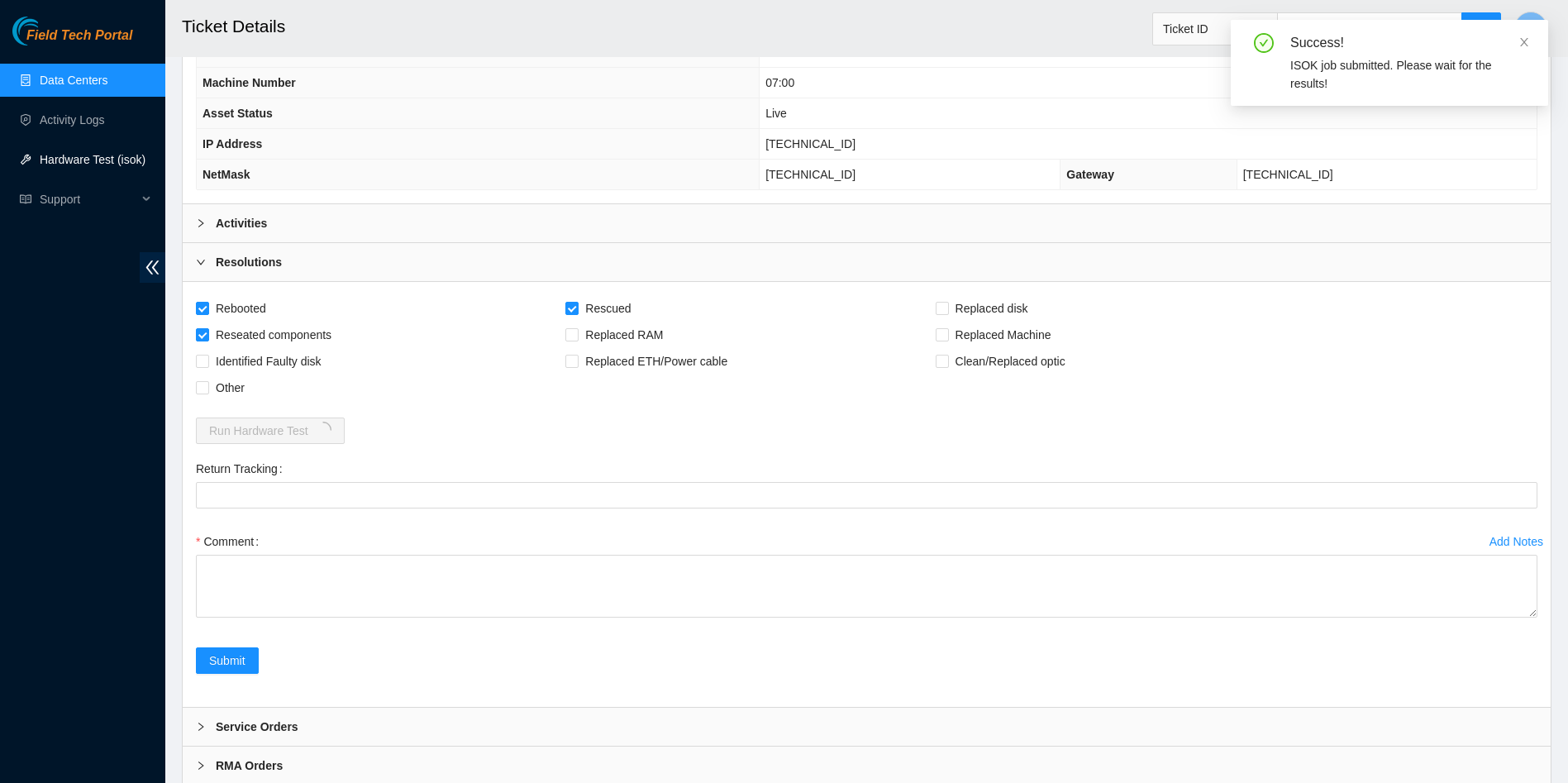 click on "Comment" at bounding box center (866, 578) 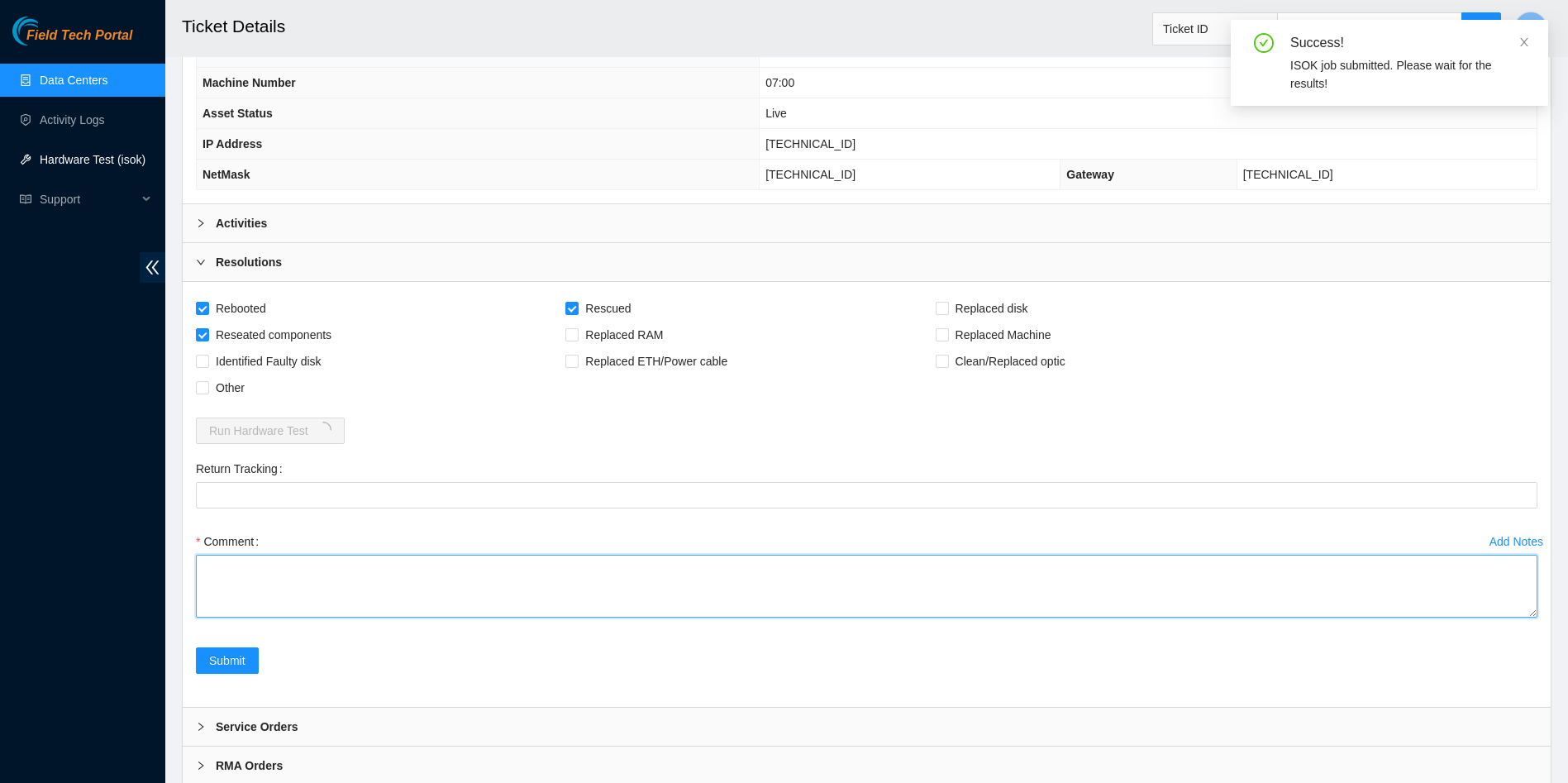 click on "Comment" at bounding box center (866, 586) 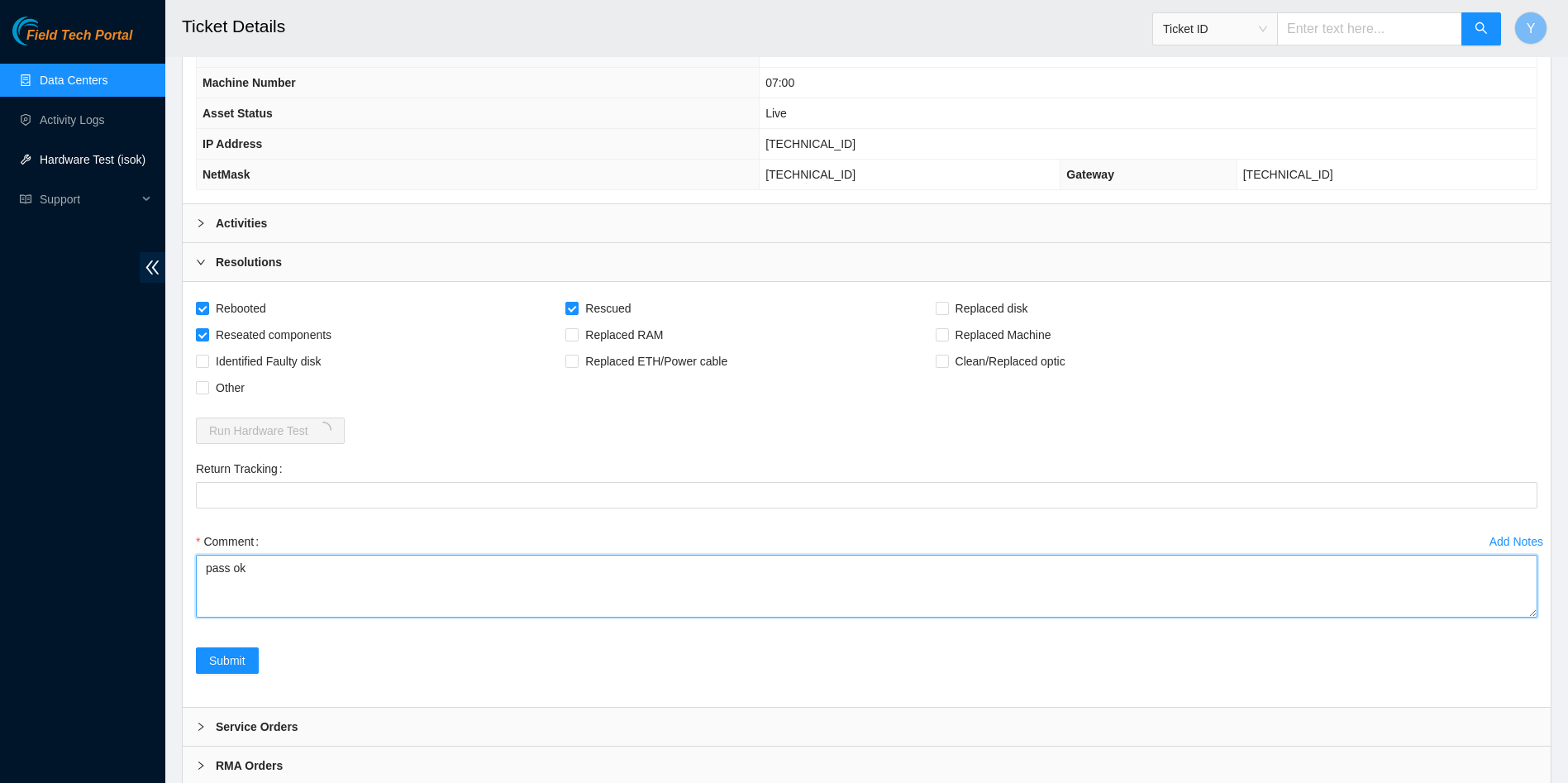 type on "pass ok" 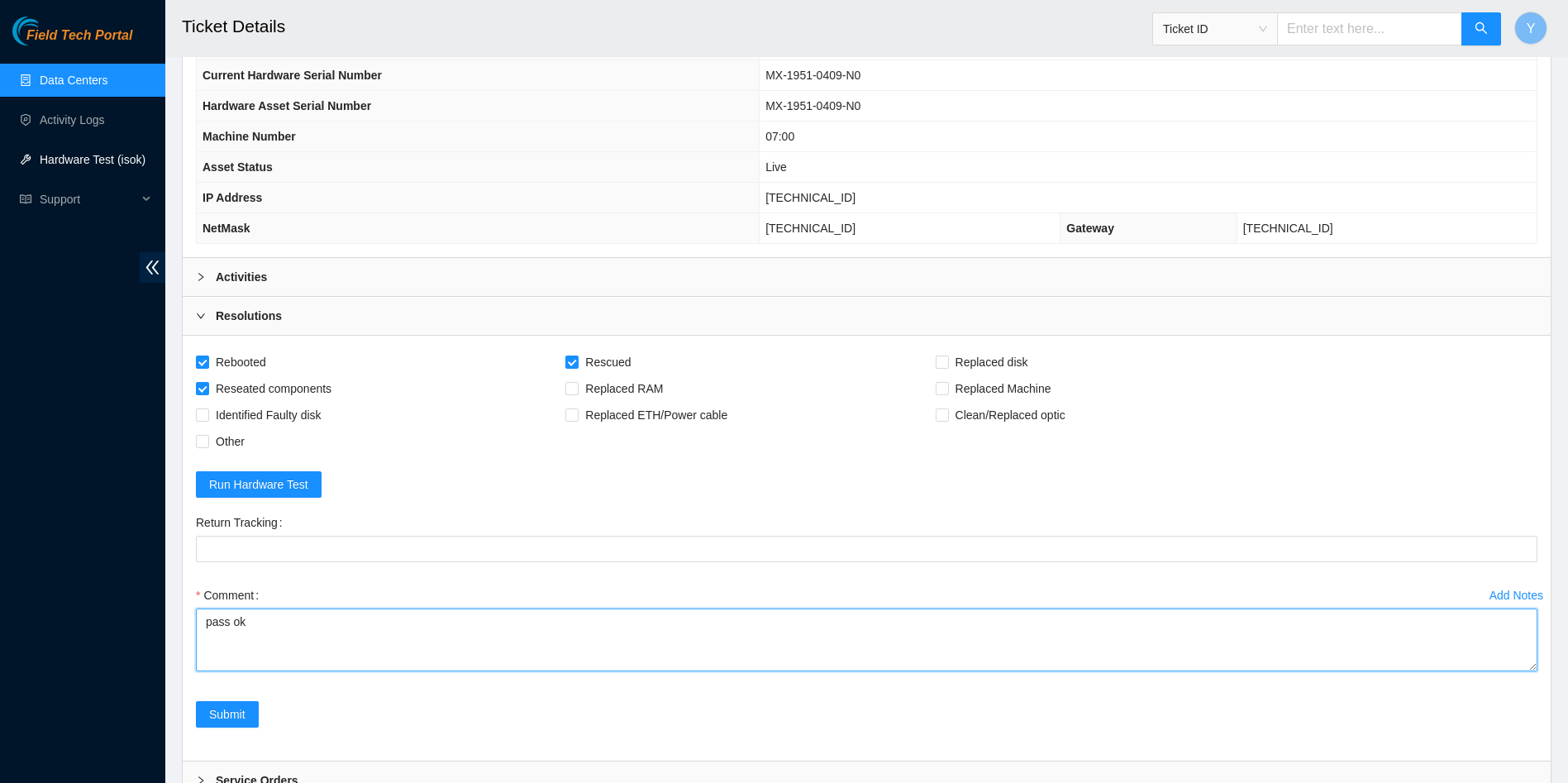 scroll, scrollTop: 674, scrollLeft: 0, axis: vertical 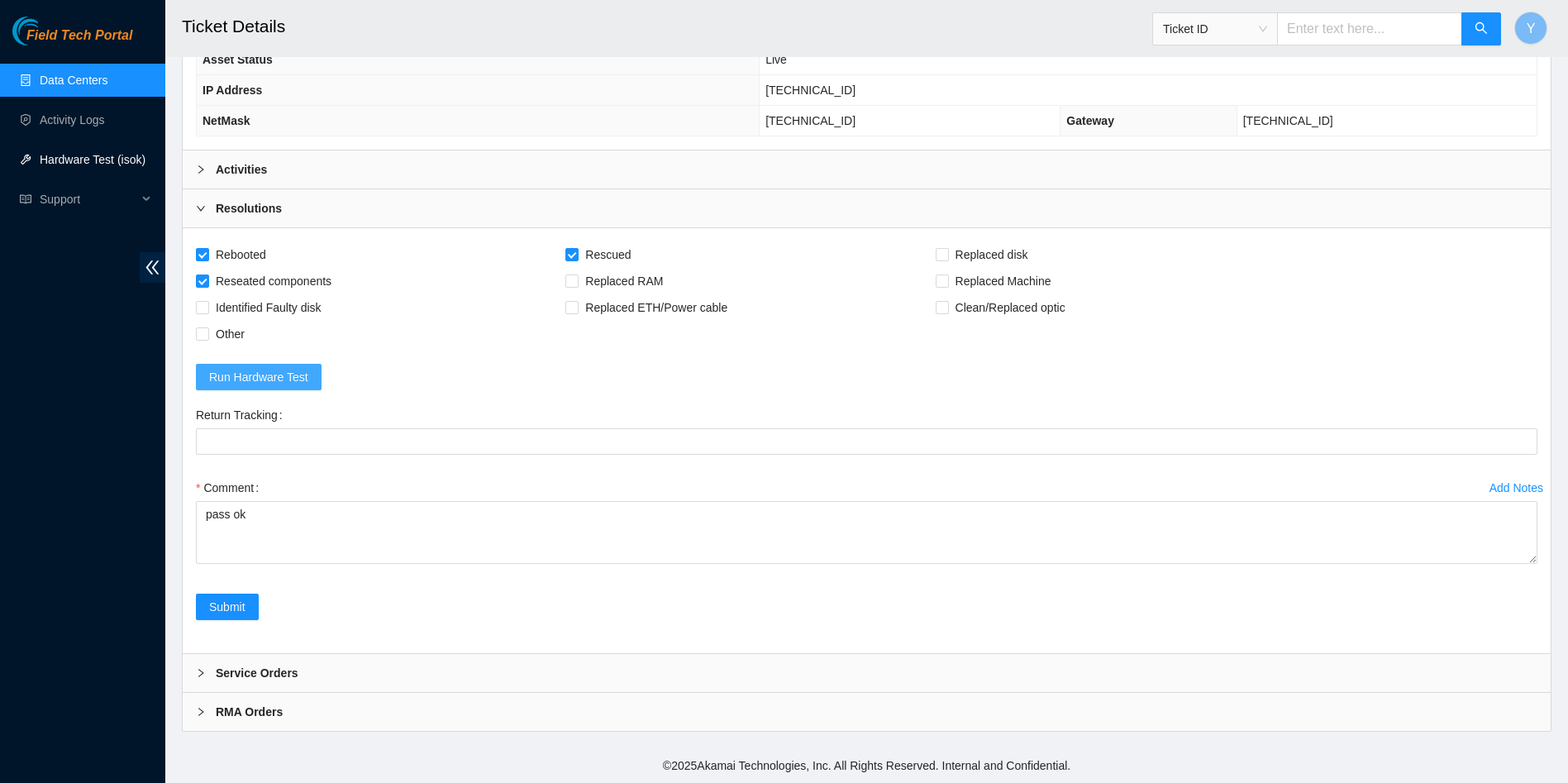 click on "Run Hardware Test" at bounding box center [259, 377] 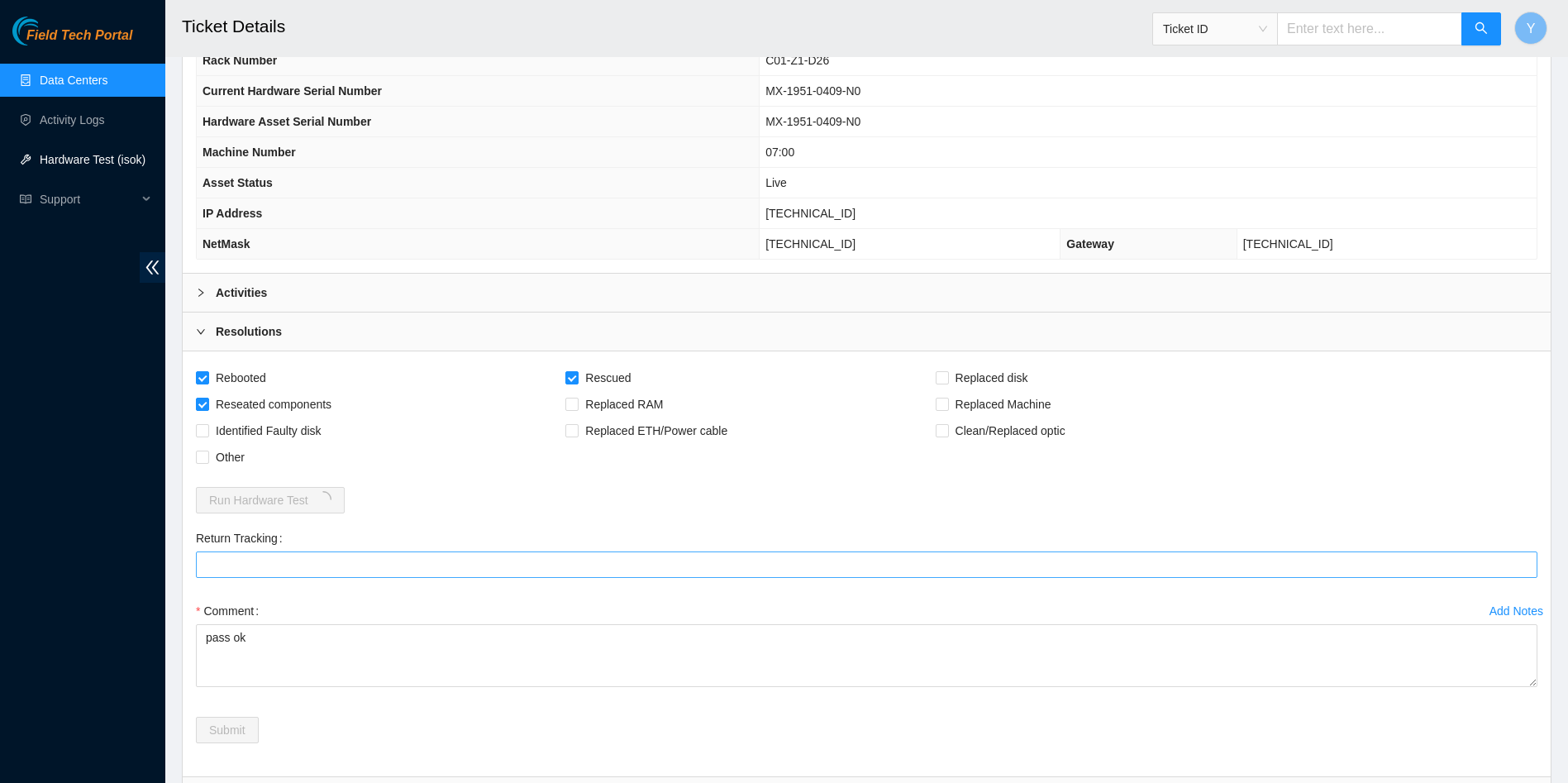 scroll, scrollTop: 674, scrollLeft: 0, axis: vertical 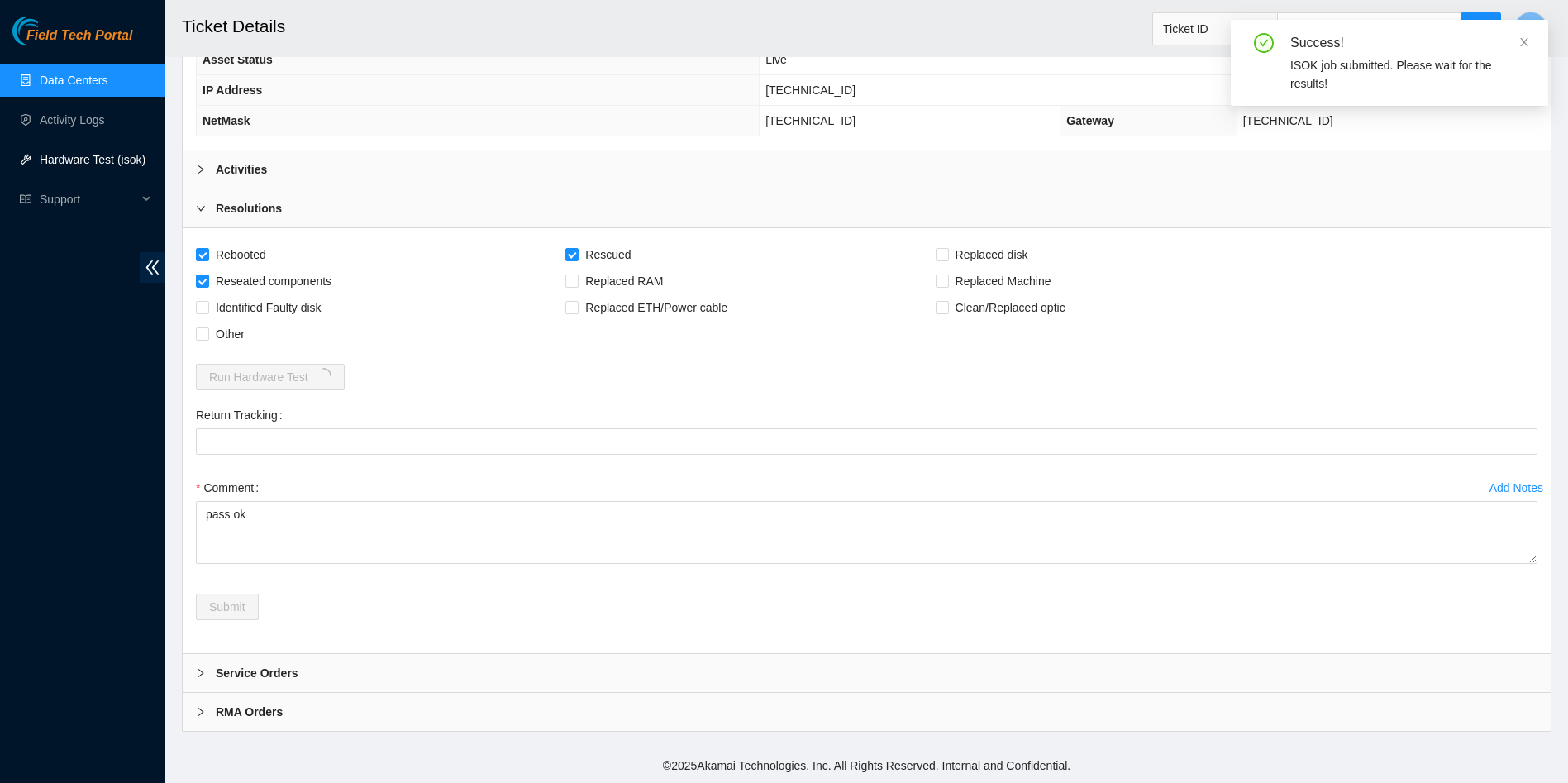 click on "Rebooted Rescued Replaced disk Reseated components Replaced RAM Replaced Machine Identified Faulty disk Replaced ETH/Power cable Clean/Replaced optic Other Run Hardware Test Return Tracking Add Notes    Comment pass ok Submit" at bounding box center [866, 441] 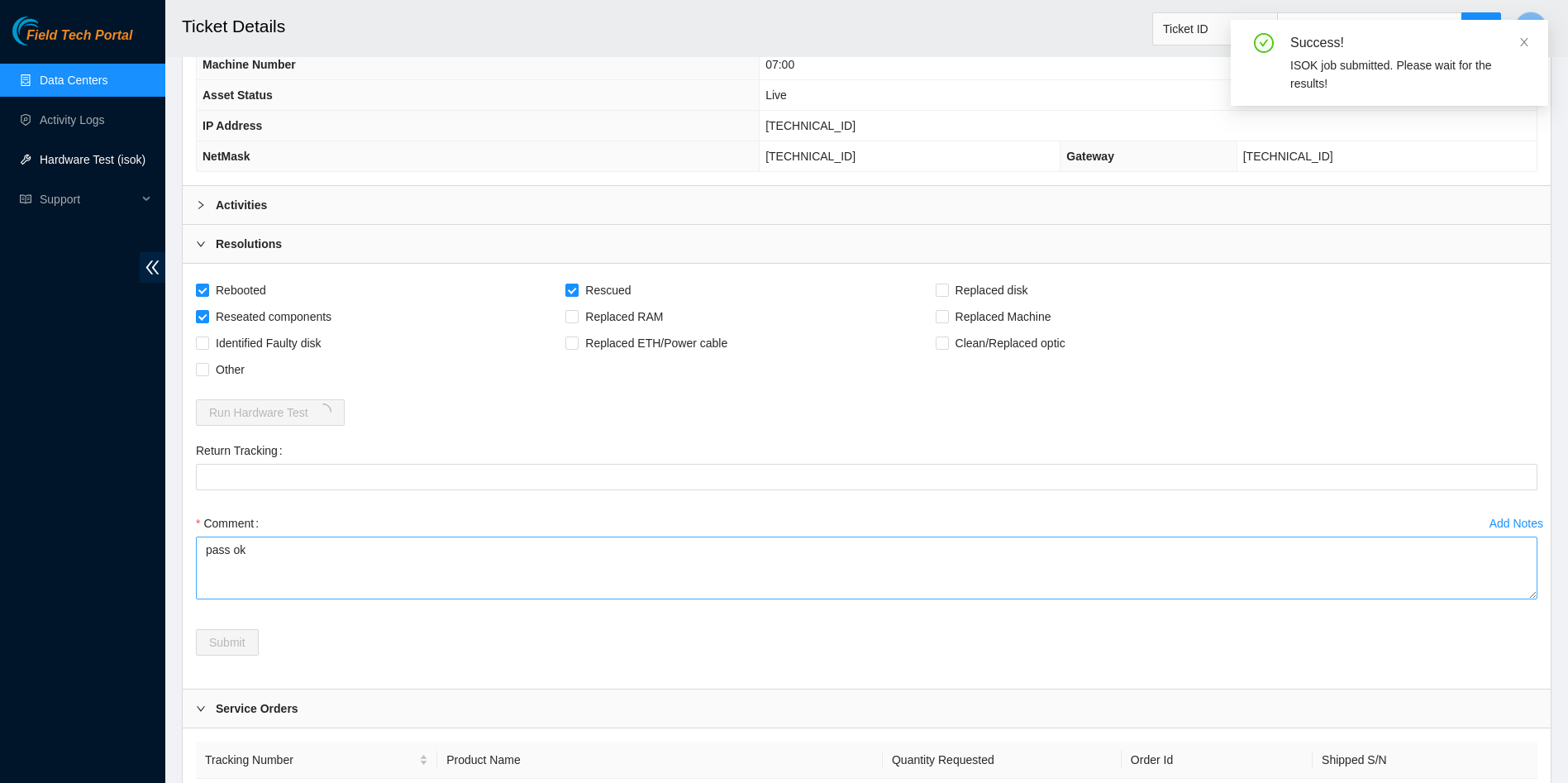 scroll, scrollTop: 550, scrollLeft: 0, axis: vertical 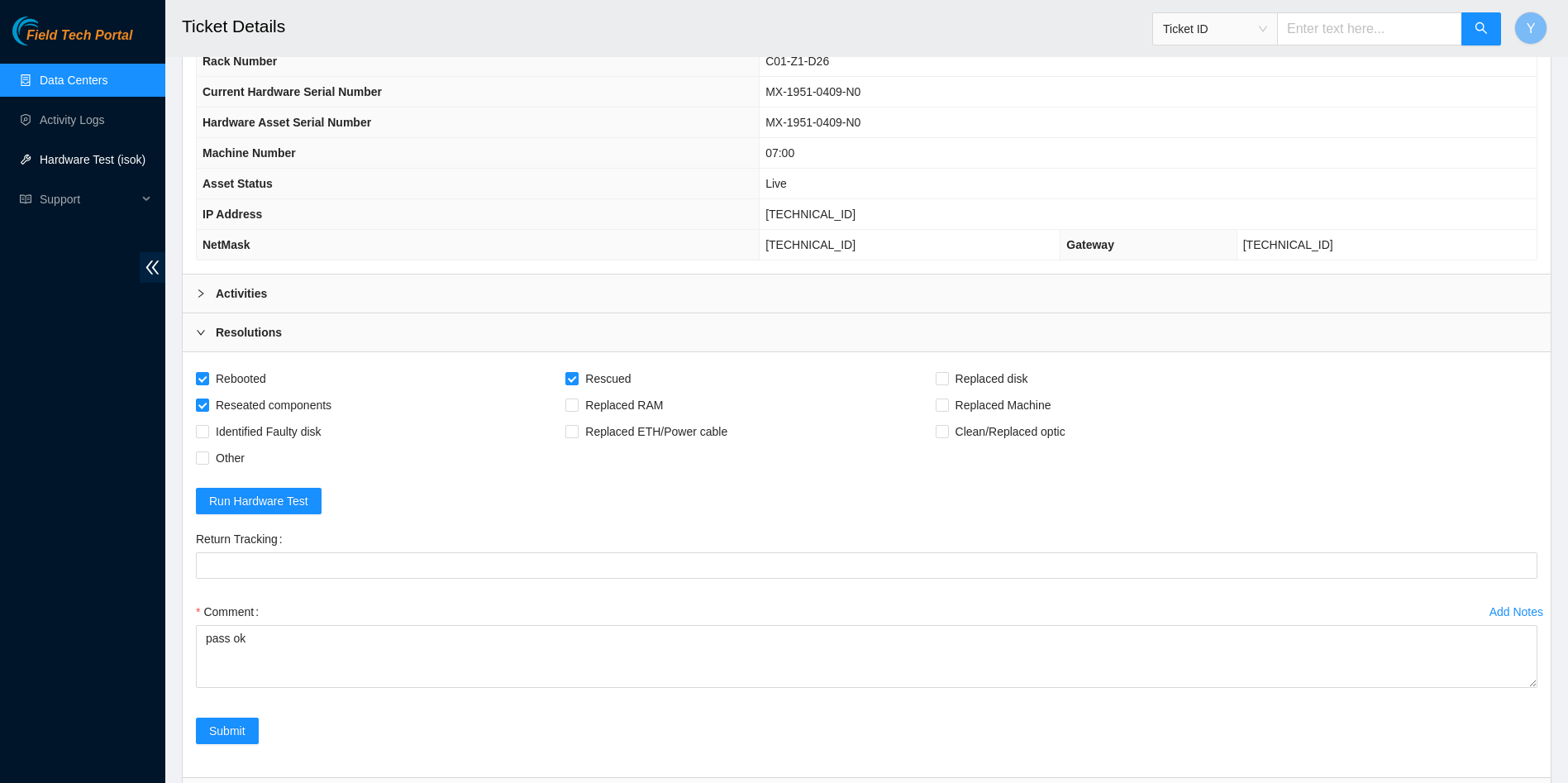 click on "Field Tech Portal Data Centers Activity Logs Hardware Test (isok) Support" at bounding box center [83, 399] 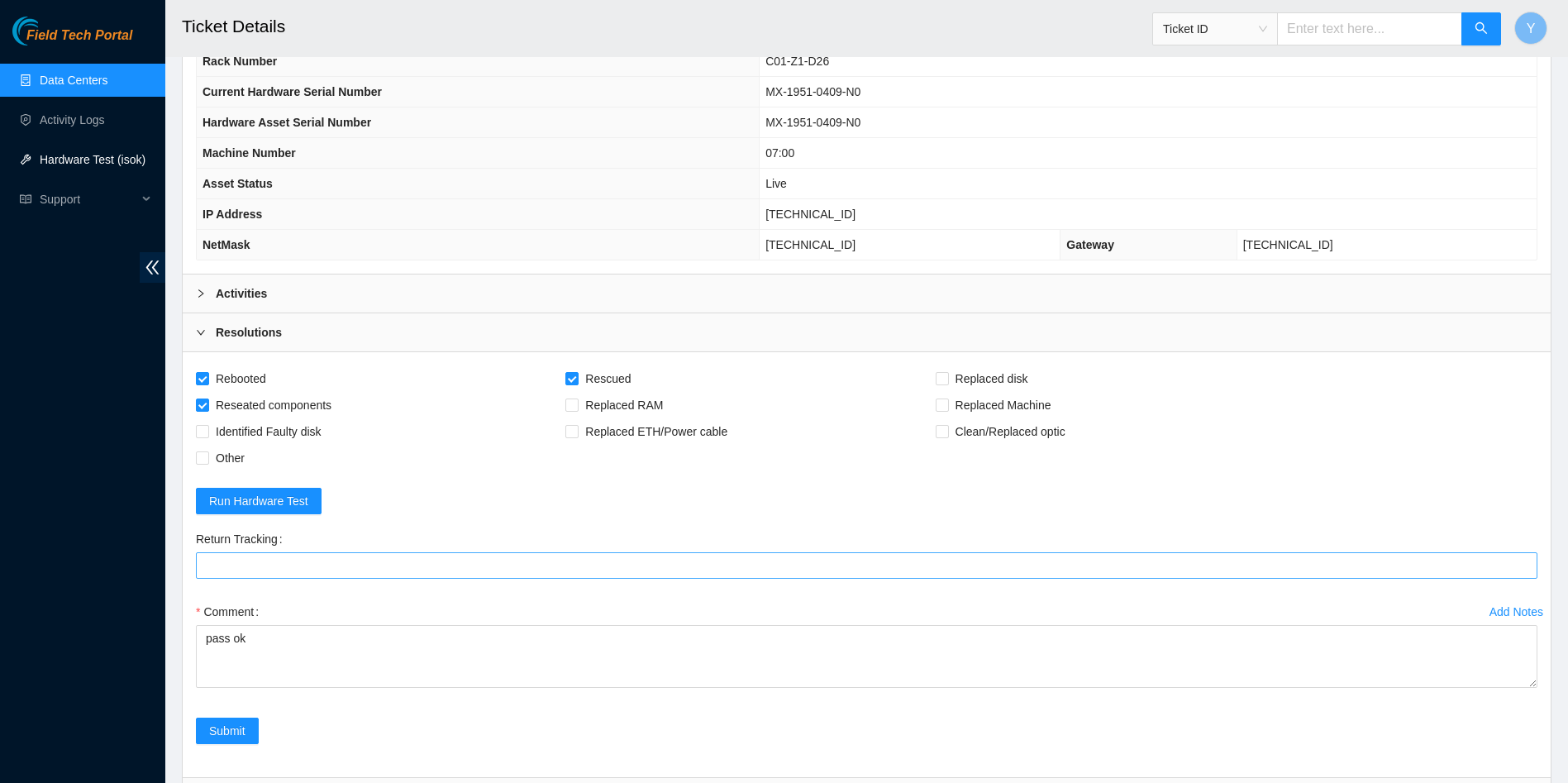 scroll, scrollTop: 674, scrollLeft: 0, axis: vertical 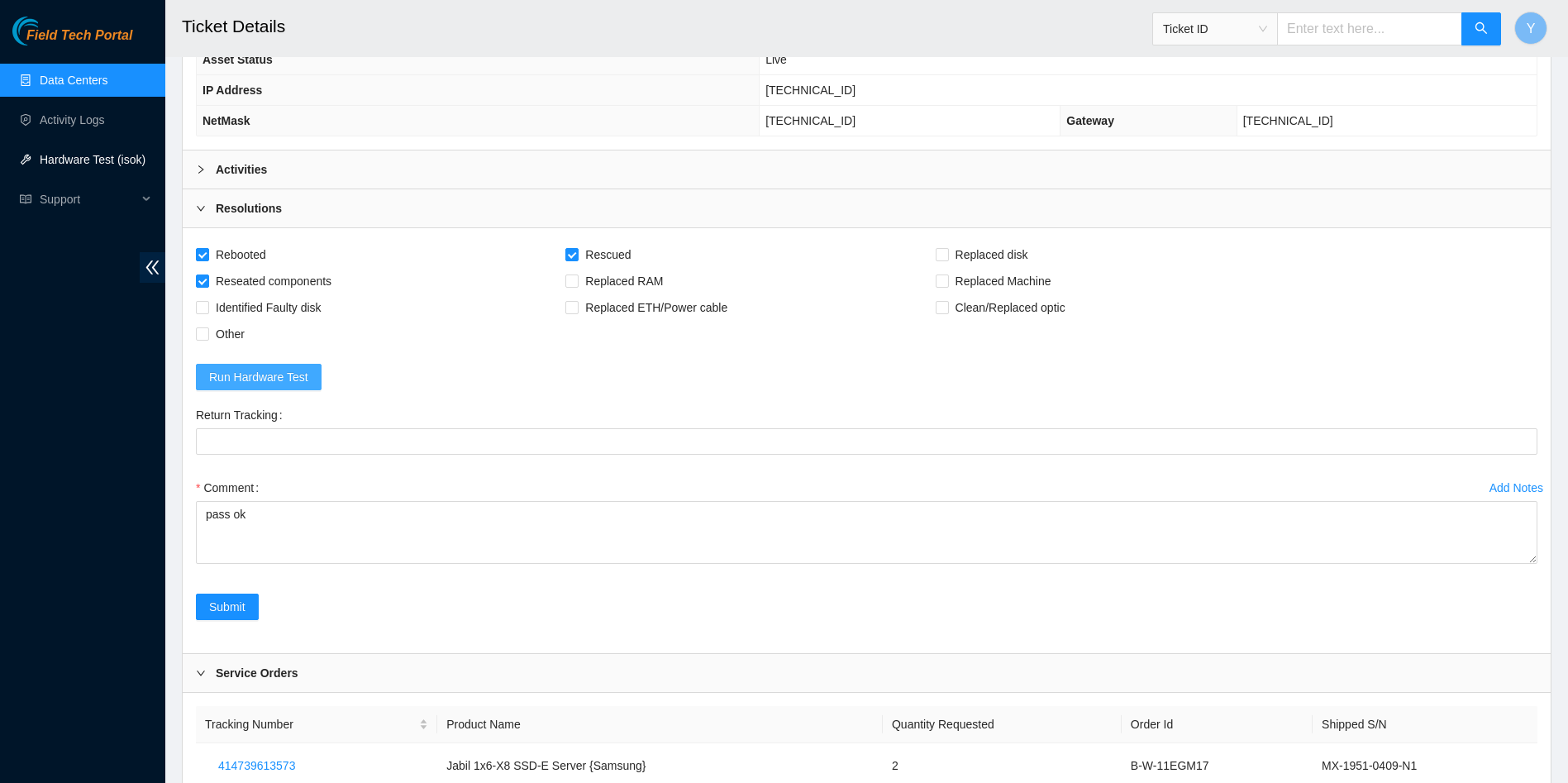 click on "Run Hardware Test" at bounding box center (259, 377) 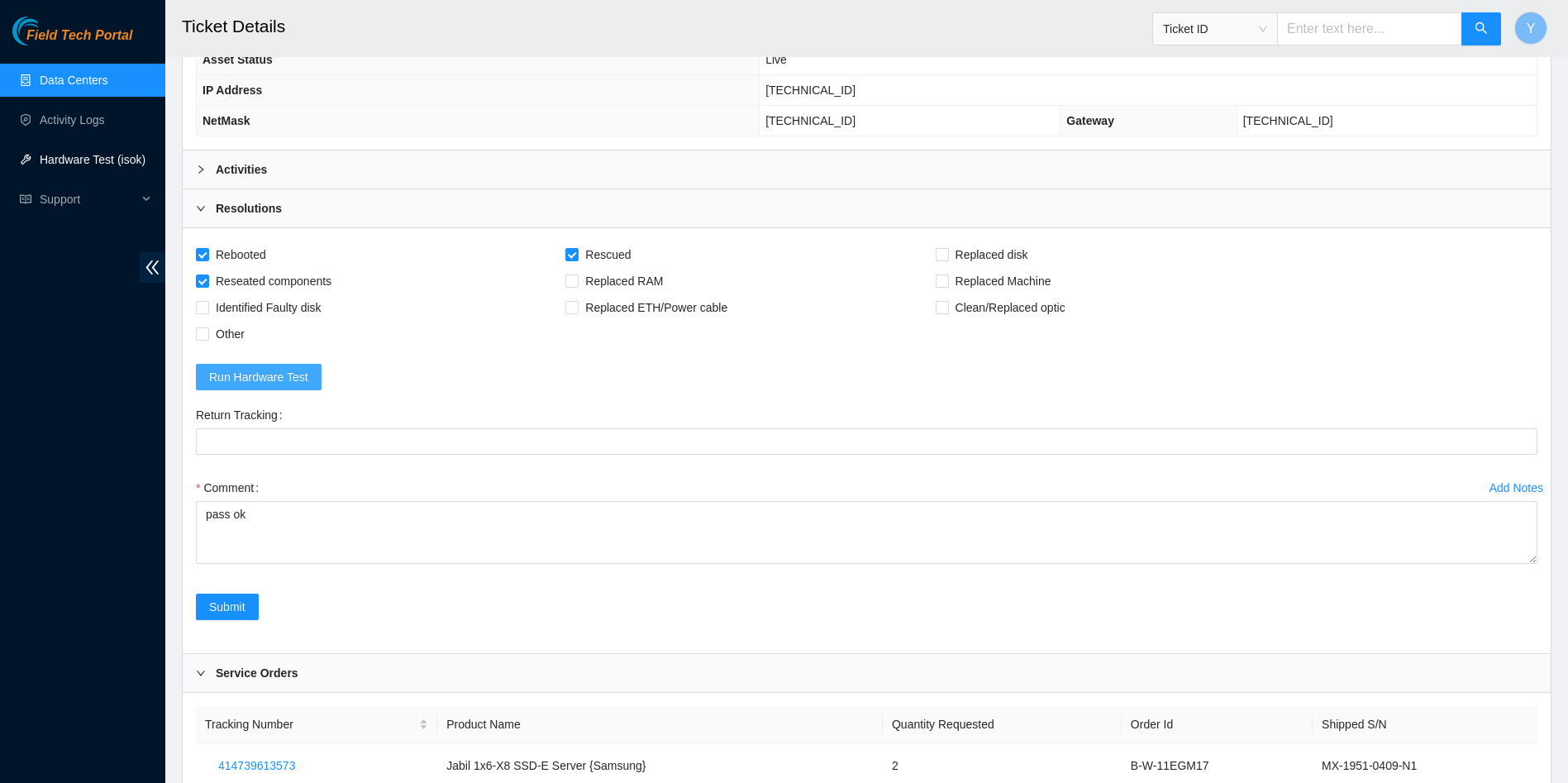 click on "Run Hardware Test" at bounding box center (259, 377) 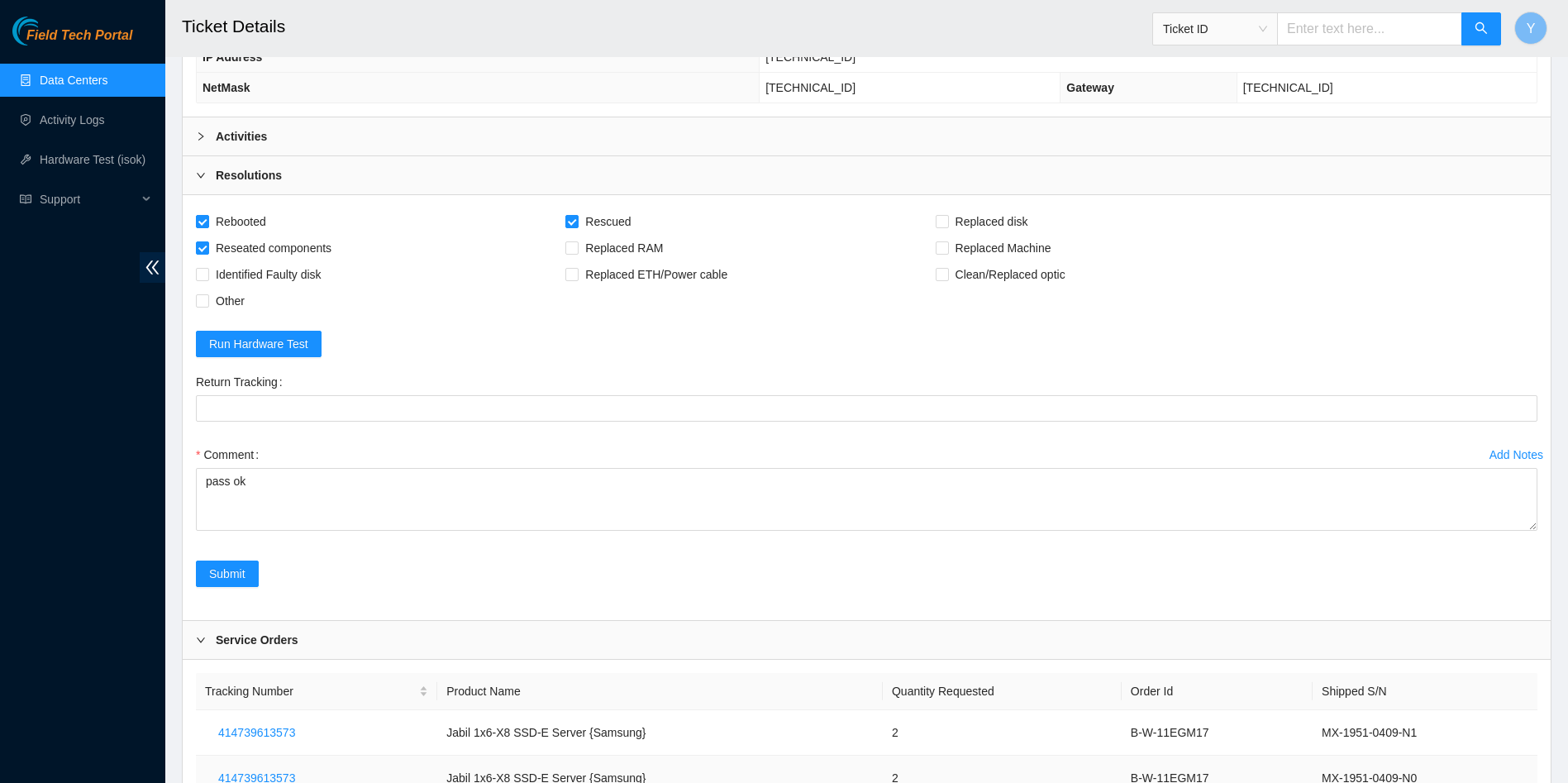 scroll, scrollTop: 627, scrollLeft: 0, axis: vertical 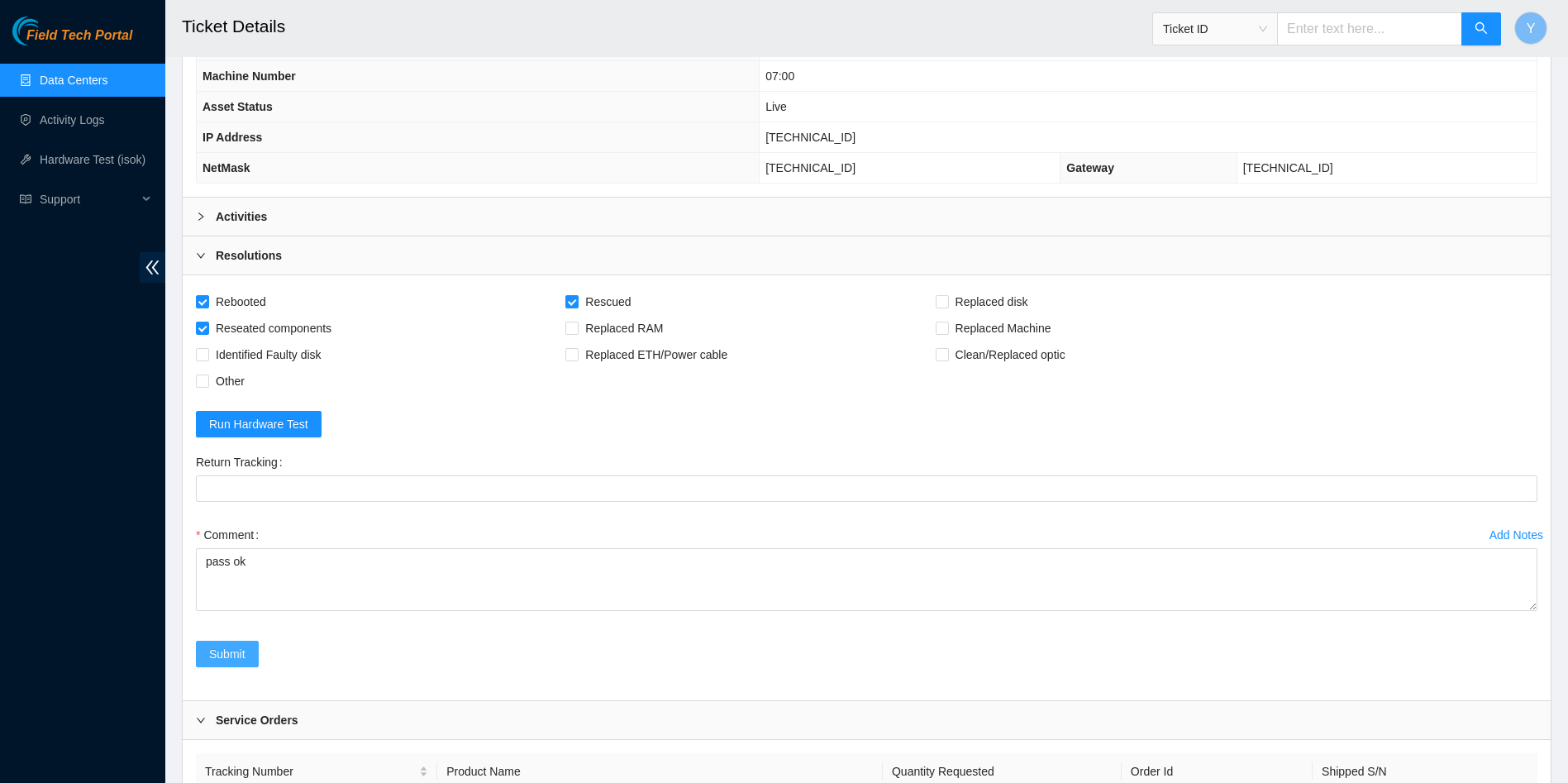 click on "Submit" at bounding box center [227, 664] 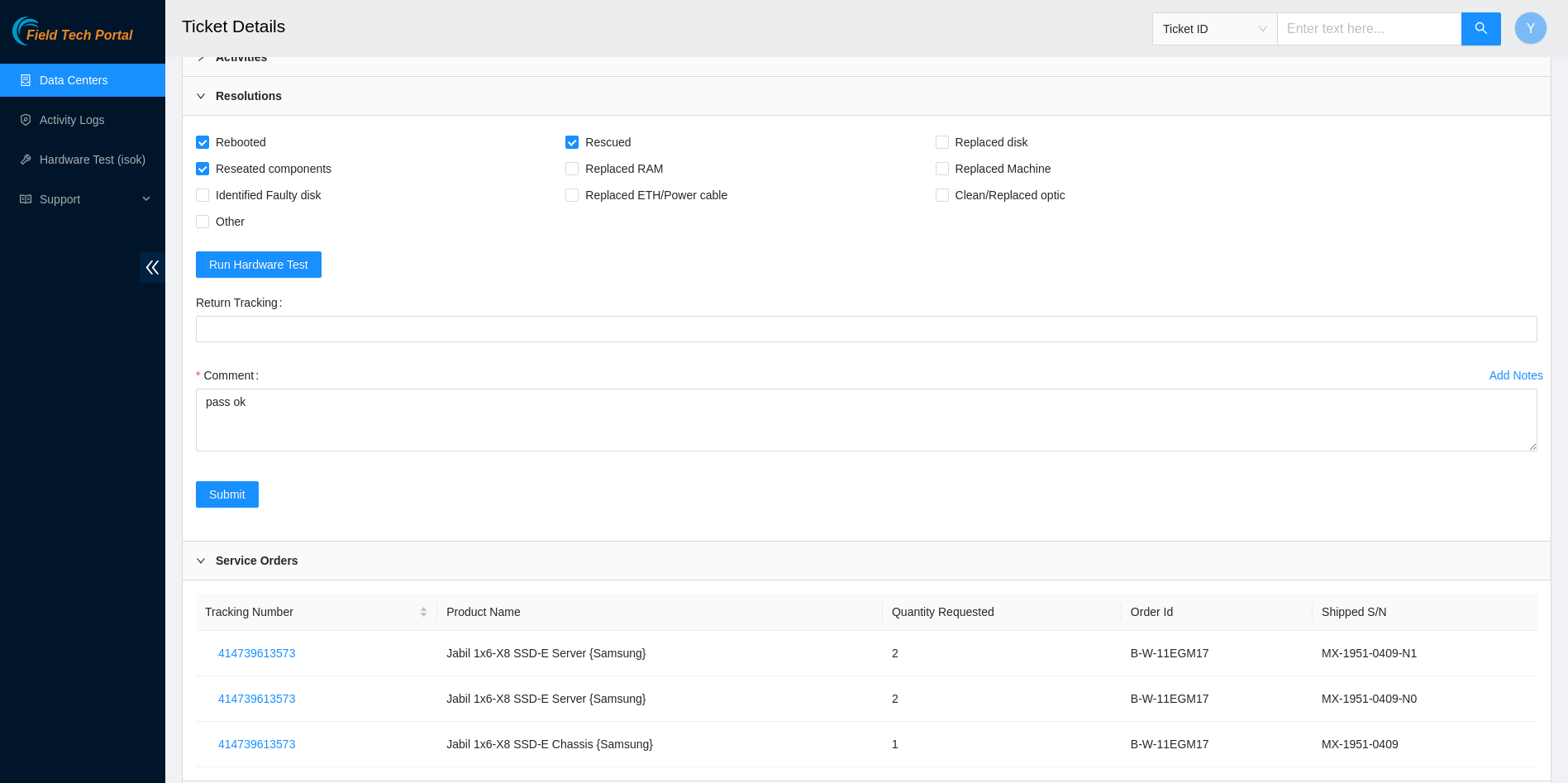 scroll, scrollTop: 875, scrollLeft: 0, axis: vertical 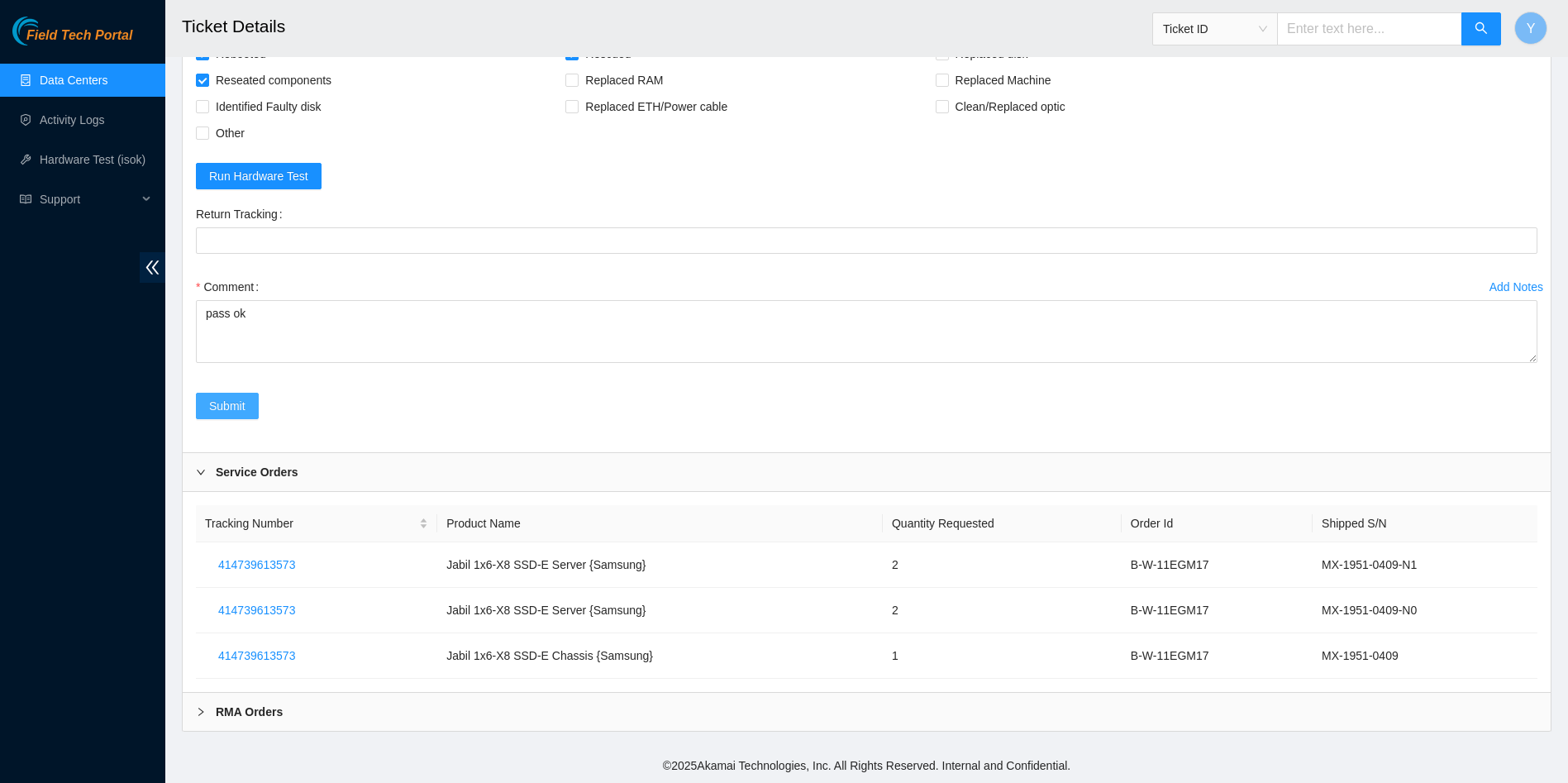 click on "Submit" at bounding box center (227, 406) 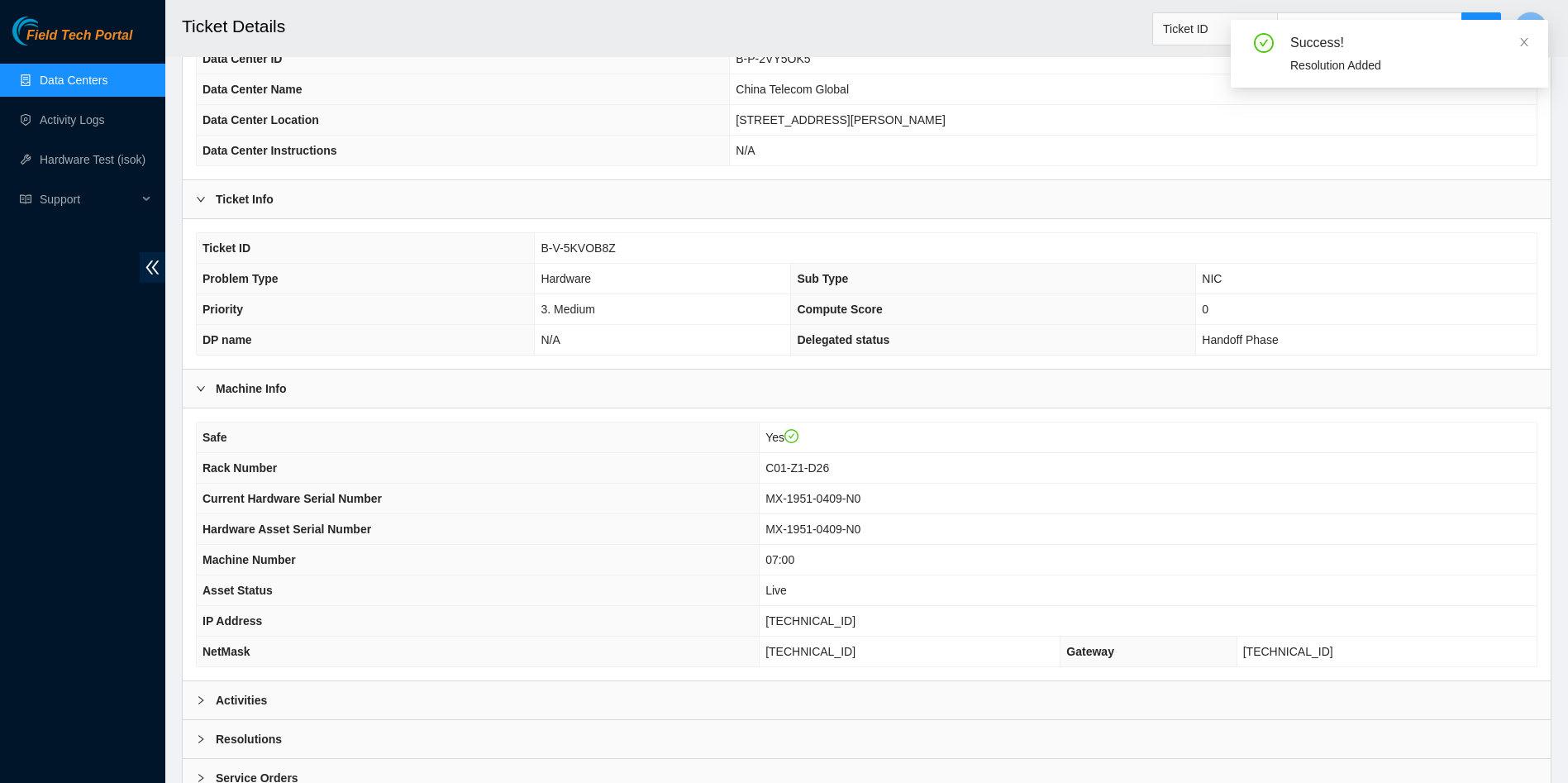 scroll, scrollTop: 248, scrollLeft: 0, axis: vertical 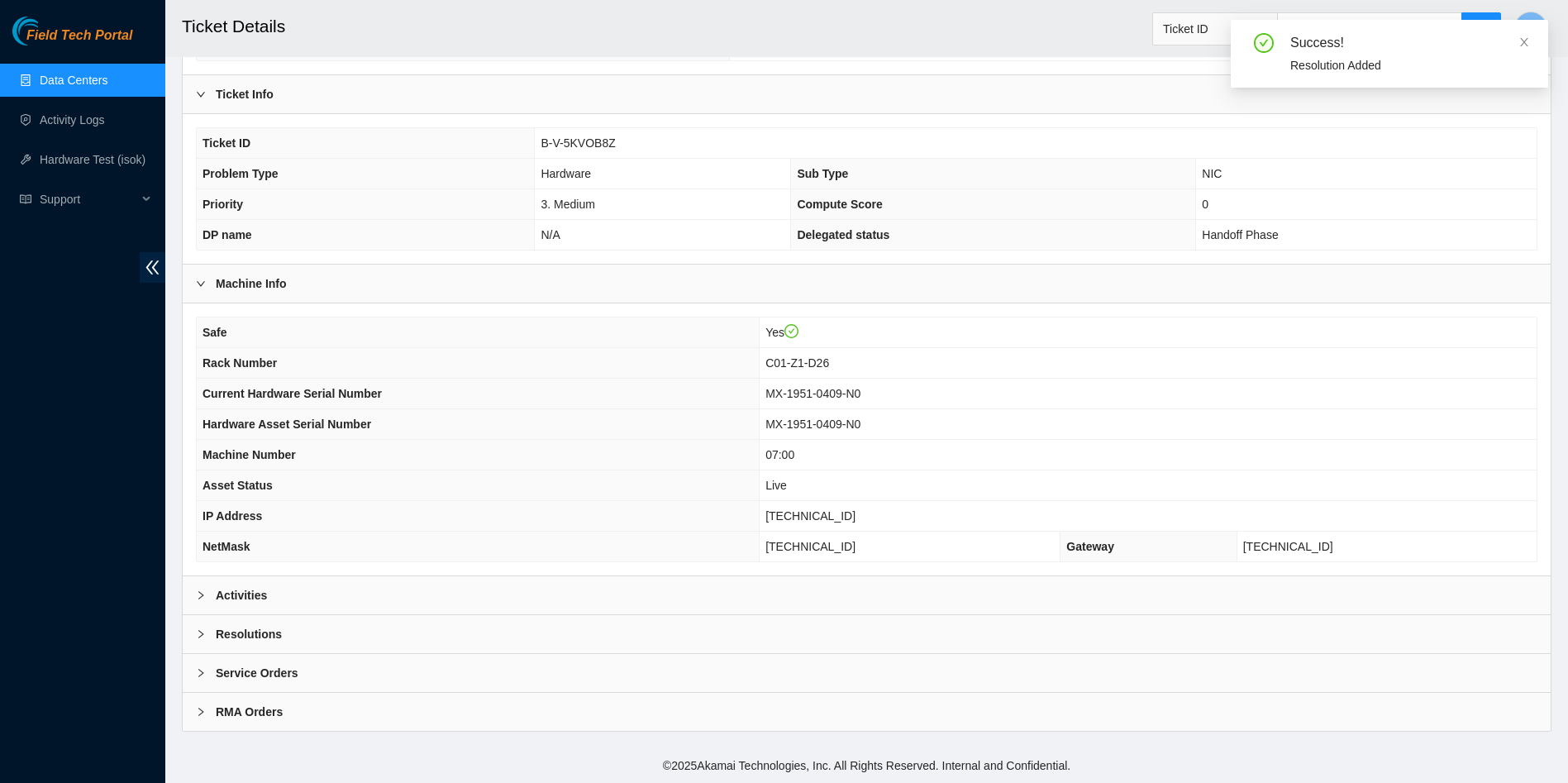 click on "Activities" at bounding box center (866, 595) 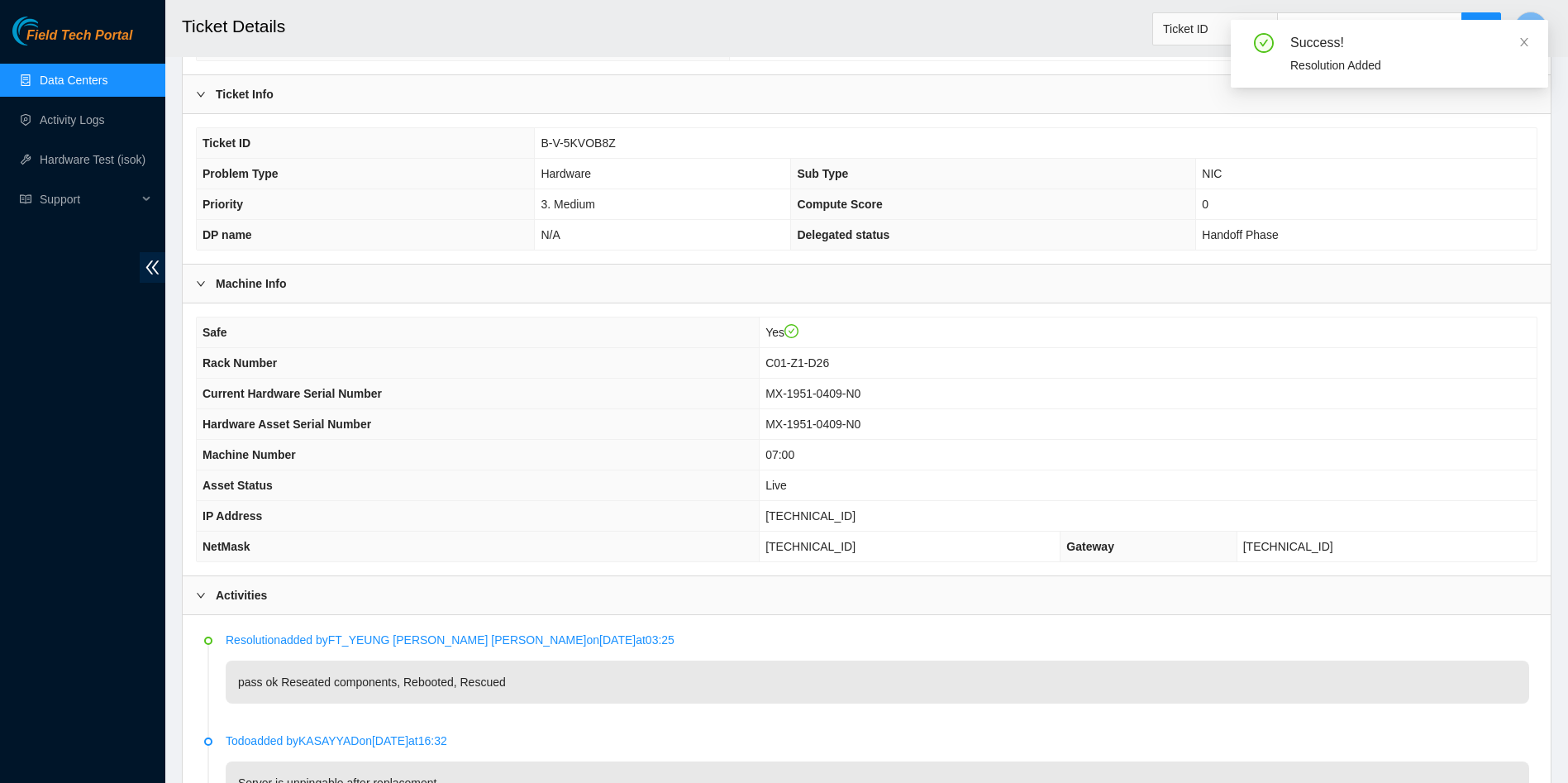 drag, startPoint x: 363, startPoint y: 599, endPoint x: 374, endPoint y: 586, distance: 17.029386 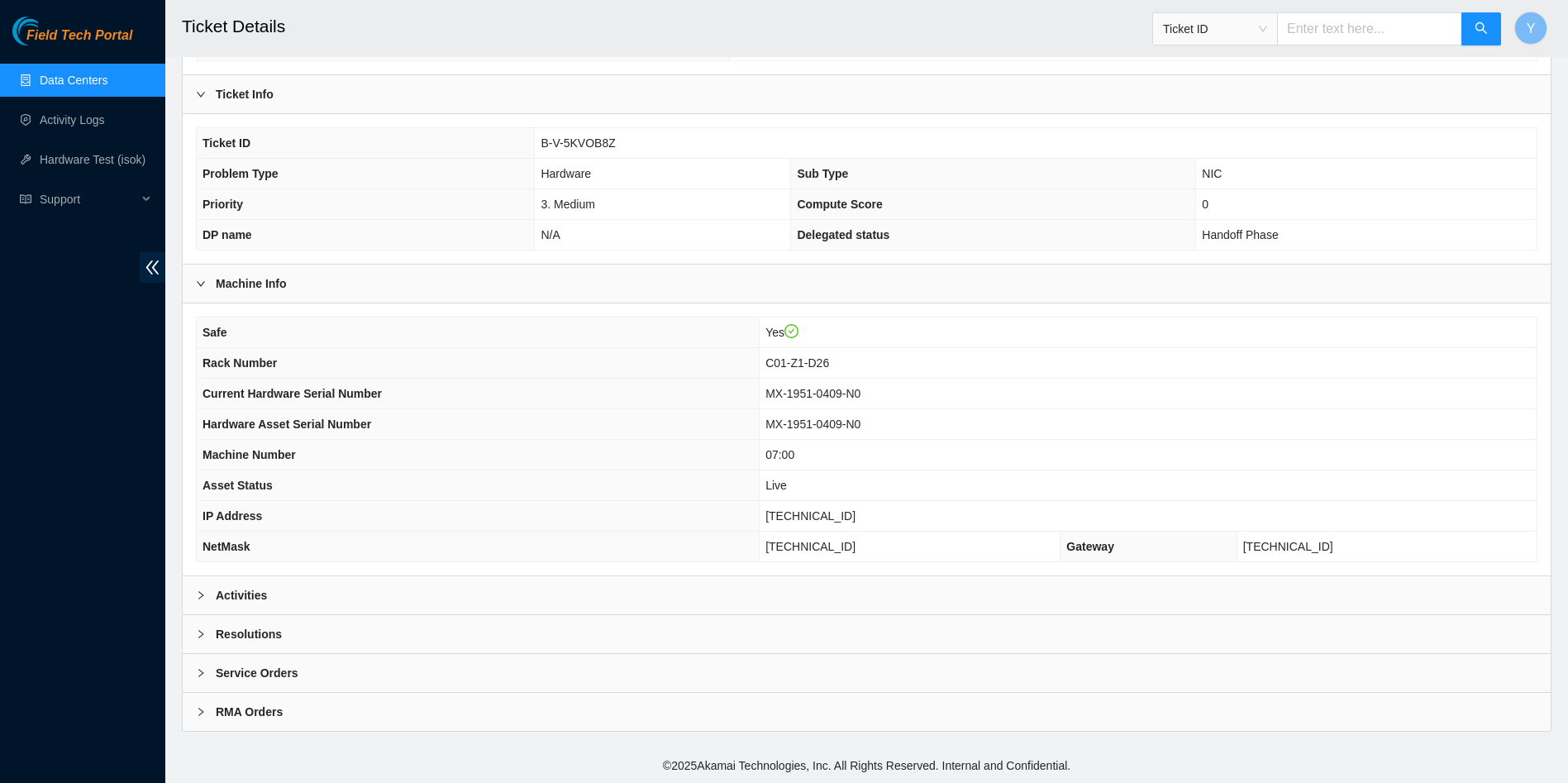 click on "Data Centers" at bounding box center (74, 80) 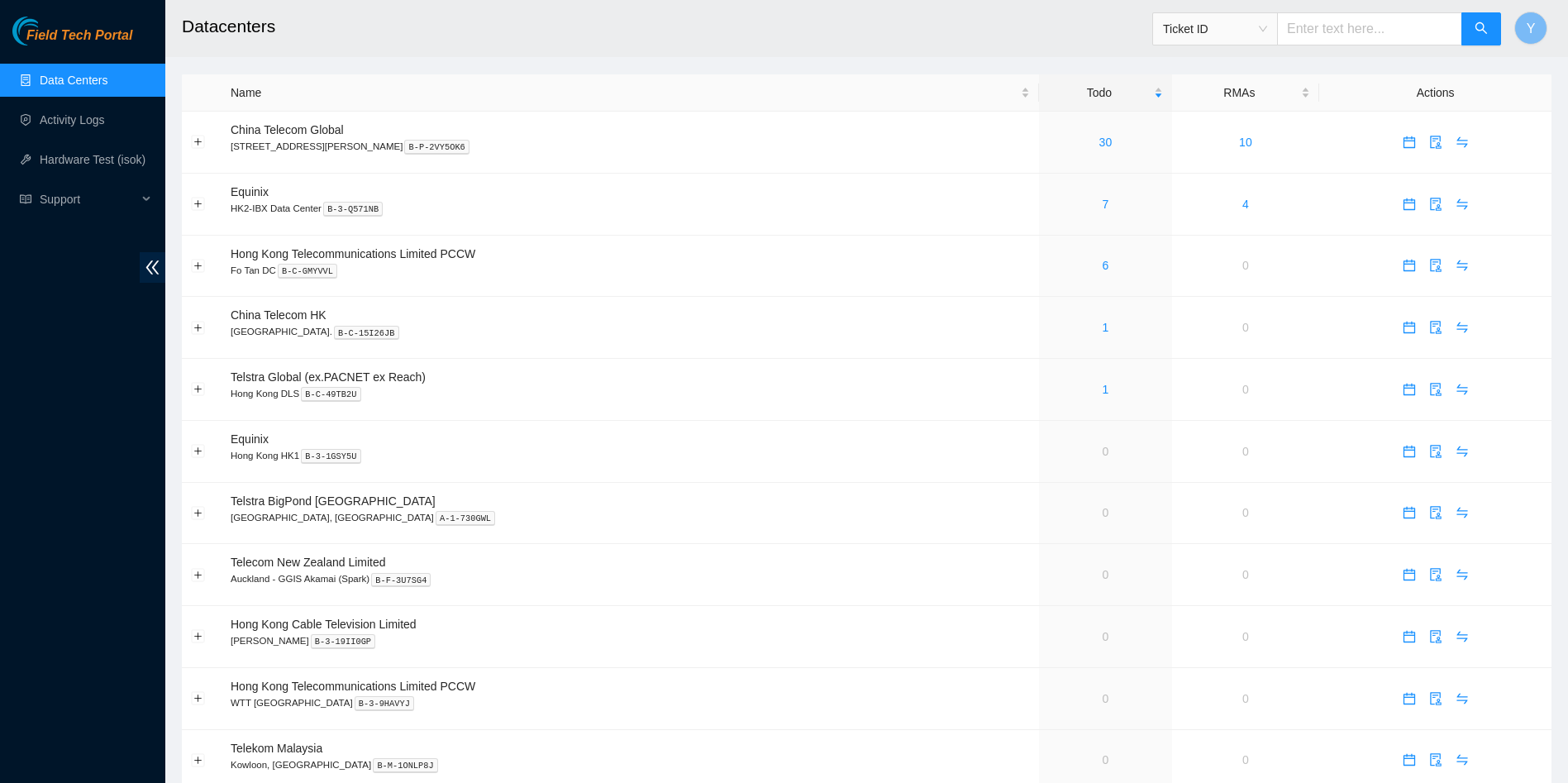 click on "Datacenters    Ticket ID Y" at bounding box center (949, 28) 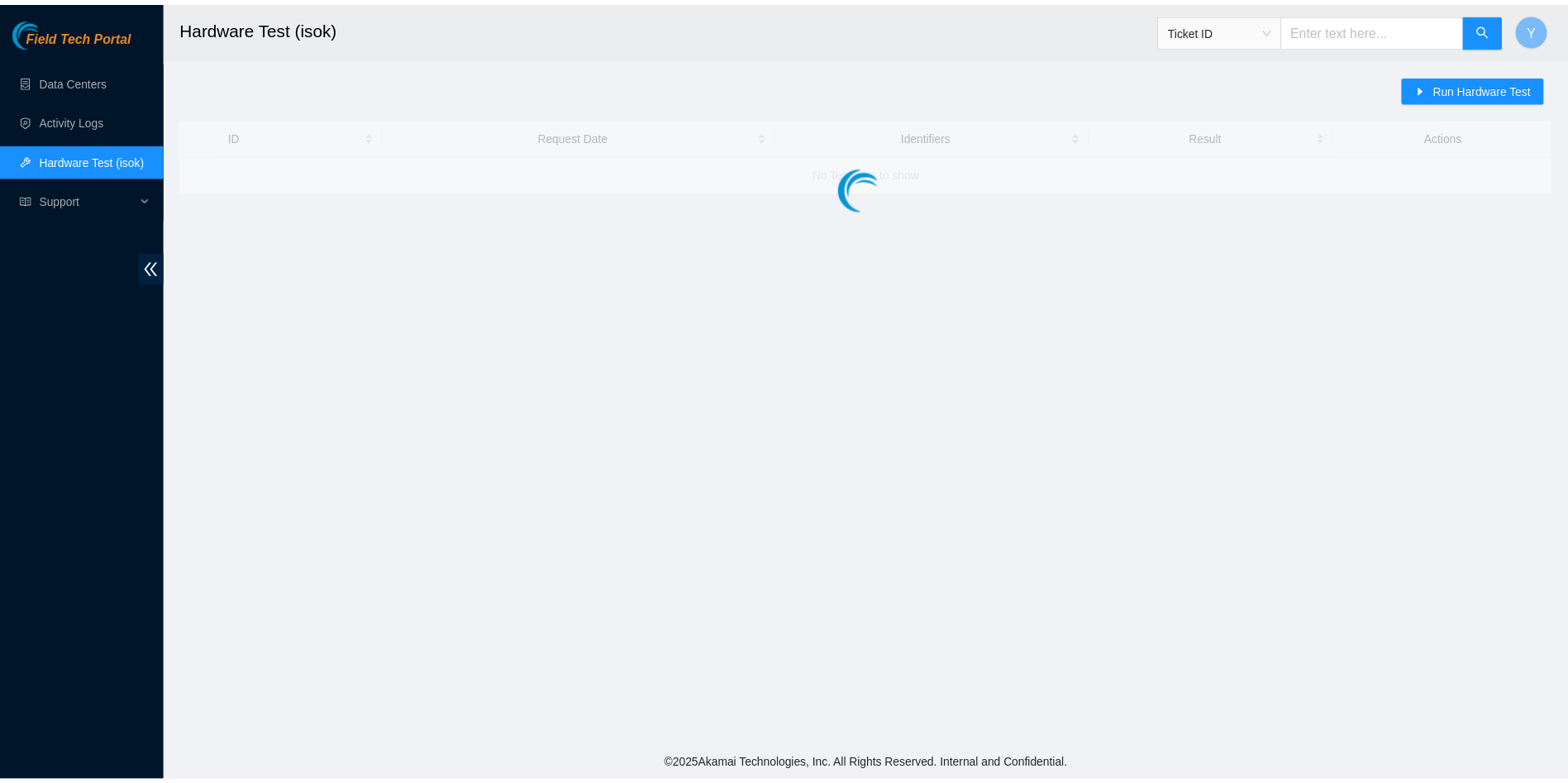 scroll, scrollTop: 0, scrollLeft: 0, axis: both 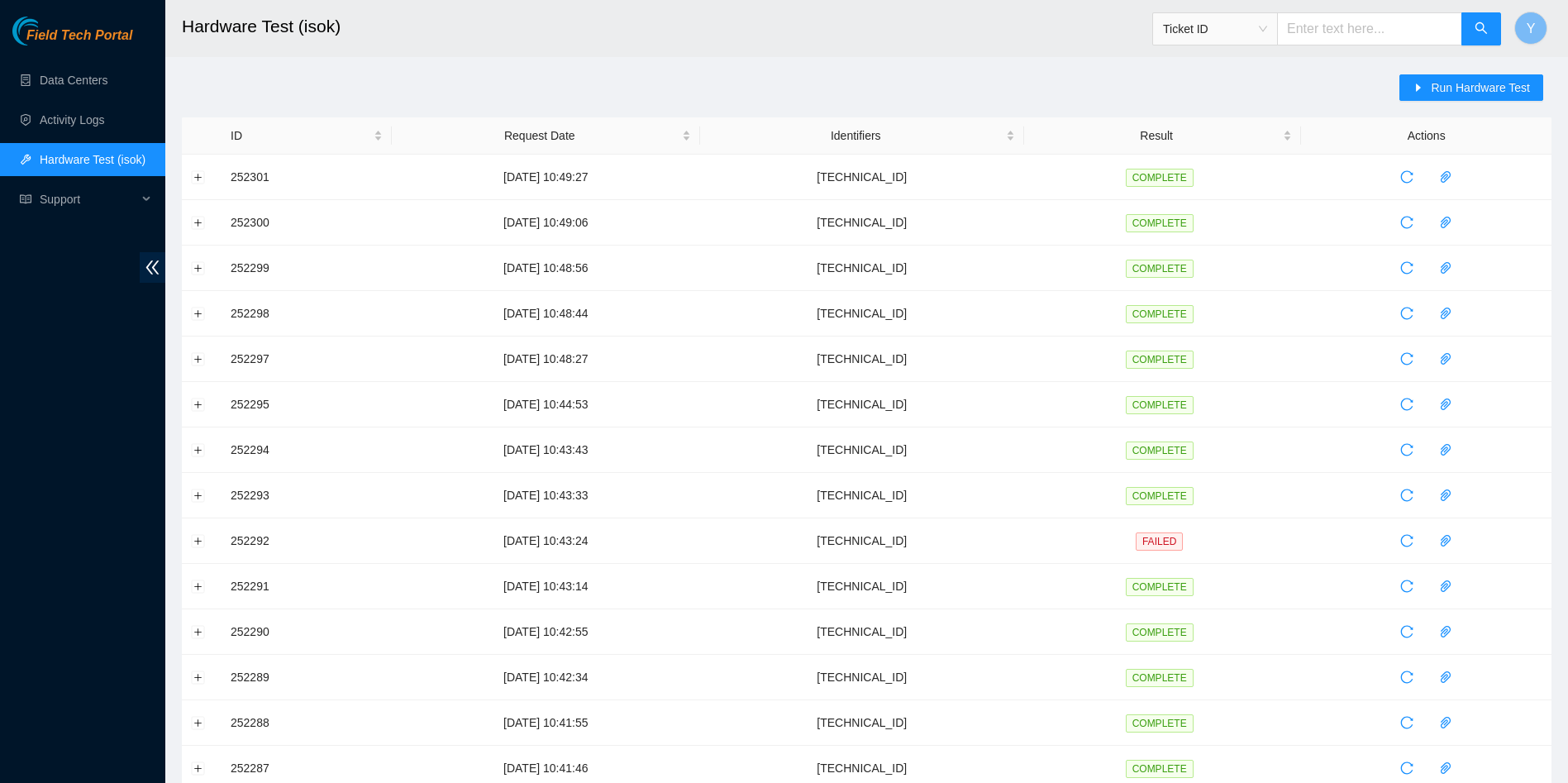 click on "Ticket ID" at bounding box center (1215, 29) 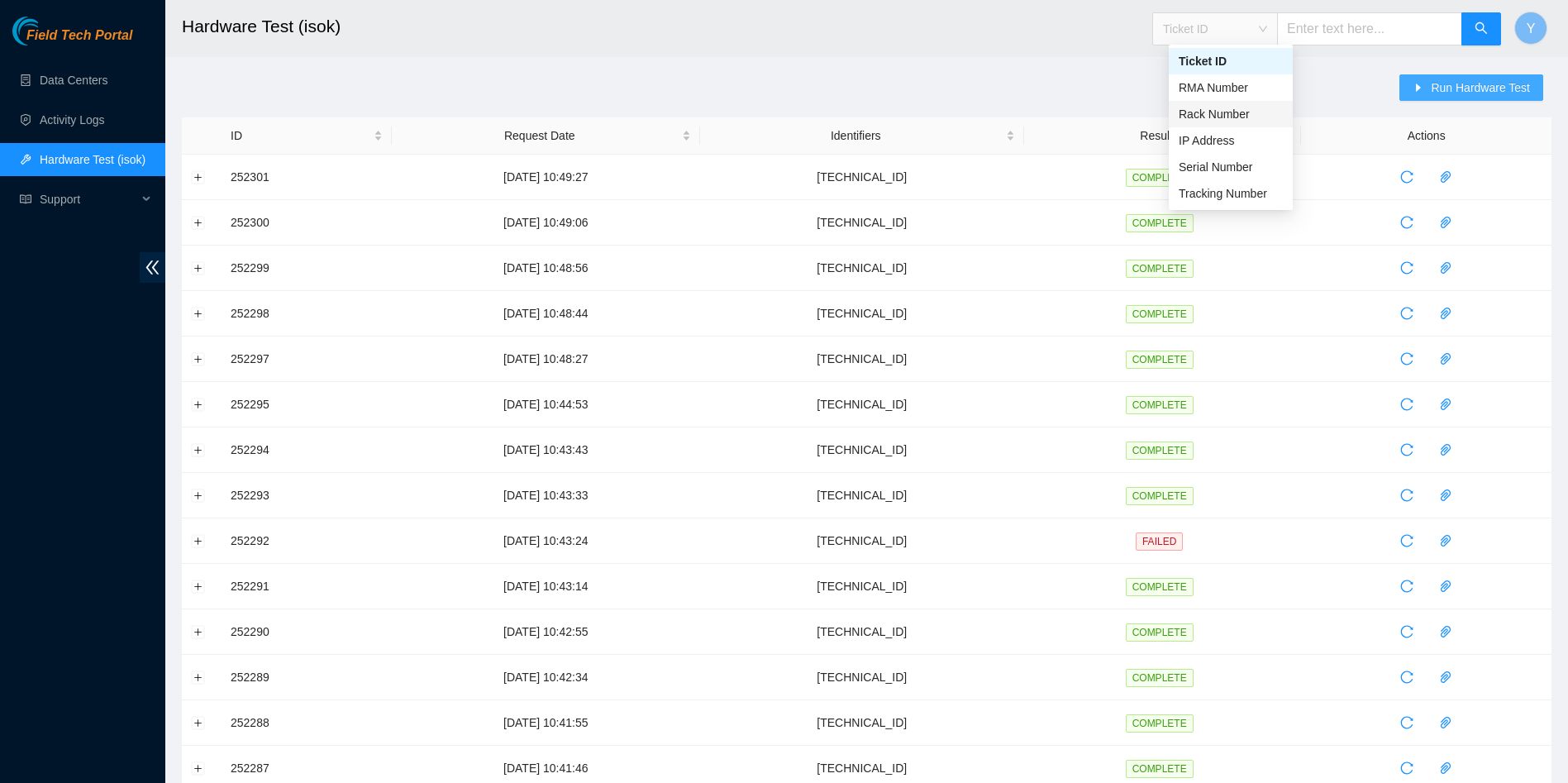 click on "Run Hardware Test" at bounding box center (1471, 88) 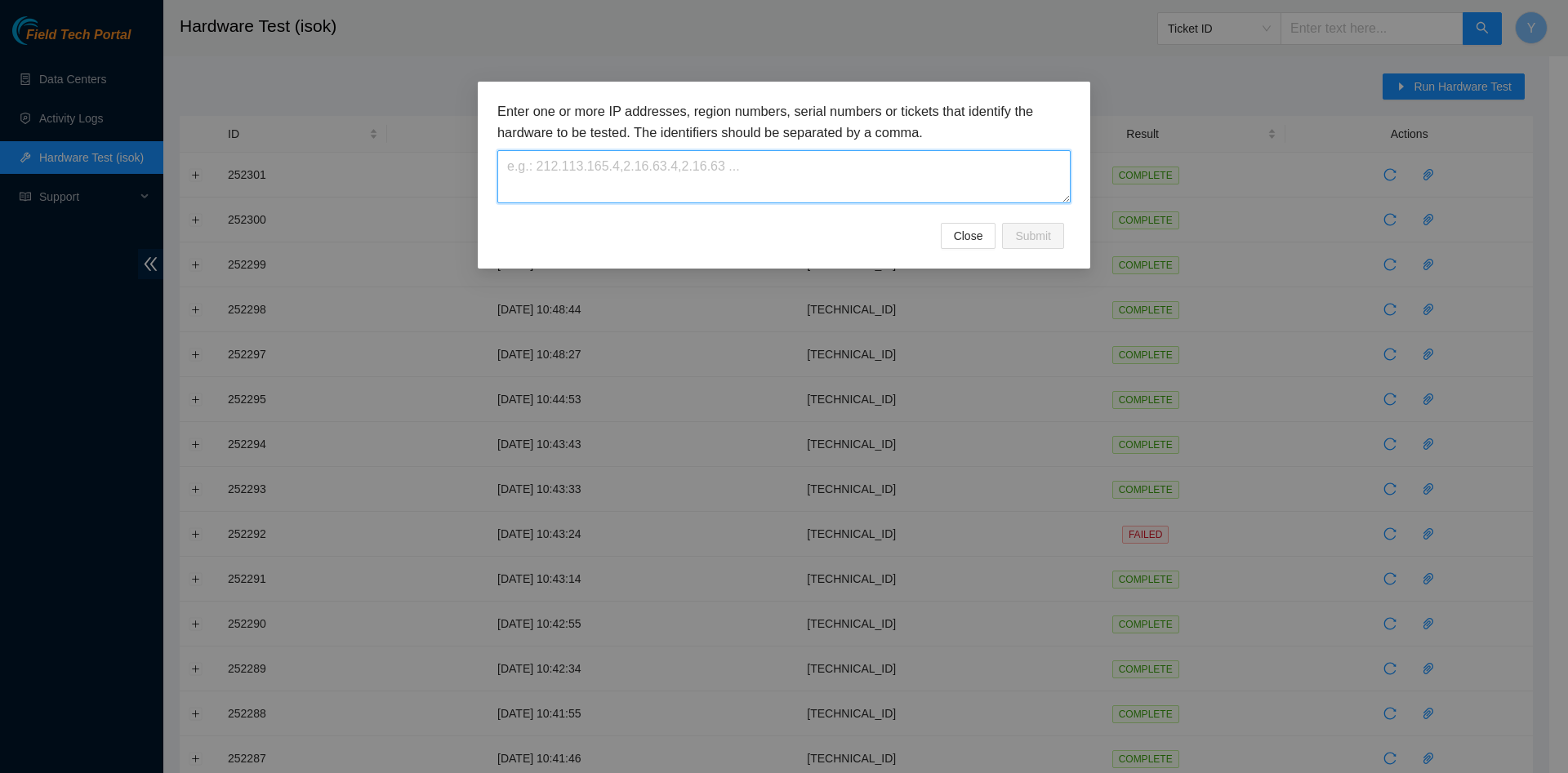 paste on "[TECHNICAL_ID]" 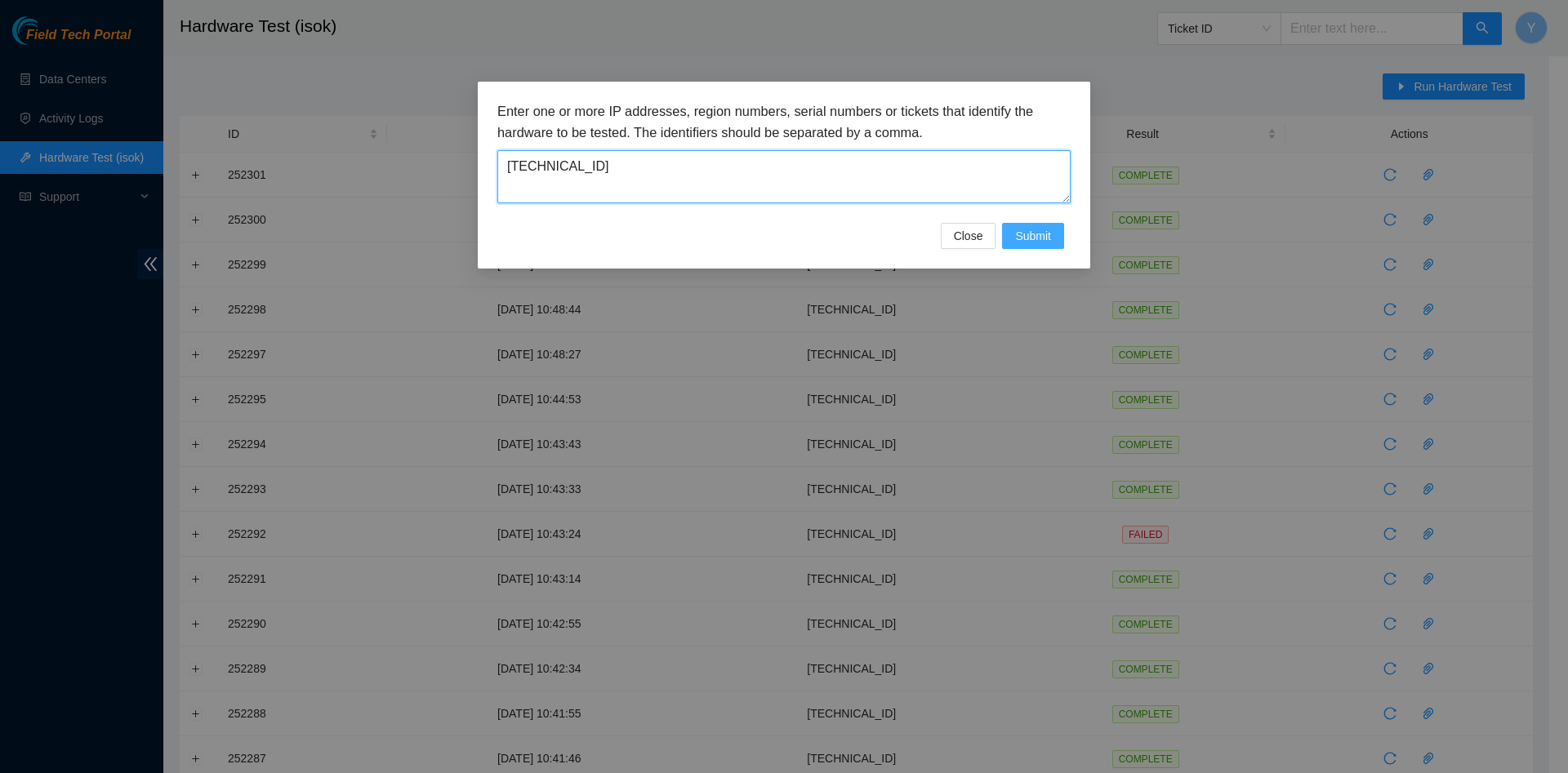 type on "[TECHNICAL_ID]" 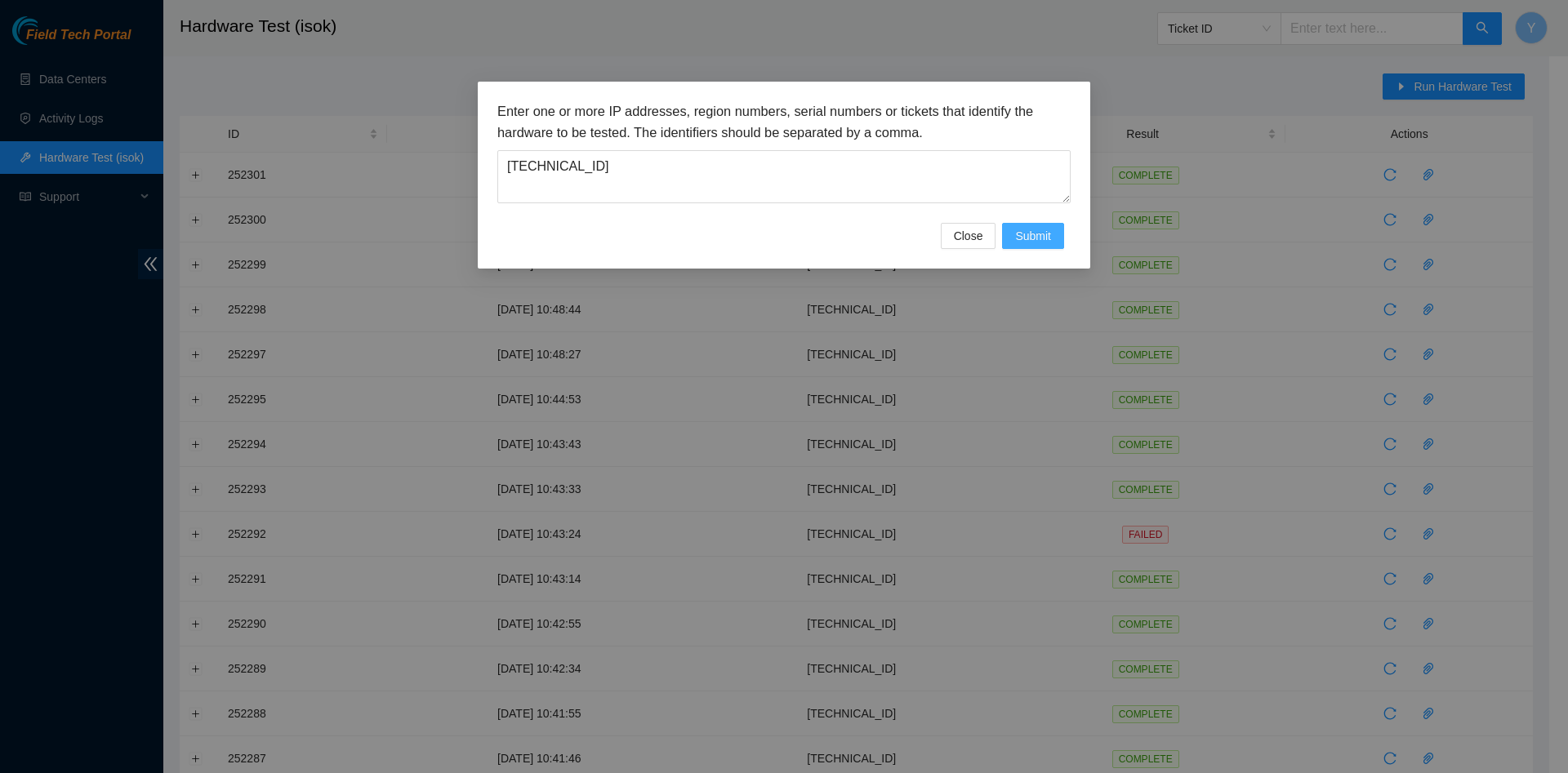 click on "Submit" at bounding box center (1033, 236) 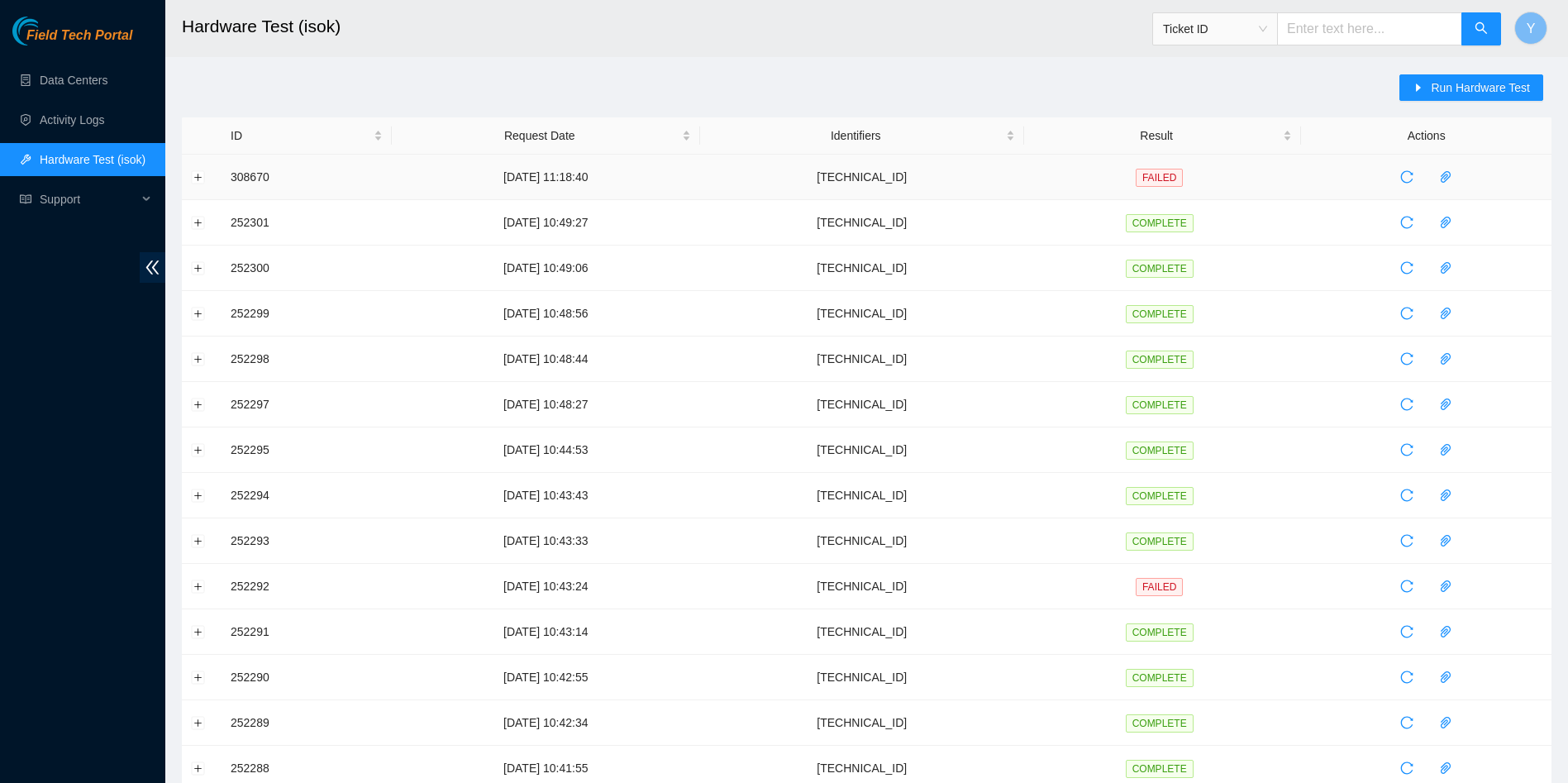 click on "FAILED" at bounding box center [1163, 177] 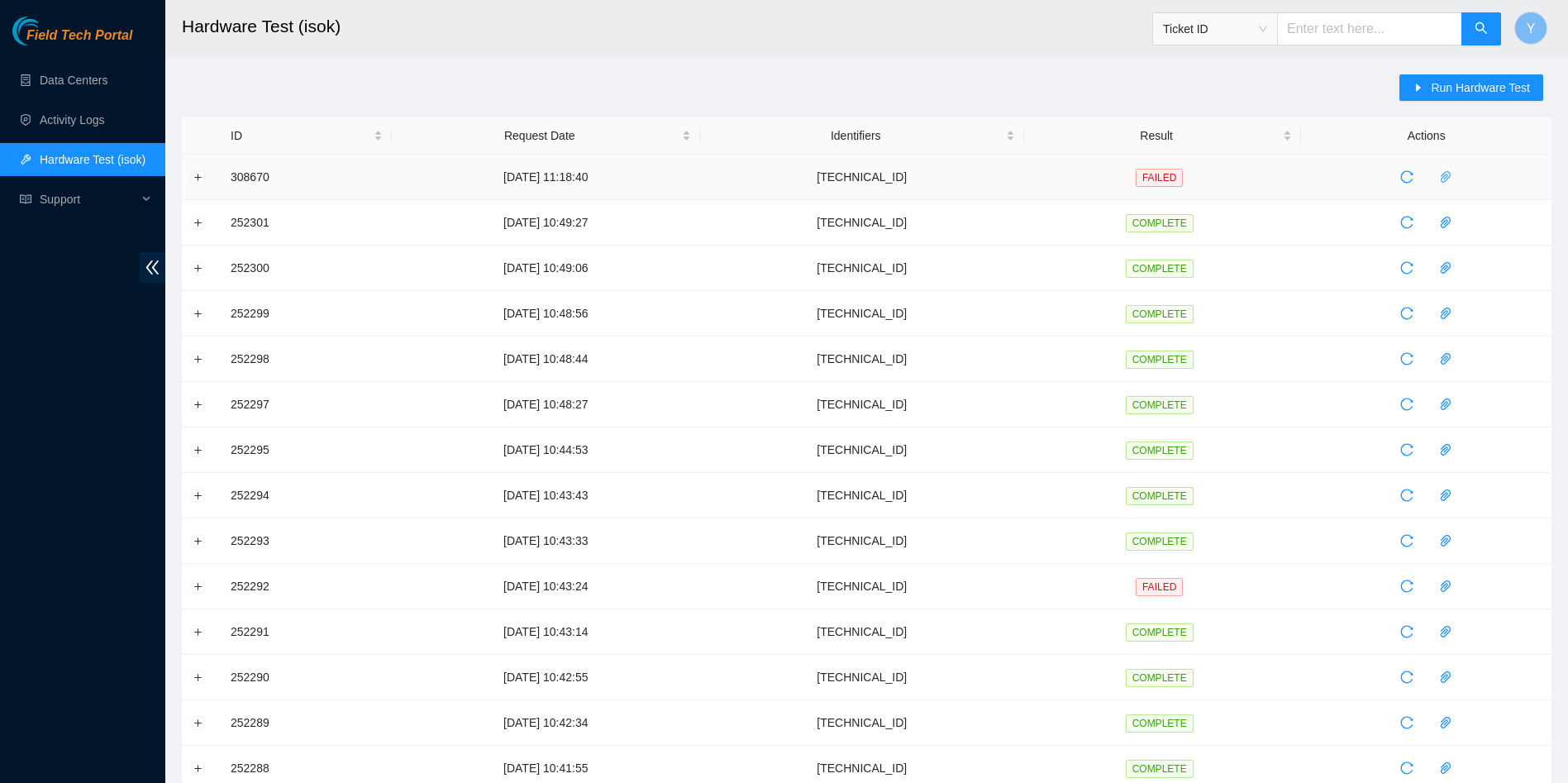 click 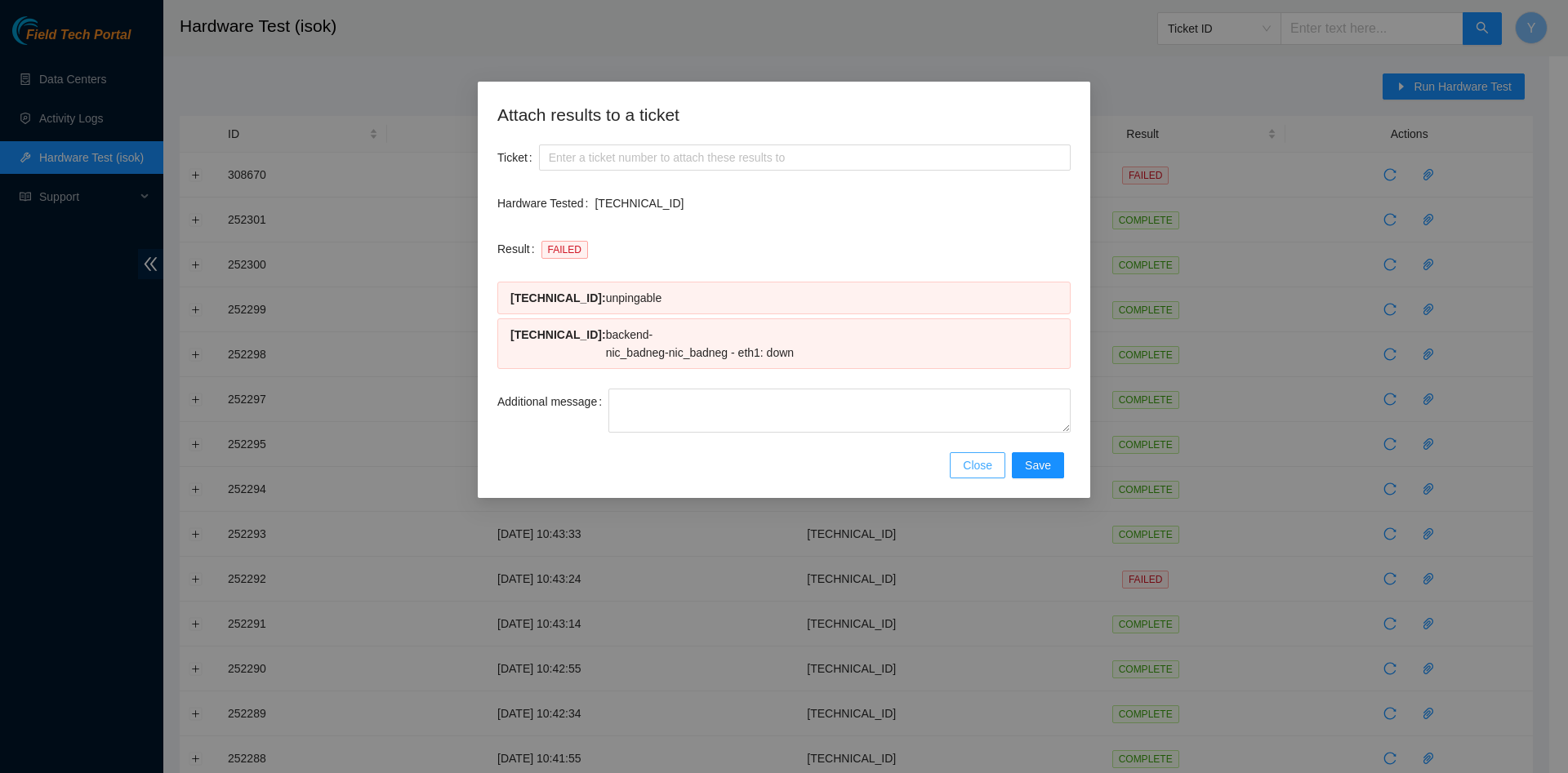 click on "Close" at bounding box center (978, 465) 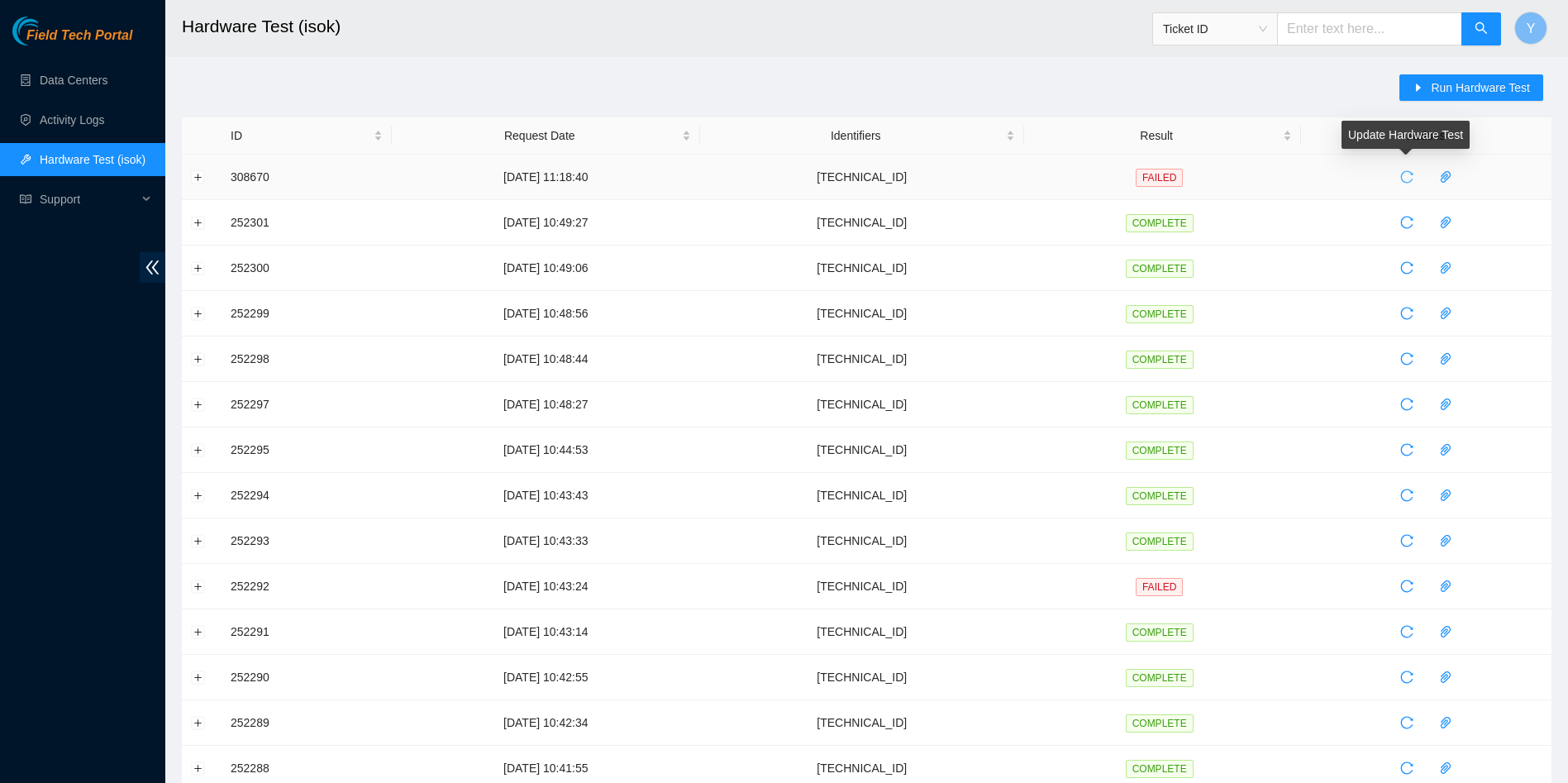 click at bounding box center [1407, 177] 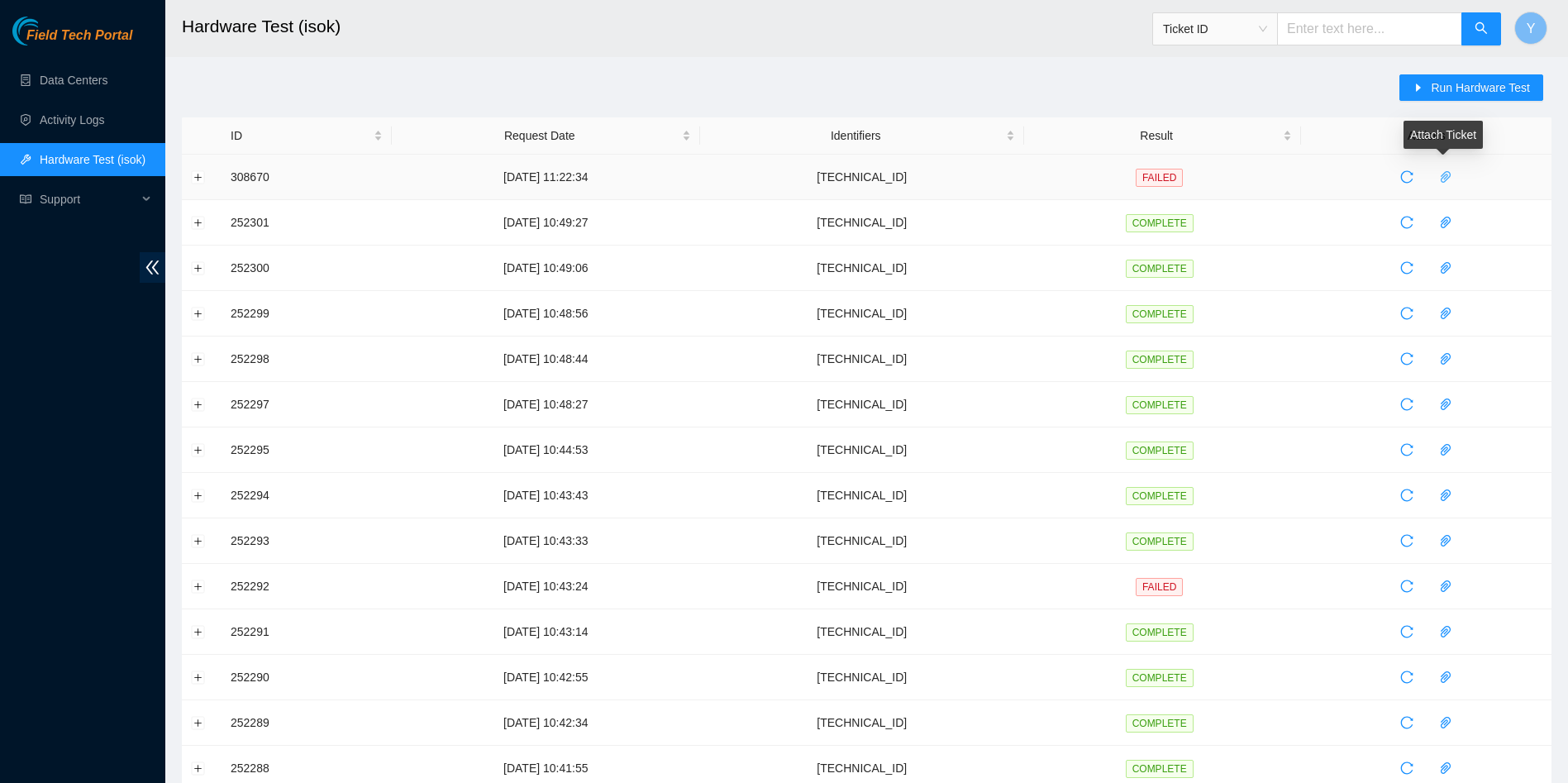click at bounding box center [1446, 177] 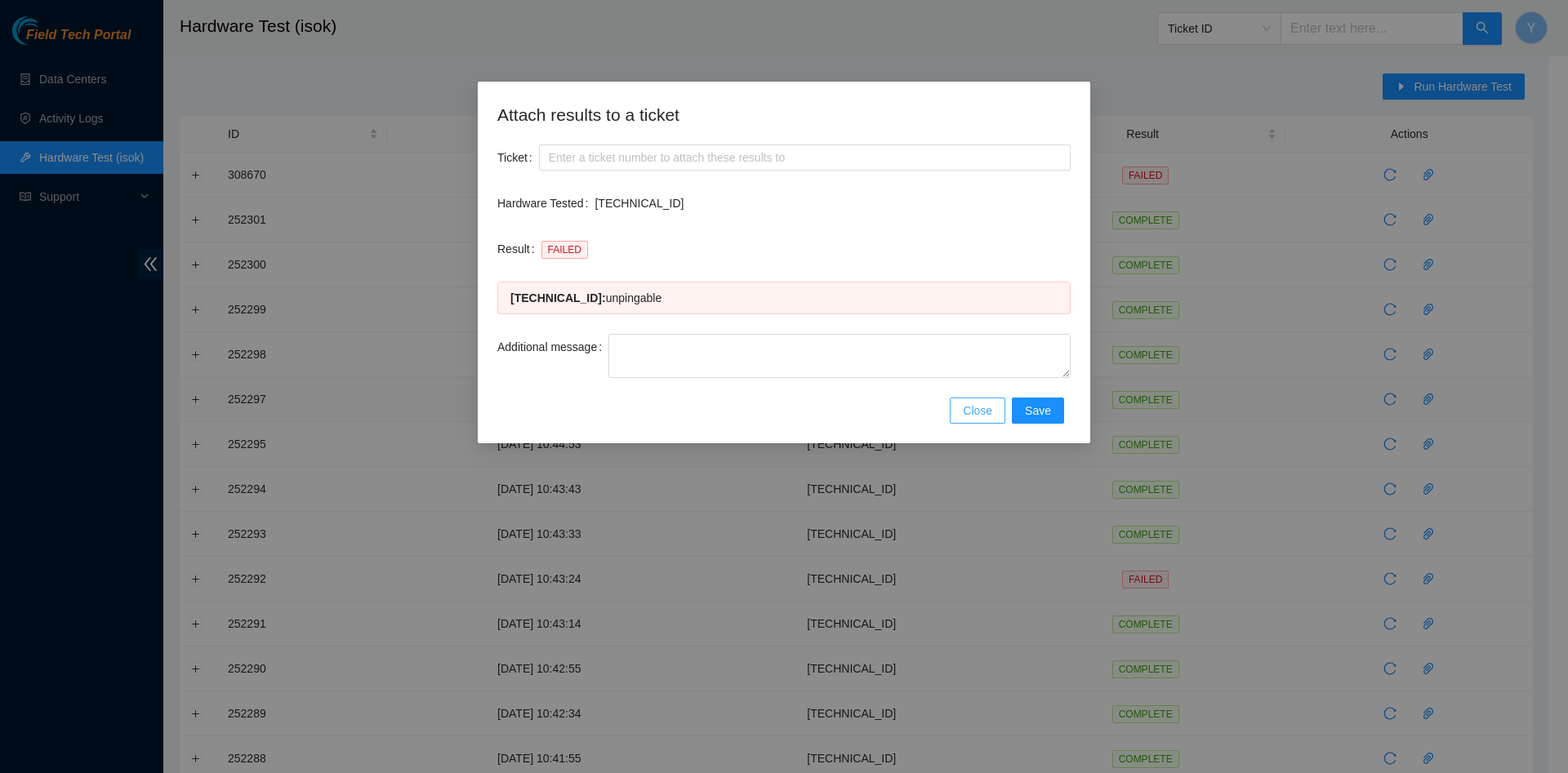 click on "Close" at bounding box center (978, 411) 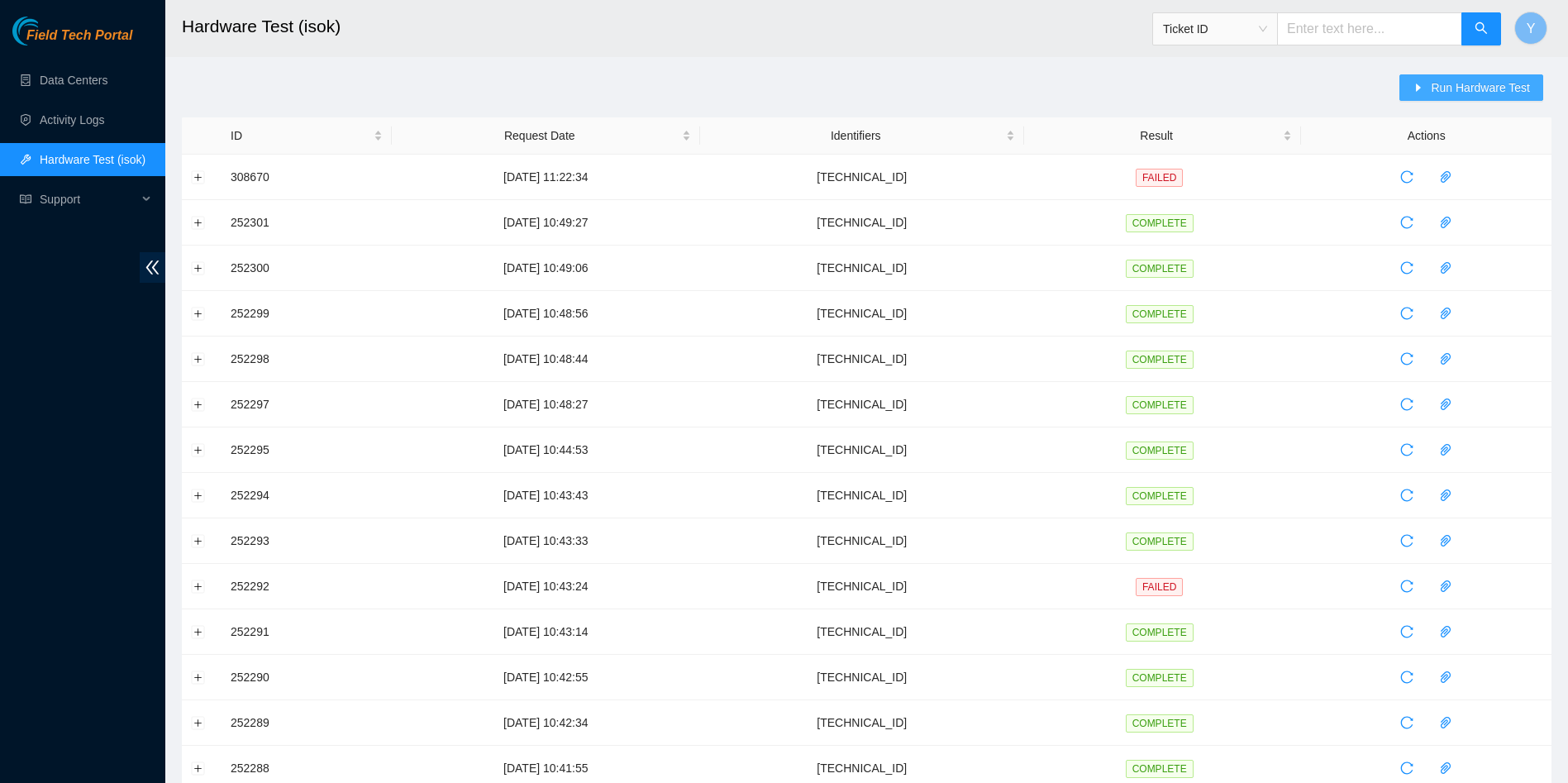 click on "Run Hardware Test" at bounding box center (1480, 88) 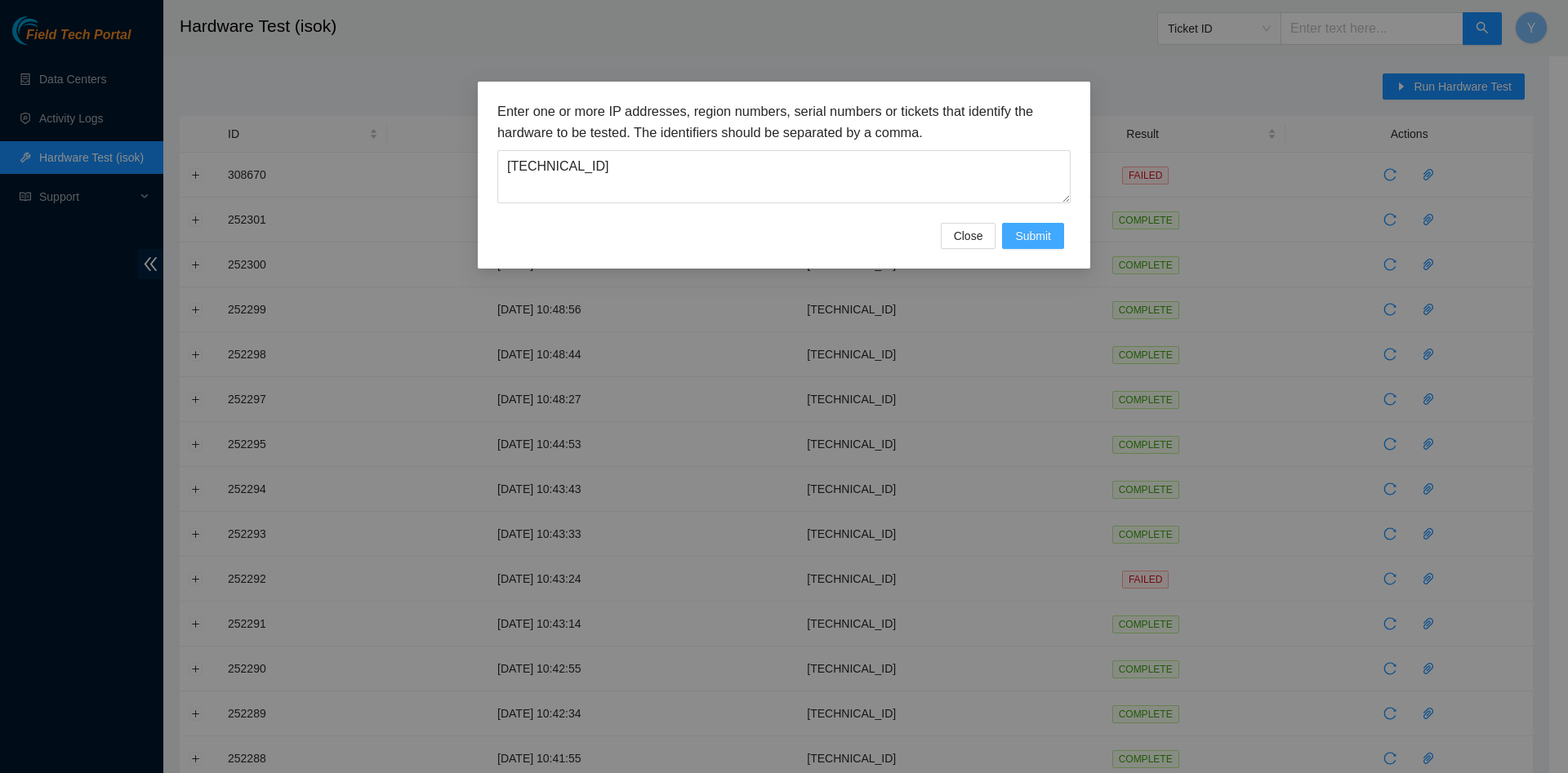 click on "Submit" at bounding box center [1033, 236] 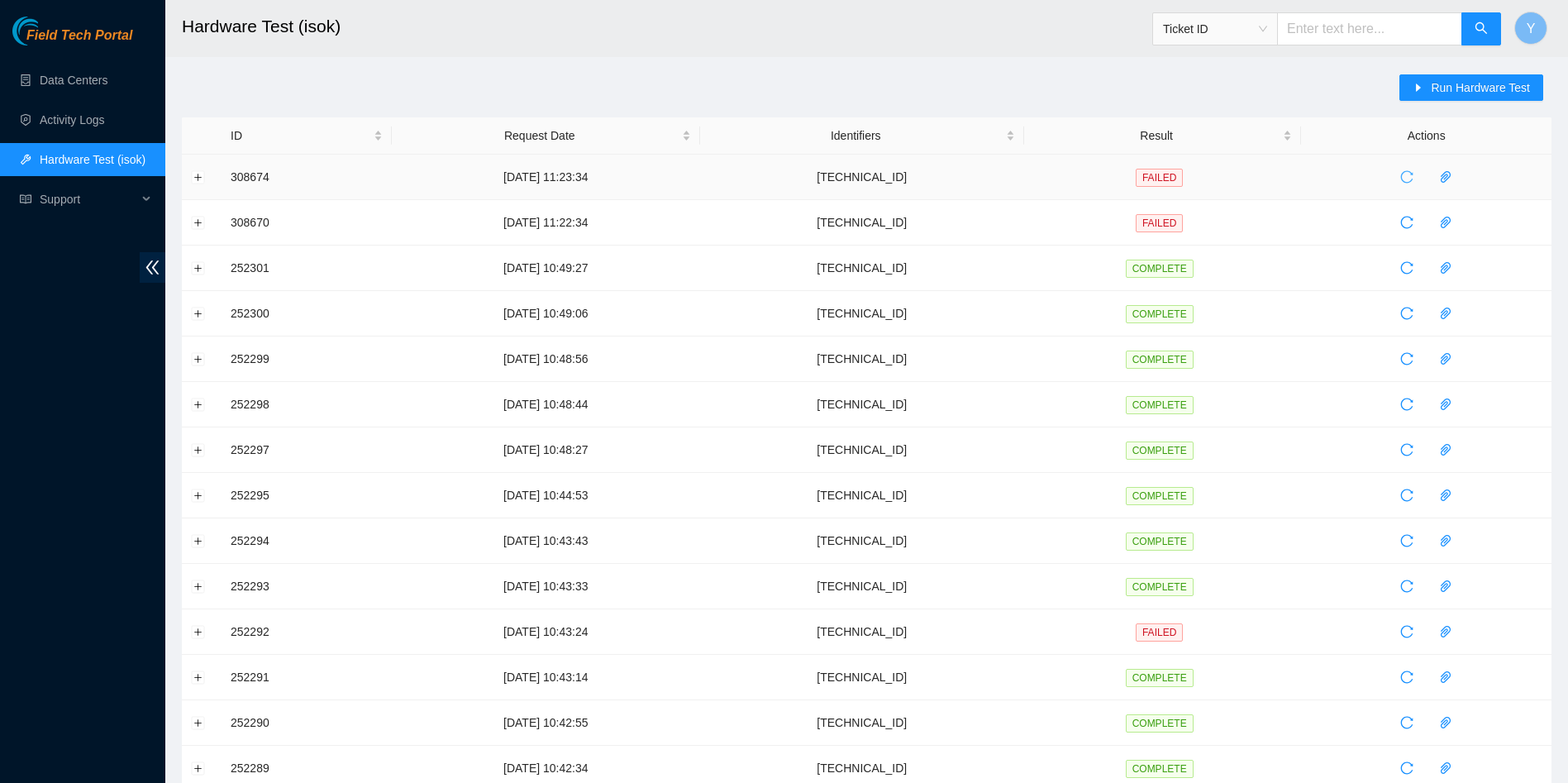click 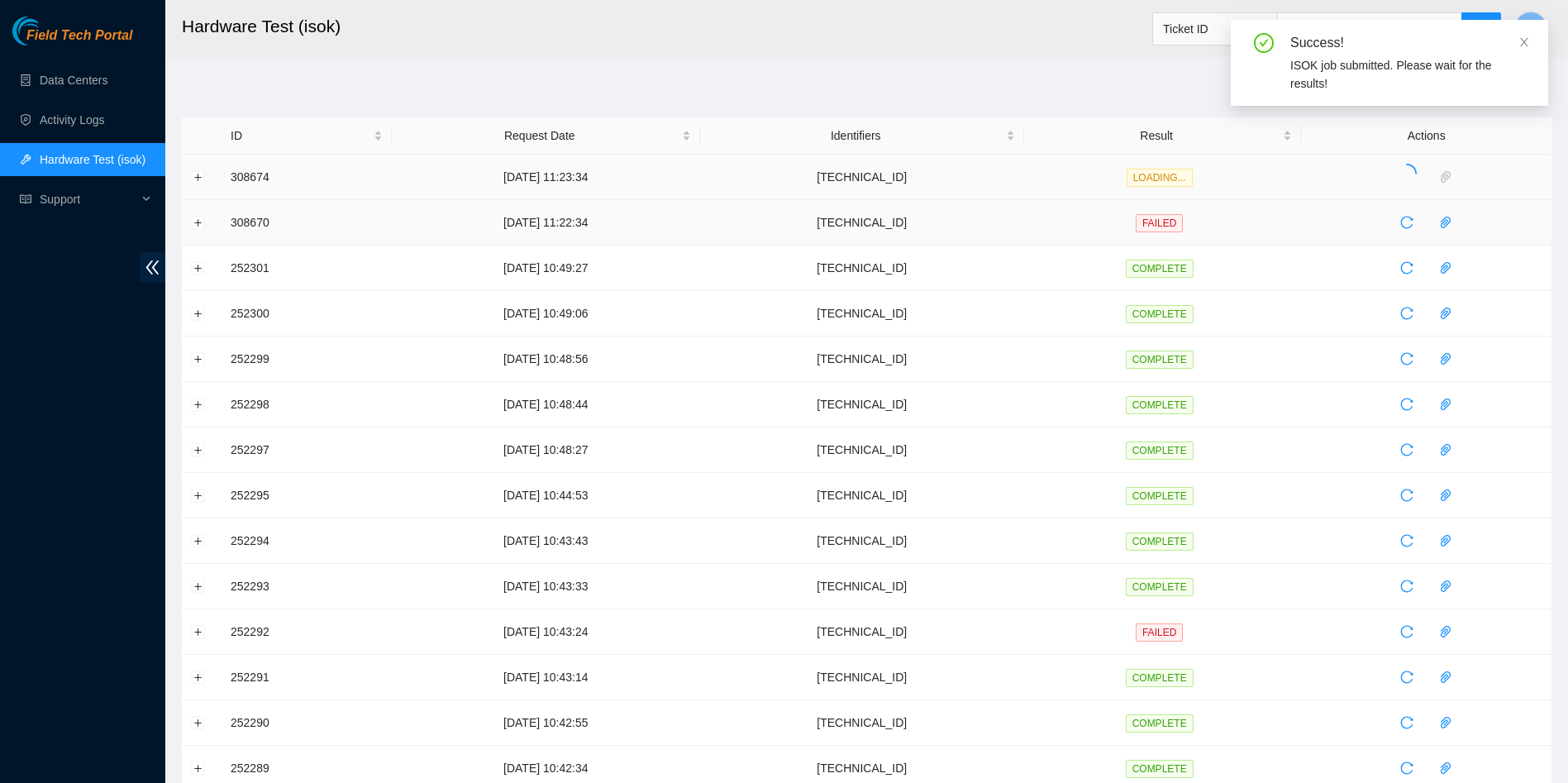 click at bounding box center (1426, 222) 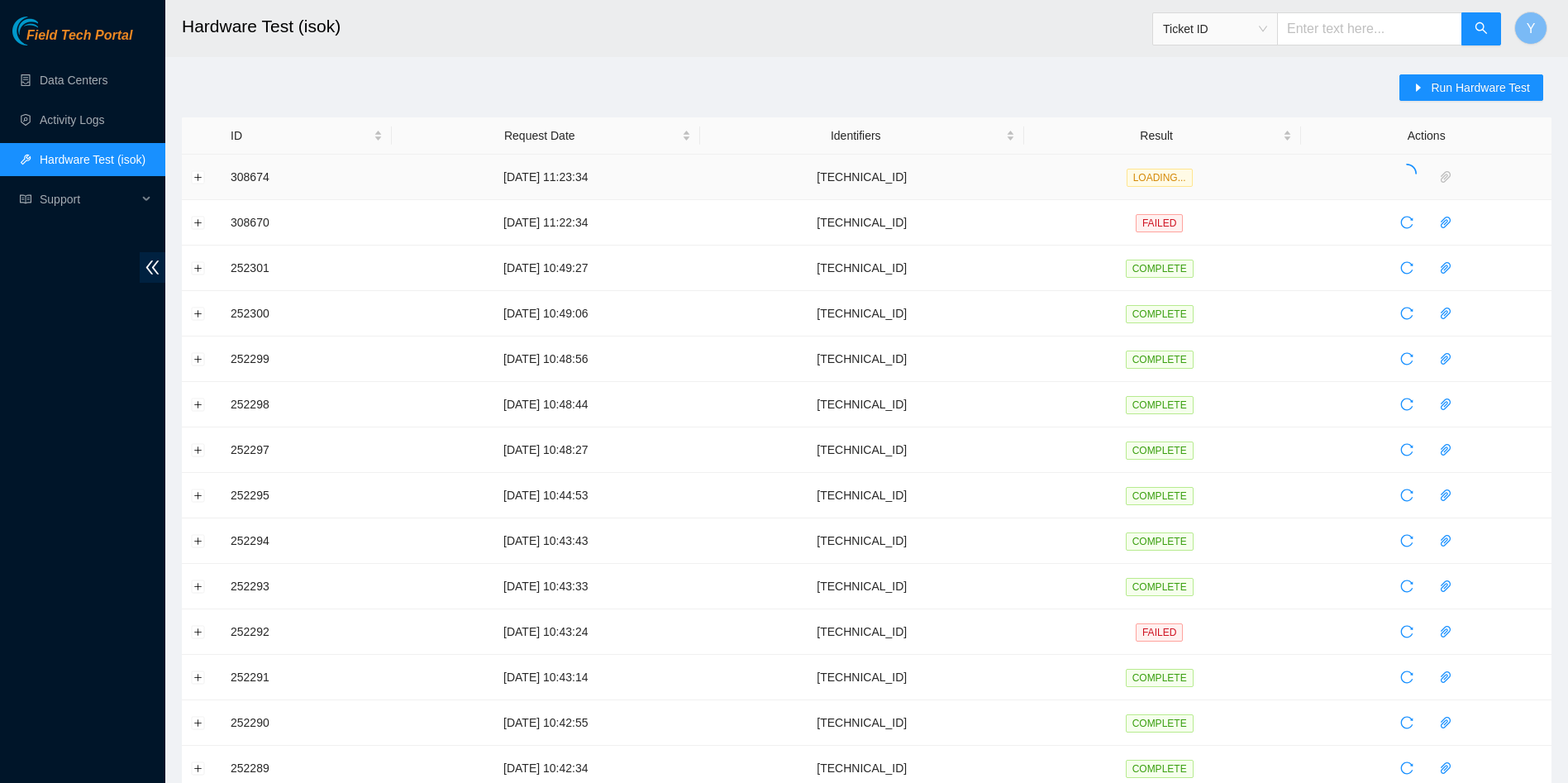 click on "Field Tech Portal Data Centers Activity Logs Hardware Test (isok) Support" at bounding box center (83, 399) 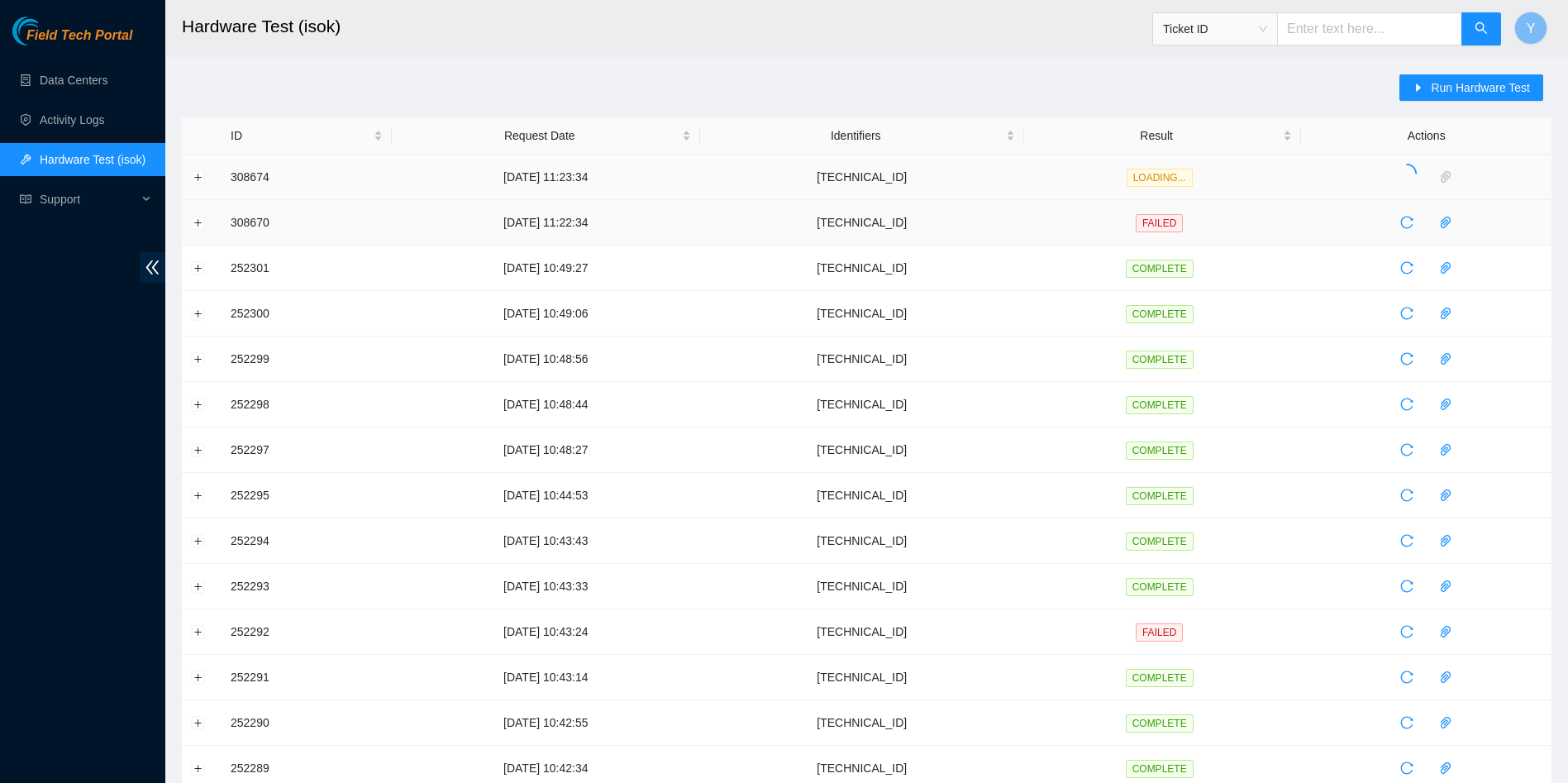 click on "FAILED" at bounding box center (1159, 223) 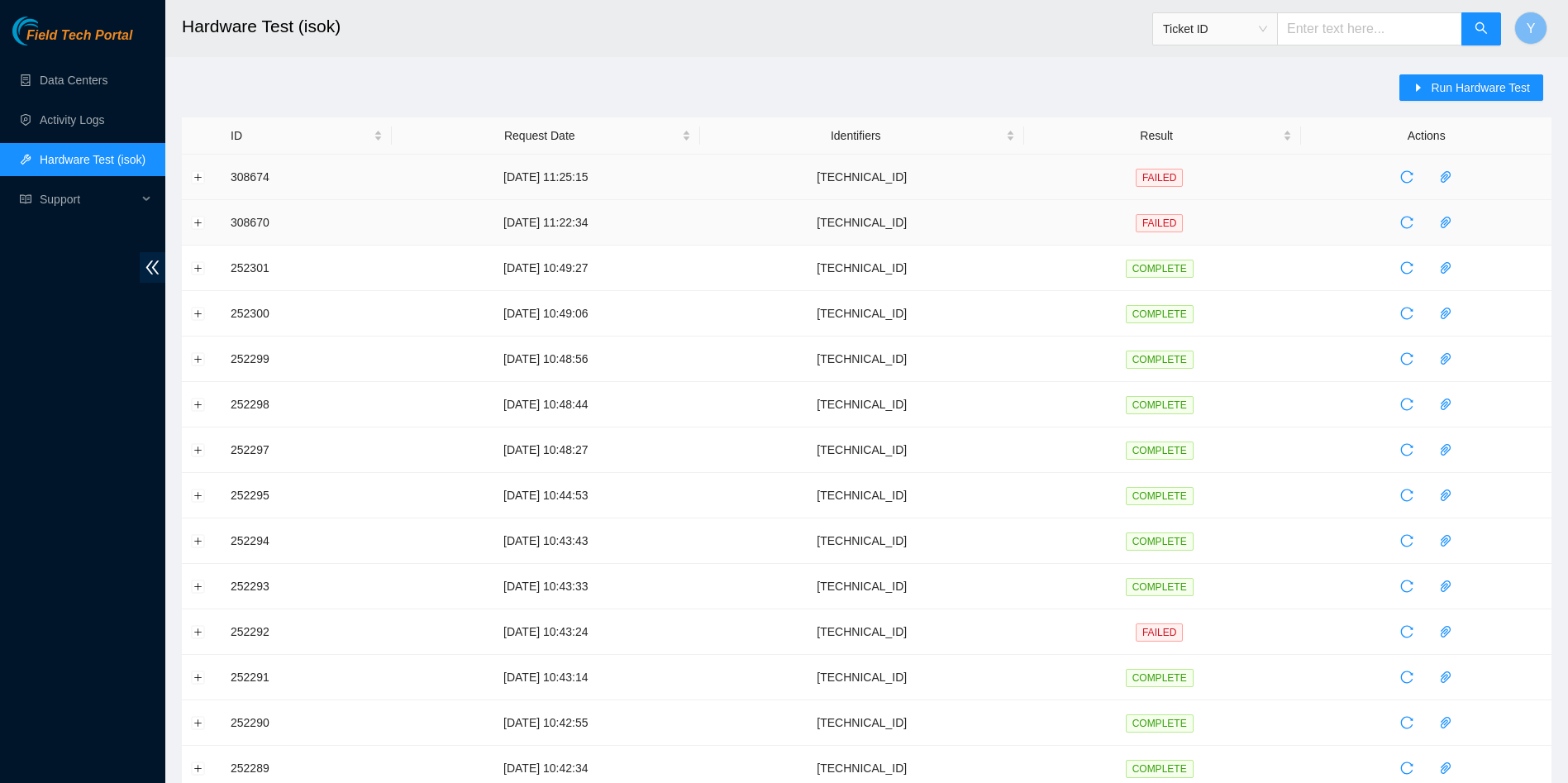 click at bounding box center (1426, 222) 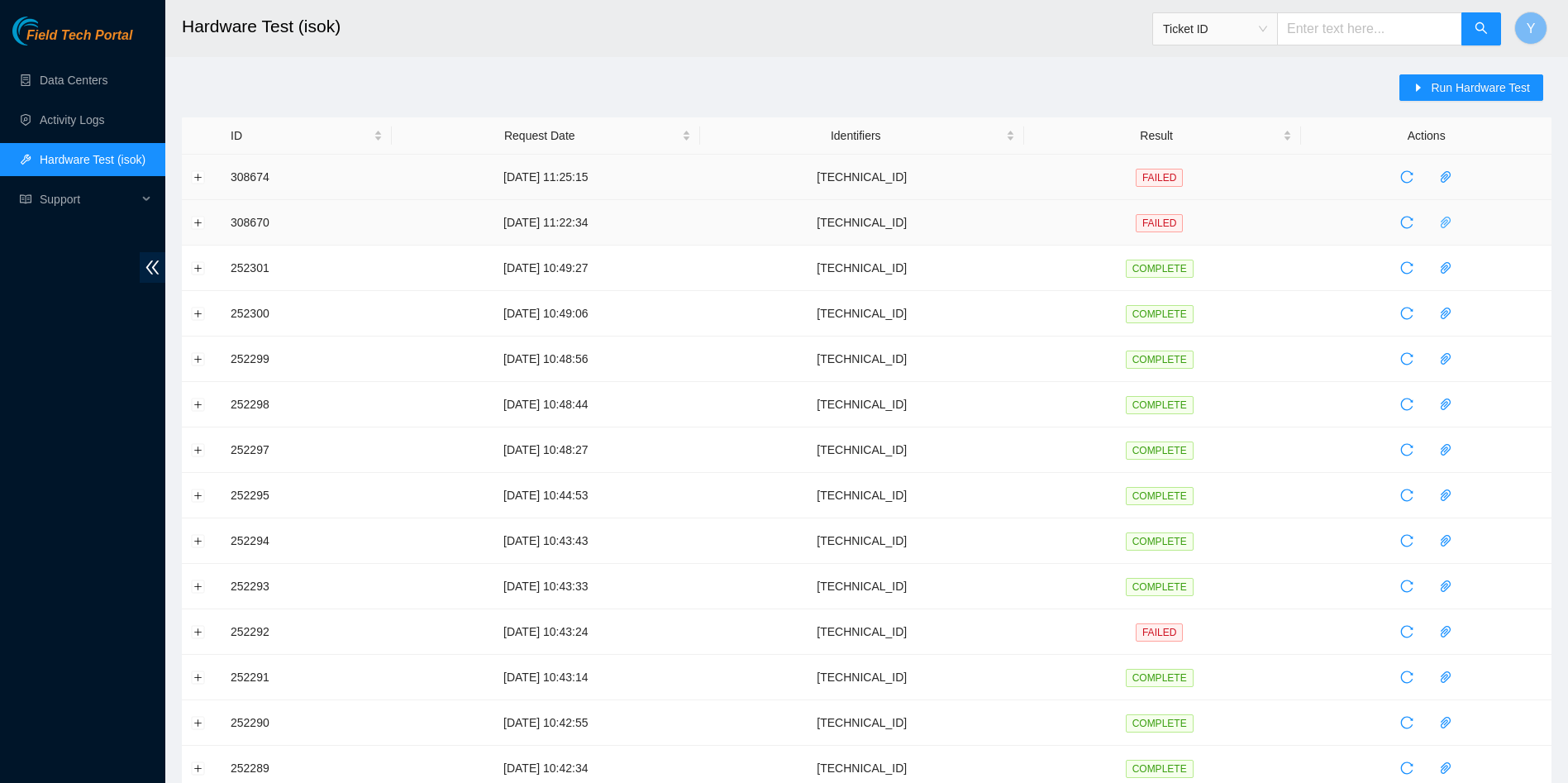 click 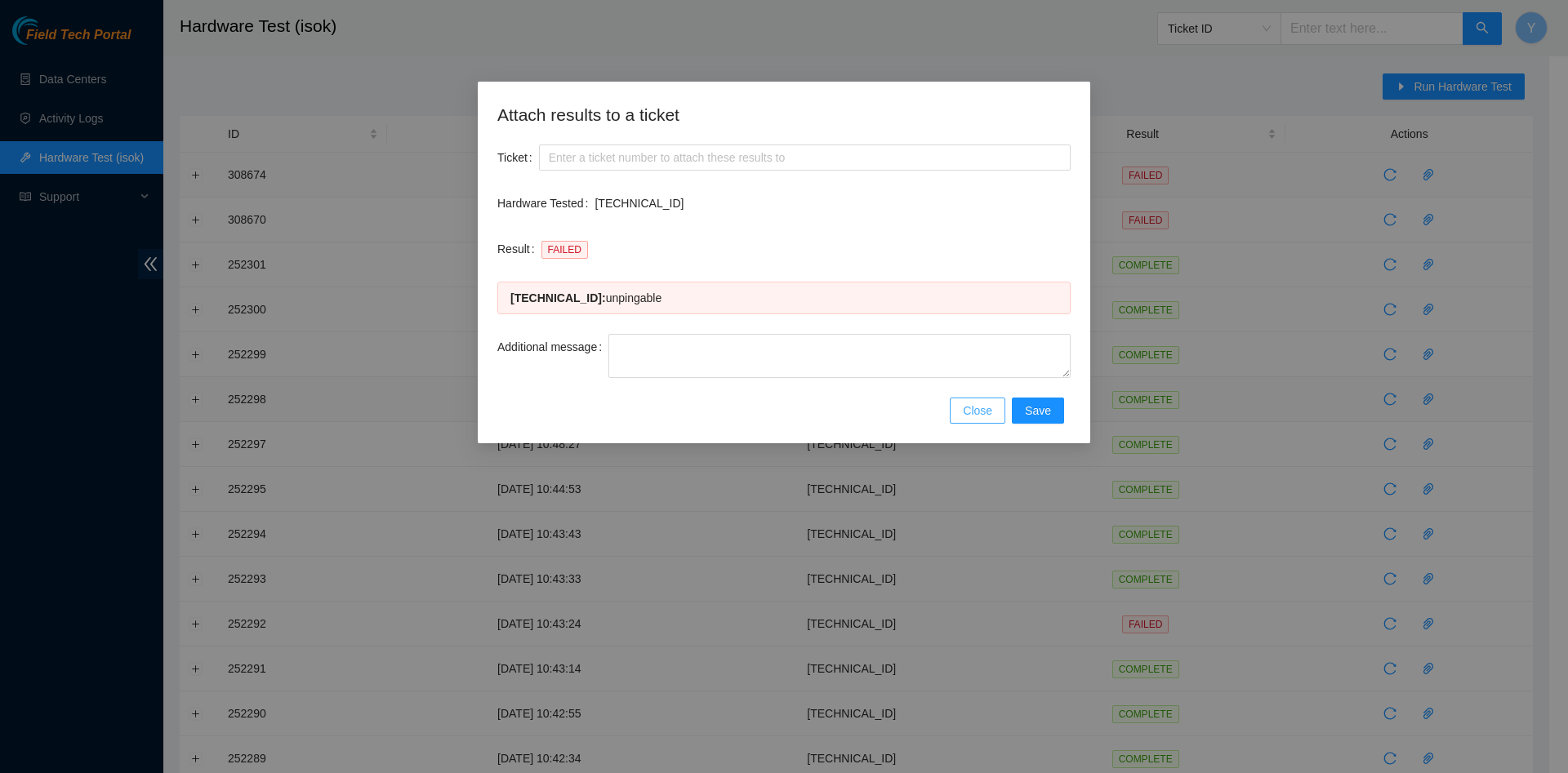 click on "Close" at bounding box center (978, 411) 